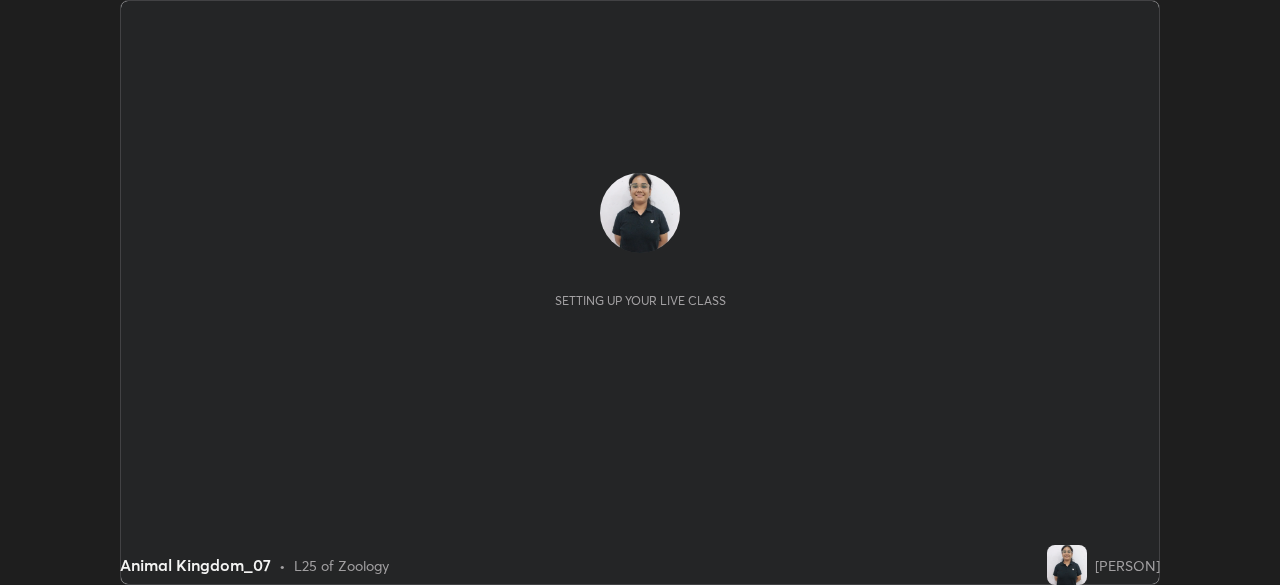scroll, scrollTop: 0, scrollLeft: 0, axis: both 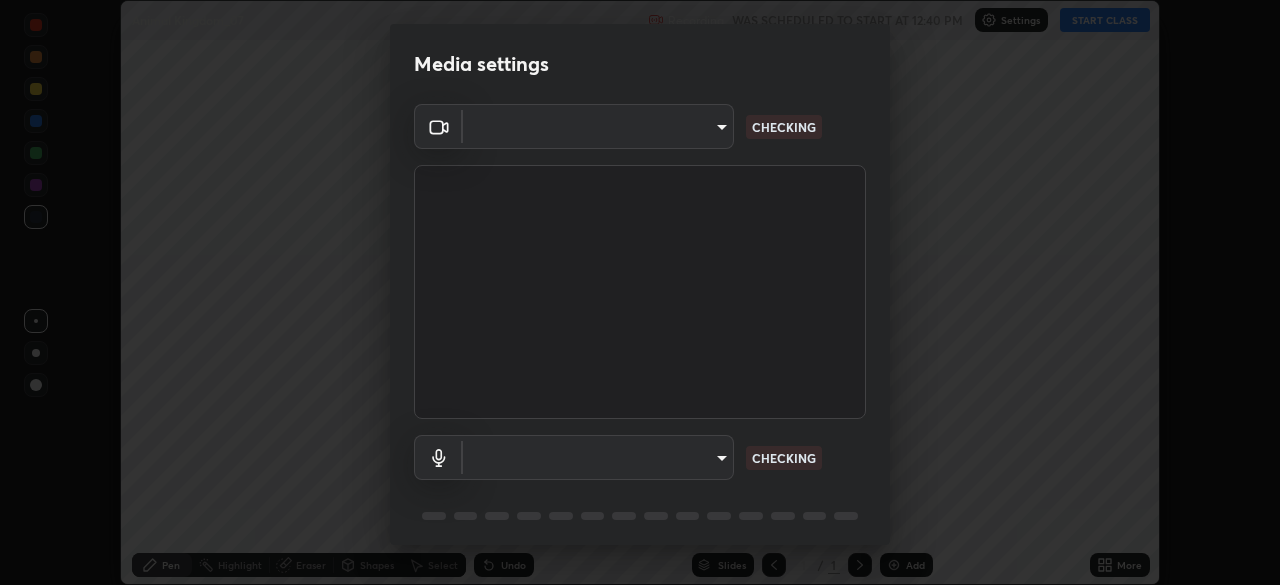 type on "dc213d5b485c0bb305d6b2db547763d7870d17505a100a98238a66de69915d05" 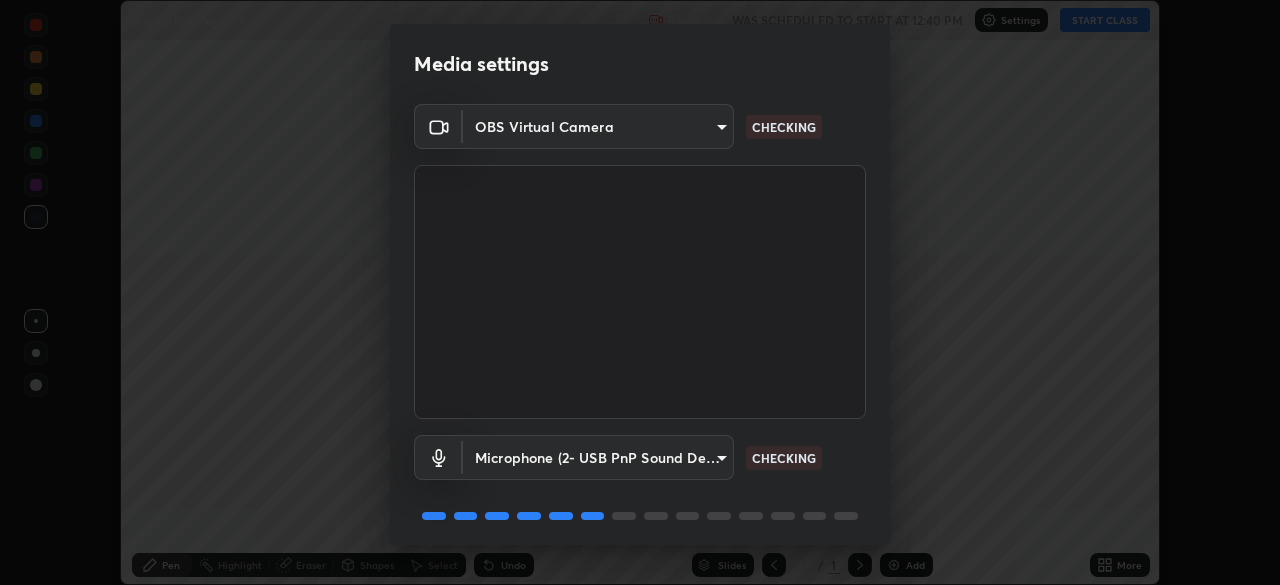 scroll, scrollTop: 71, scrollLeft: 0, axis: vertical 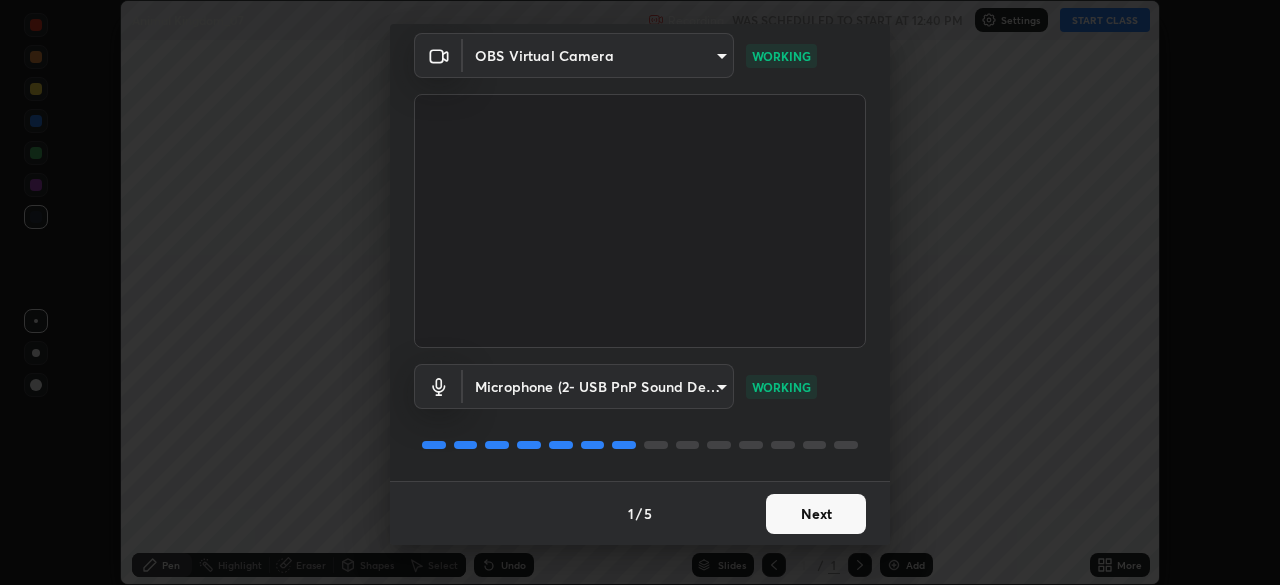 click on "Next" at bounding box center (816, 514) 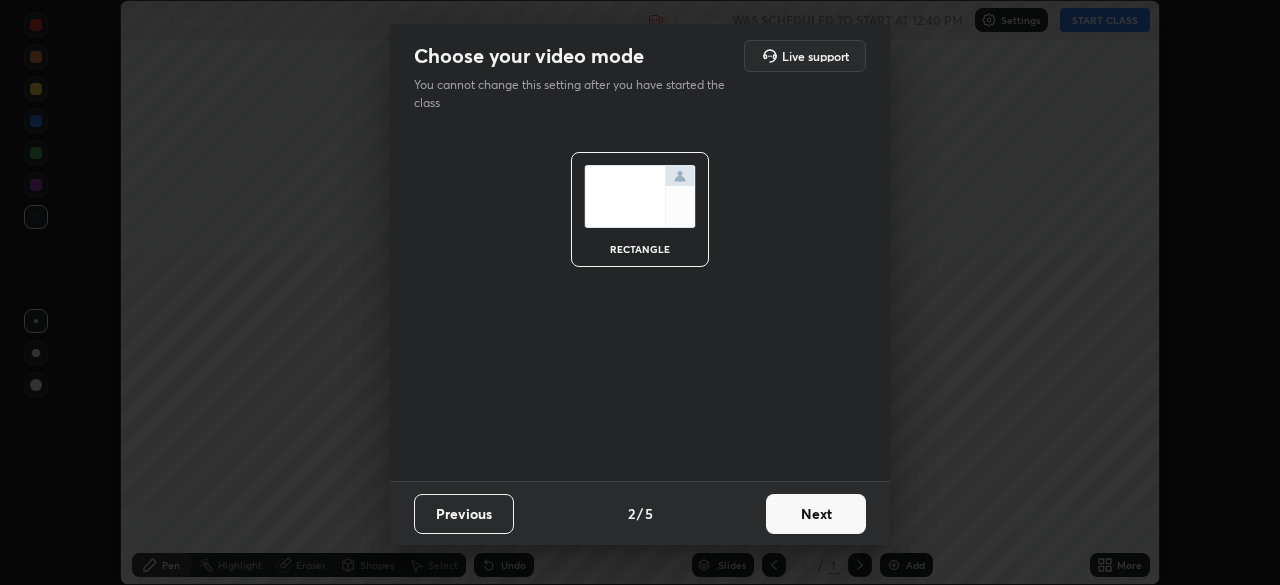 scroll, scrollTop: 0, scrollLeft: 0, axis: both 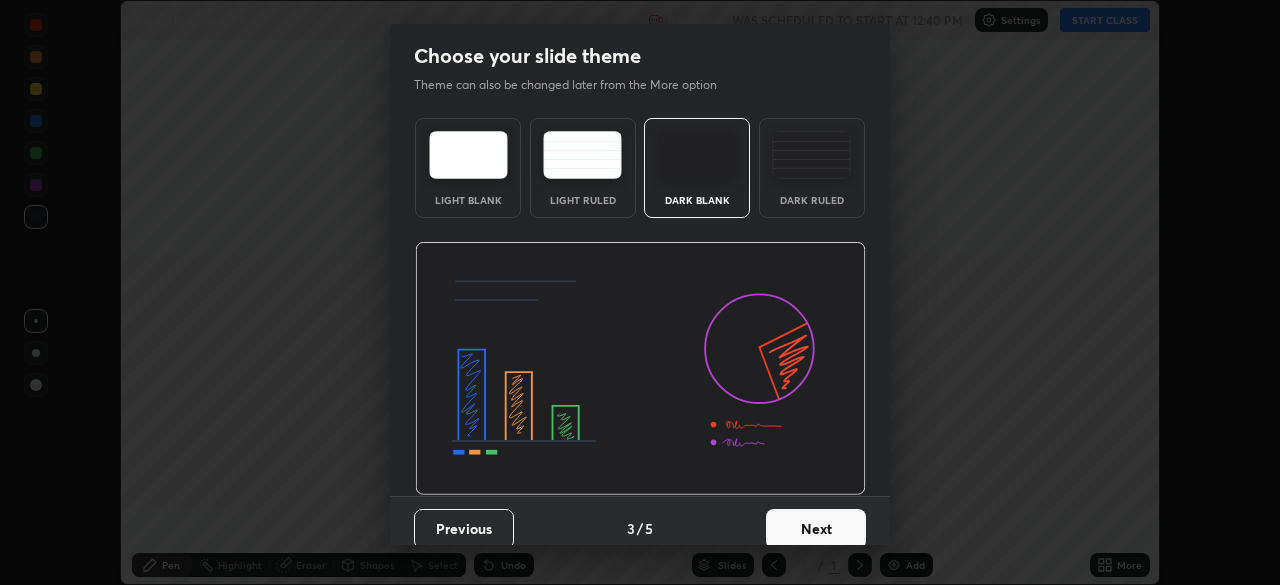click on "Dark Ruled" at bounding box center (812, 200) 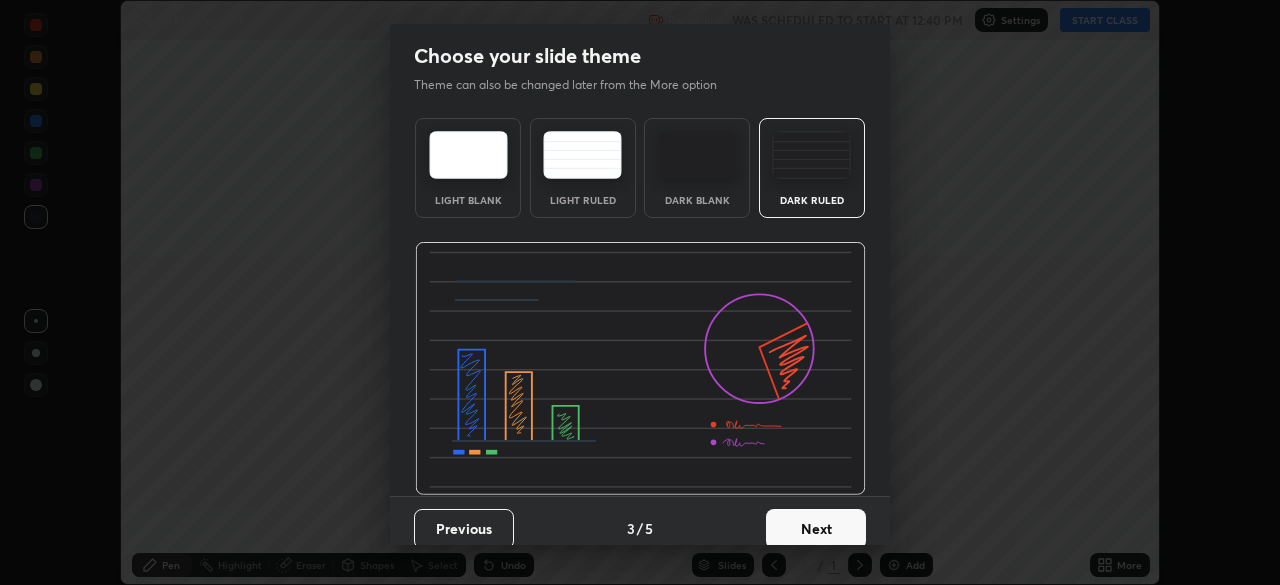 click on "Next" at bounding box center [816, 529] 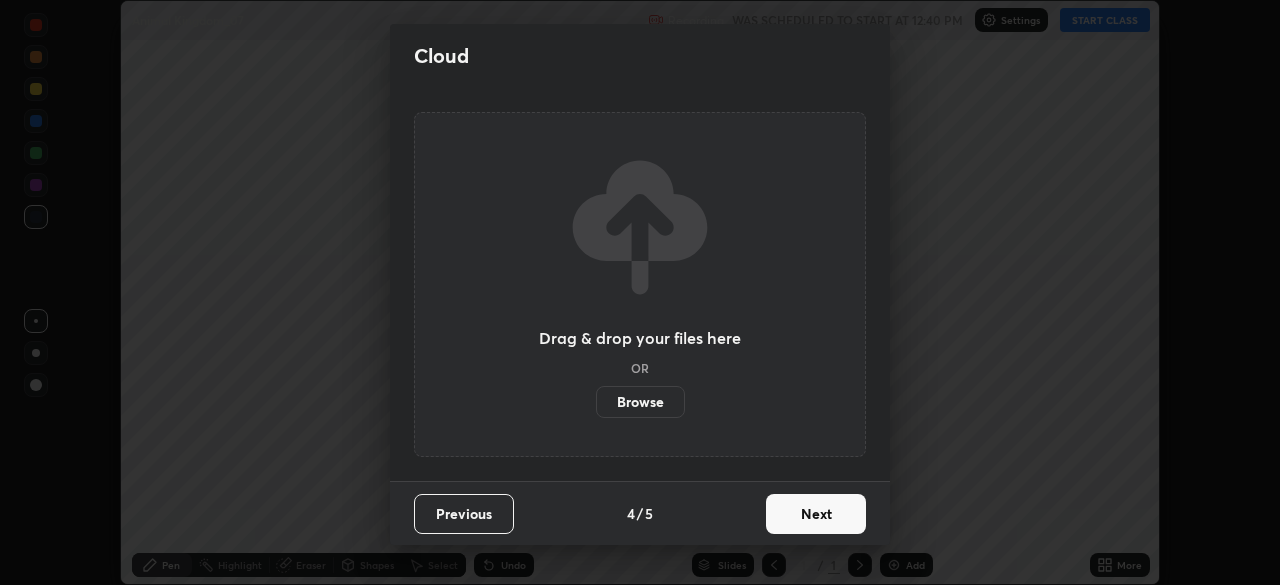 click on "Next" at bounding box center [816, 514] 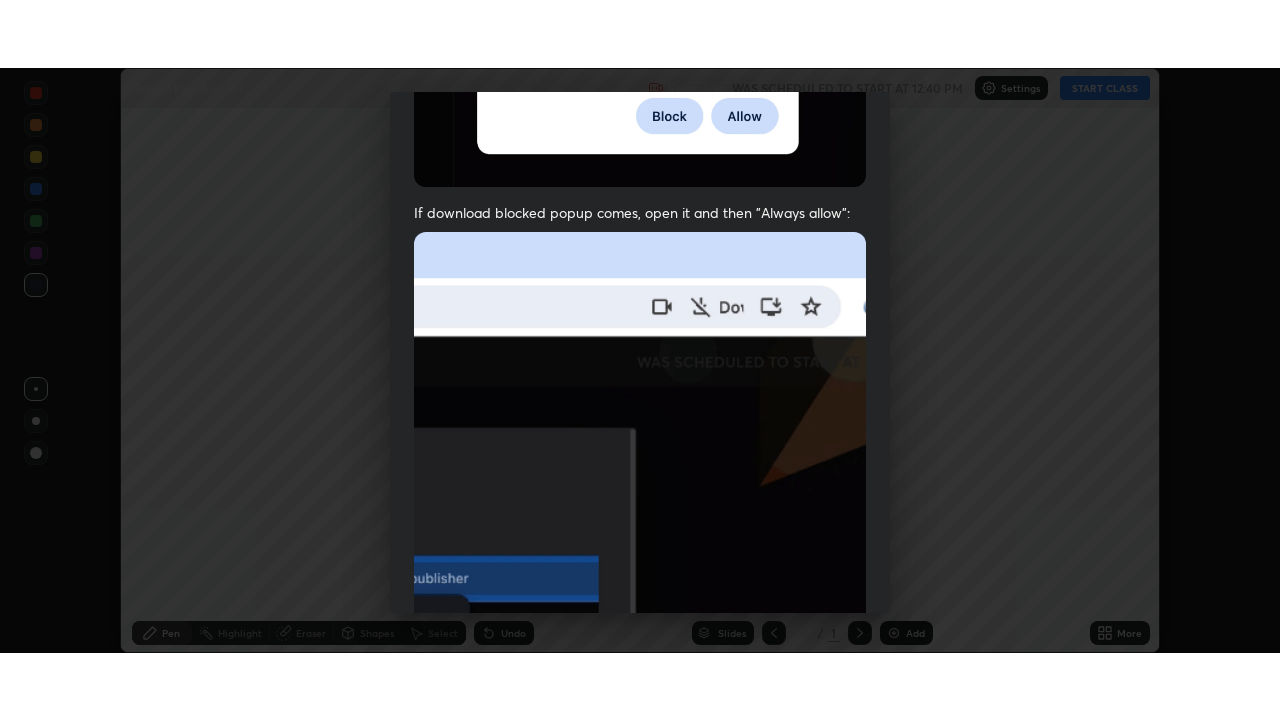 scroll, scrollTop: 479, scrollLeft: 0, axis: vertical 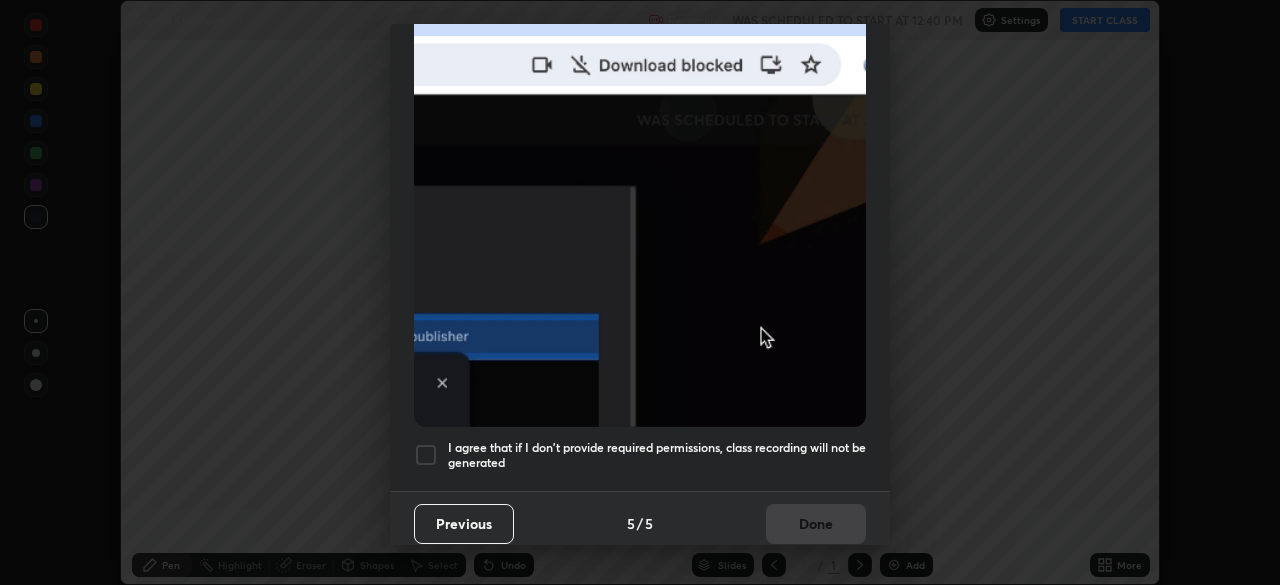 click on "I agree that if I don't provide required permissions, class recording will not be generated" at bounding box center (640, 455) 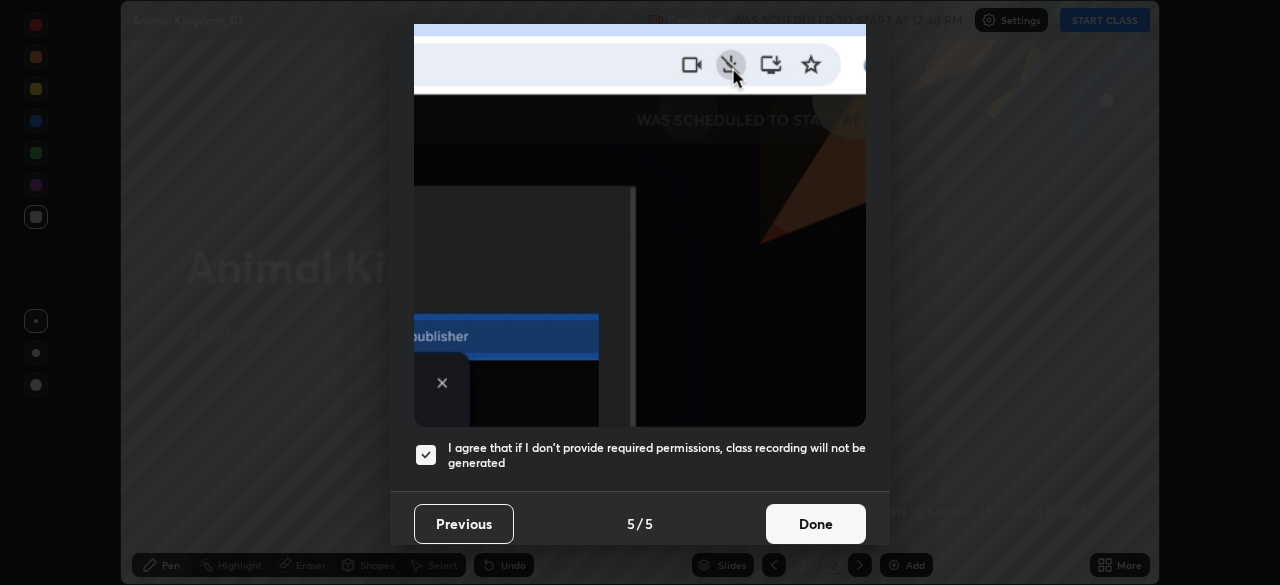 click on "Done" at bounding box center [816, 524] 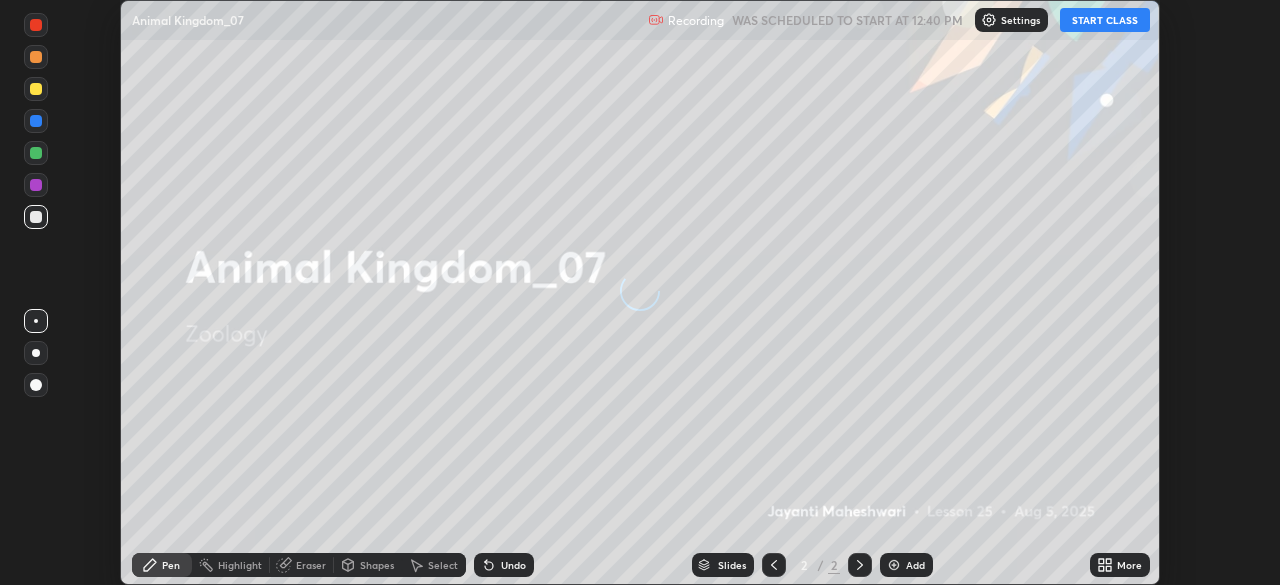click on "START CLASS" at bounding box center (1105, 20) 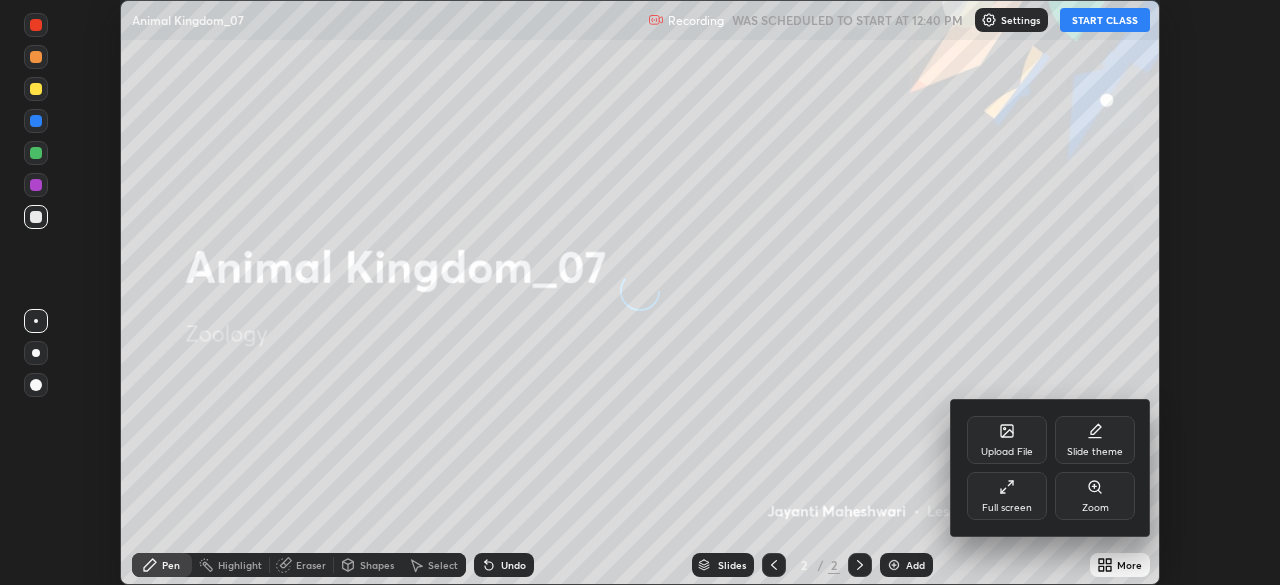 click on "Full screen" at bounding box center (1007, 496) 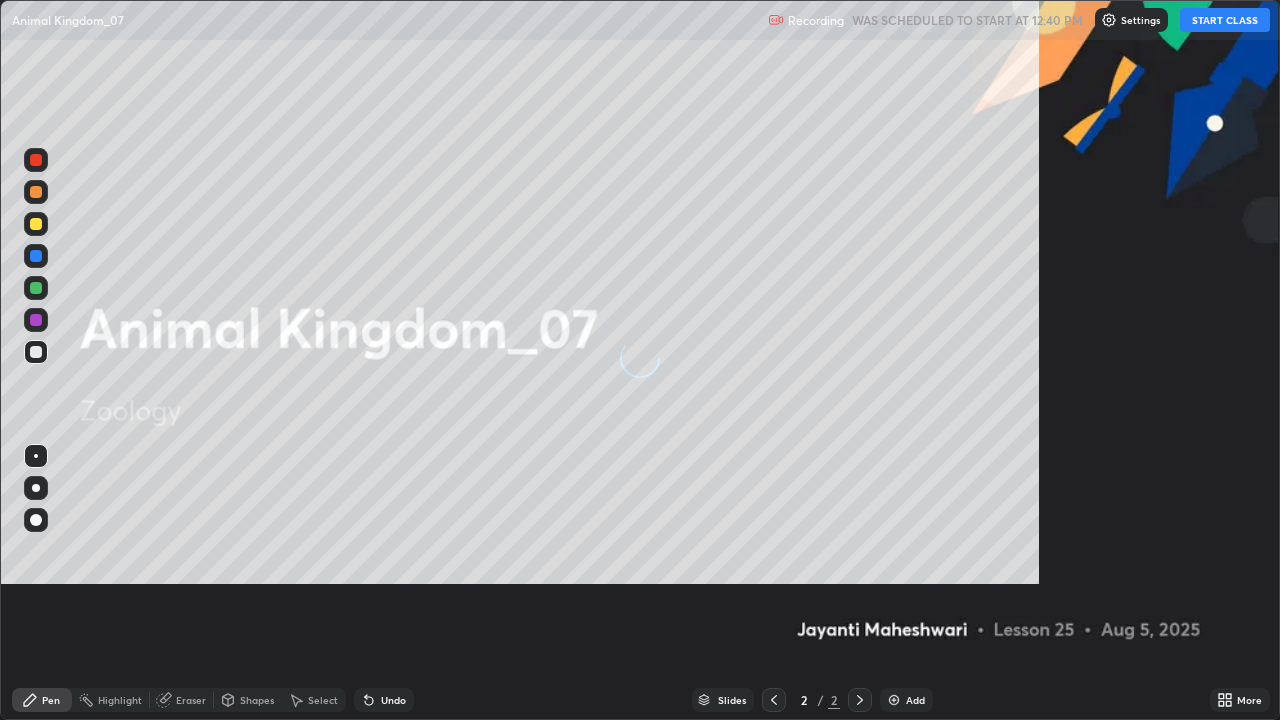 scroll, scrollTop: 99280, scrollLeft: 98720, axis: both 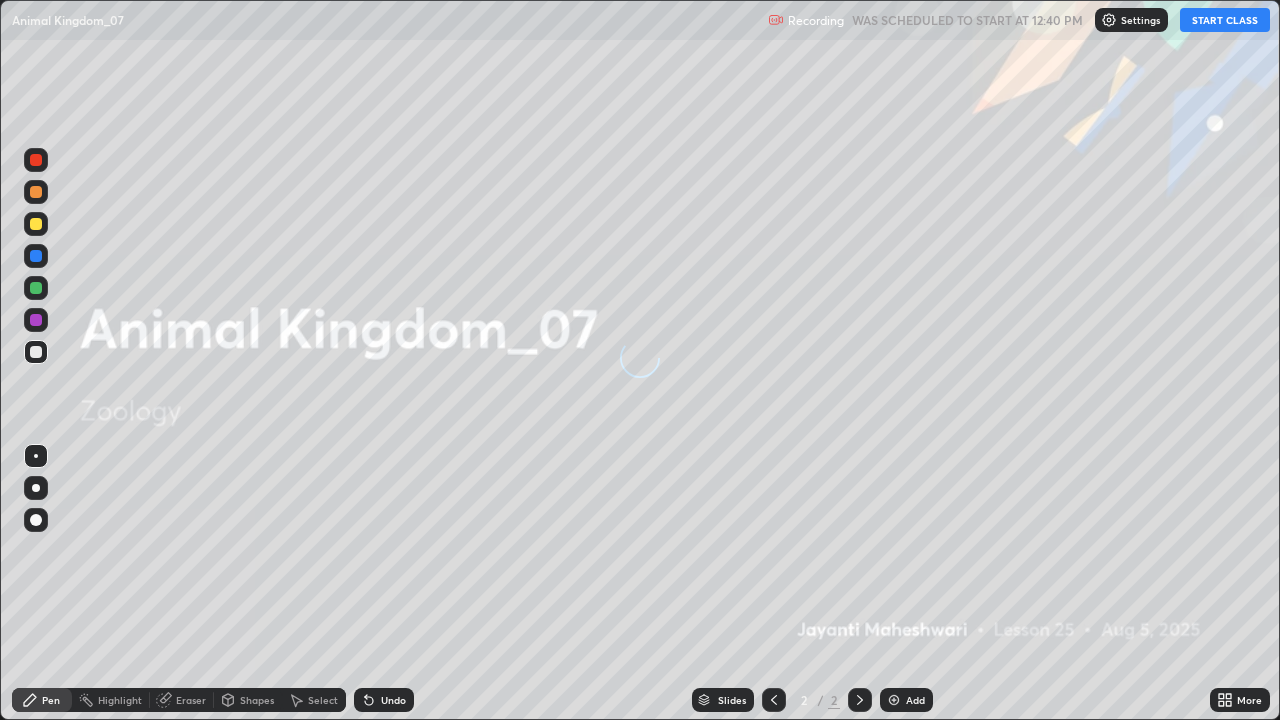 click on "Add" at bounding box center [915, 700] 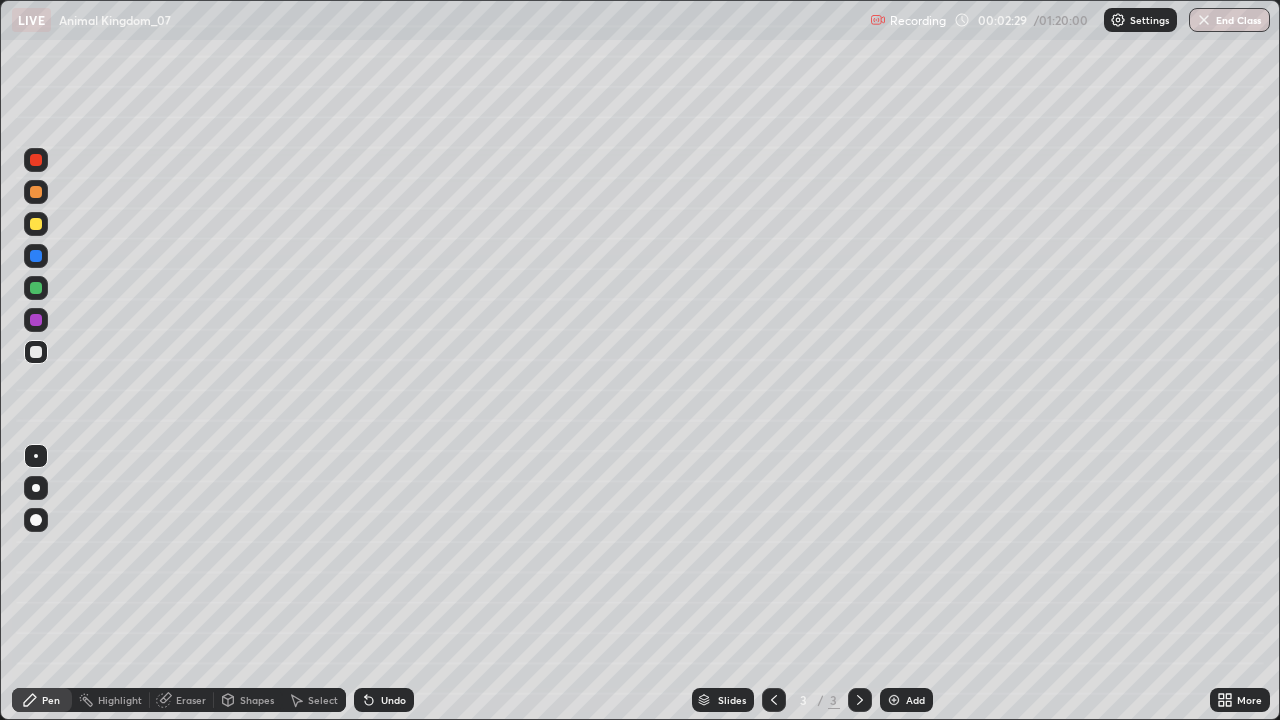 click at bounding box center [36, 488] 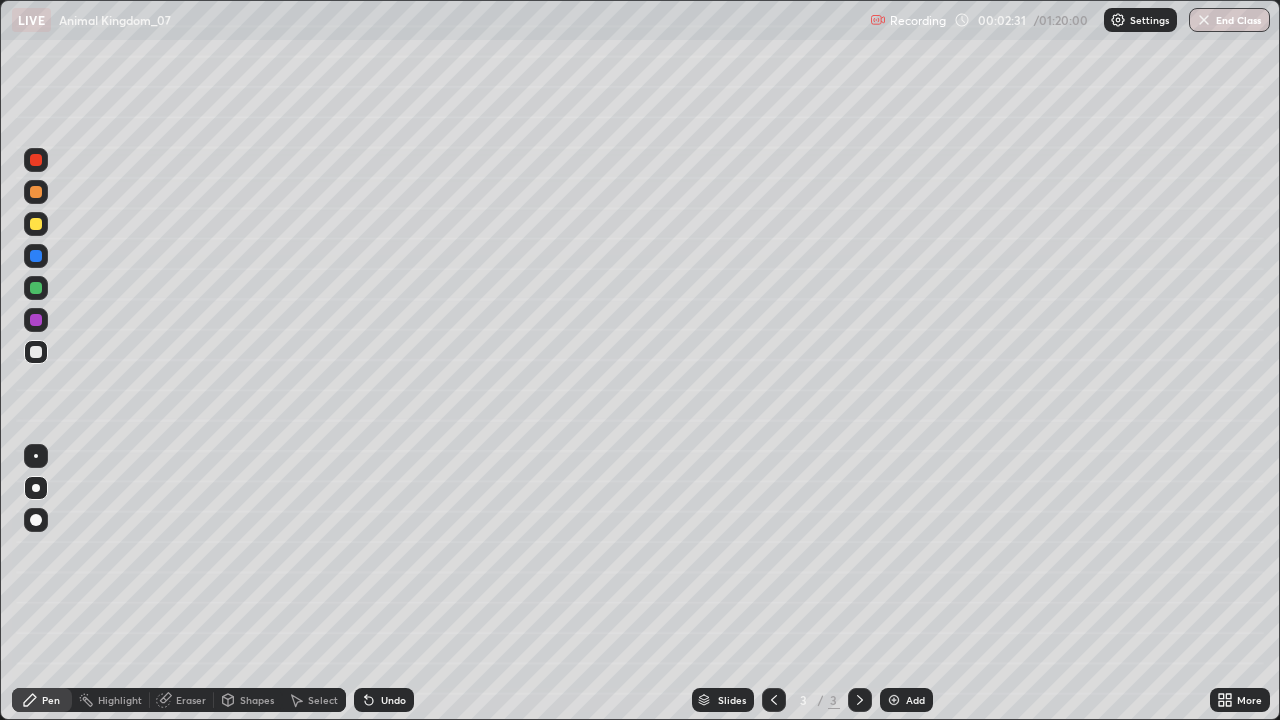 click 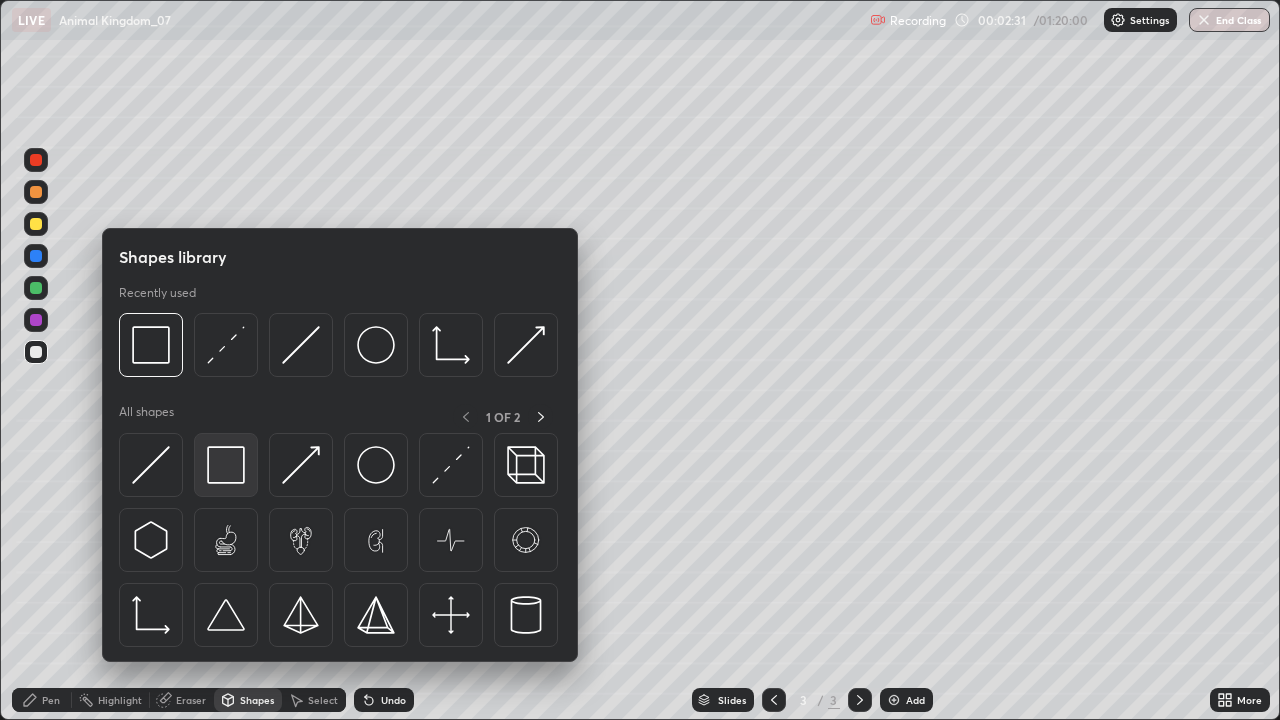 click at bounding box center (226, 465) 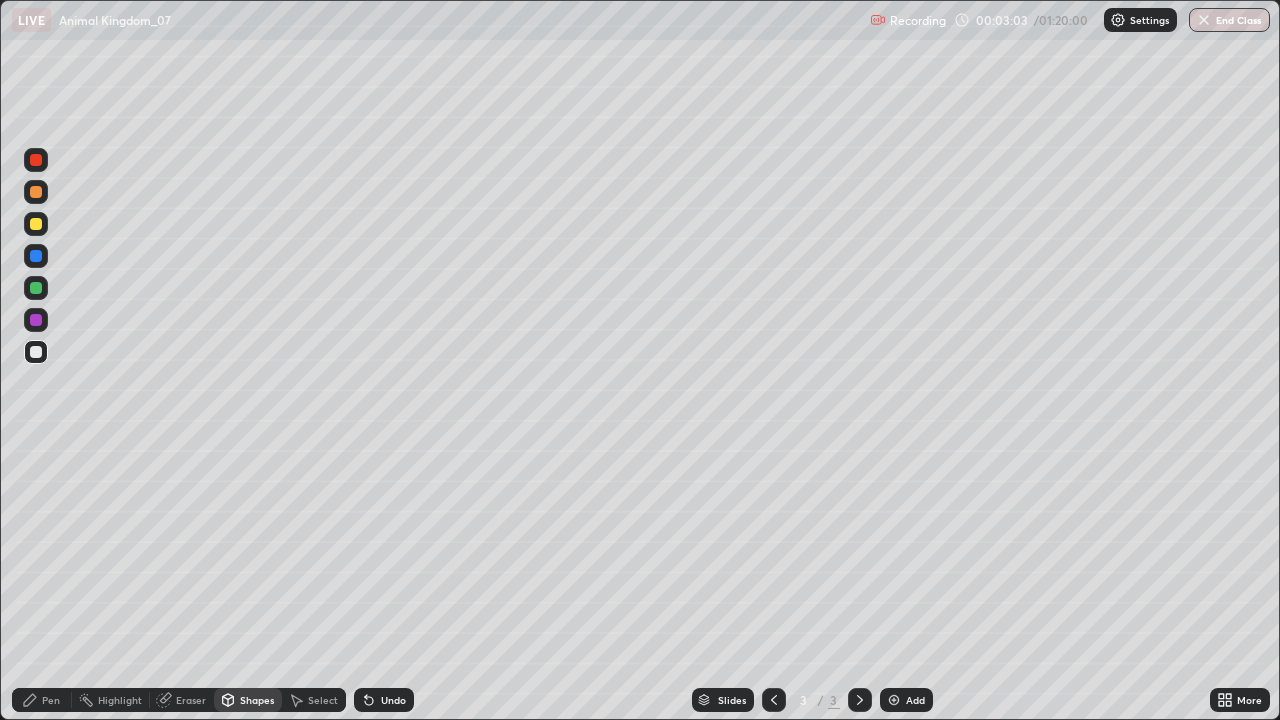 click at bounding box center (36, 192) 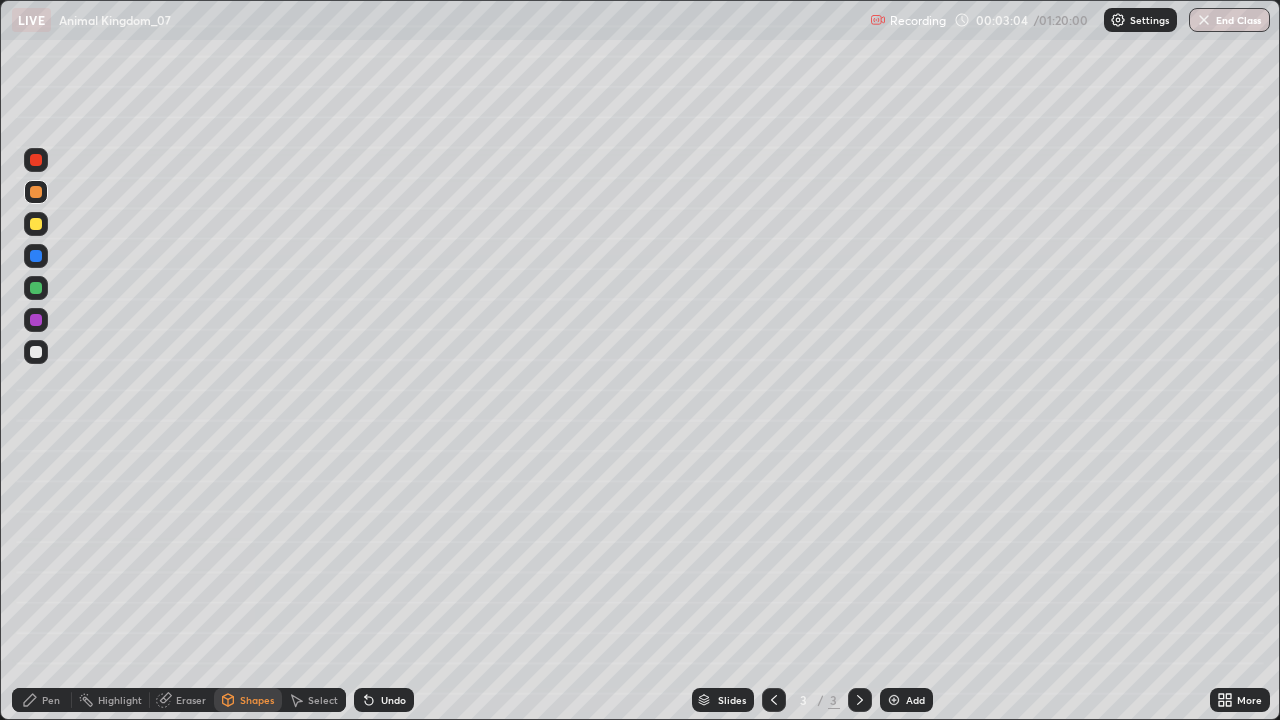 click on "Pen" at bounding box center (51, 700) 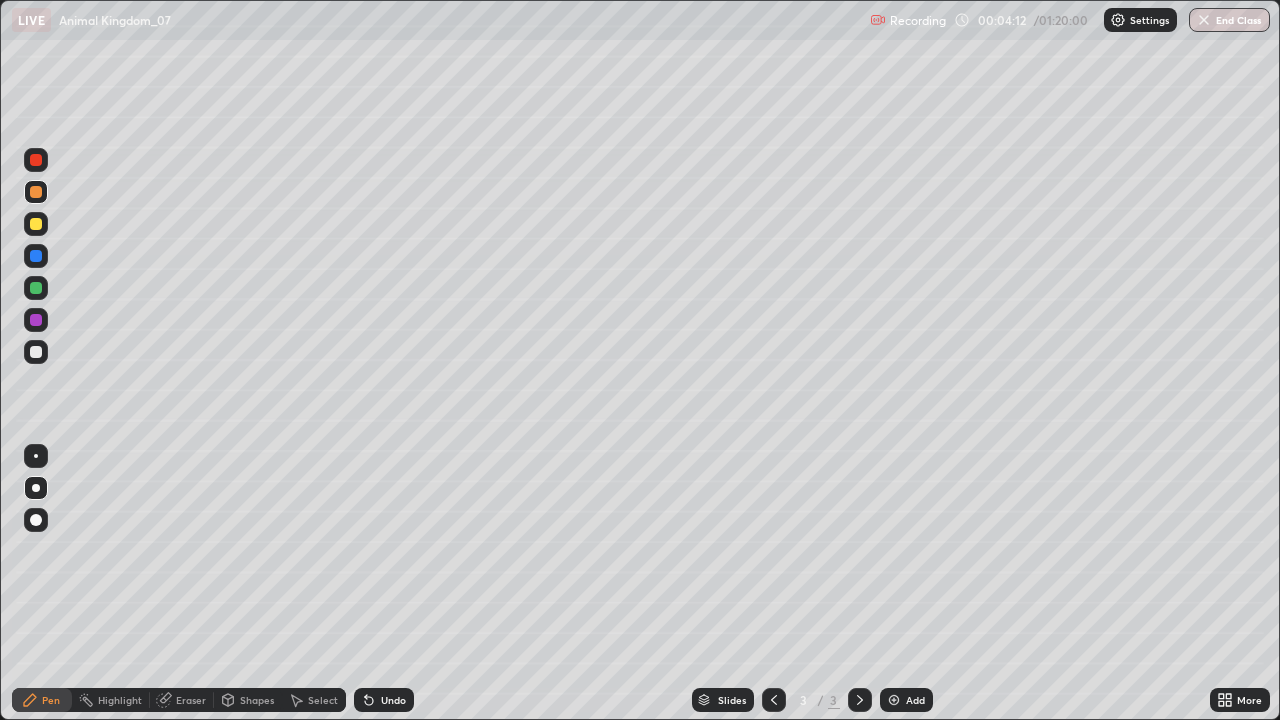 click at bounding box center (36, 352) 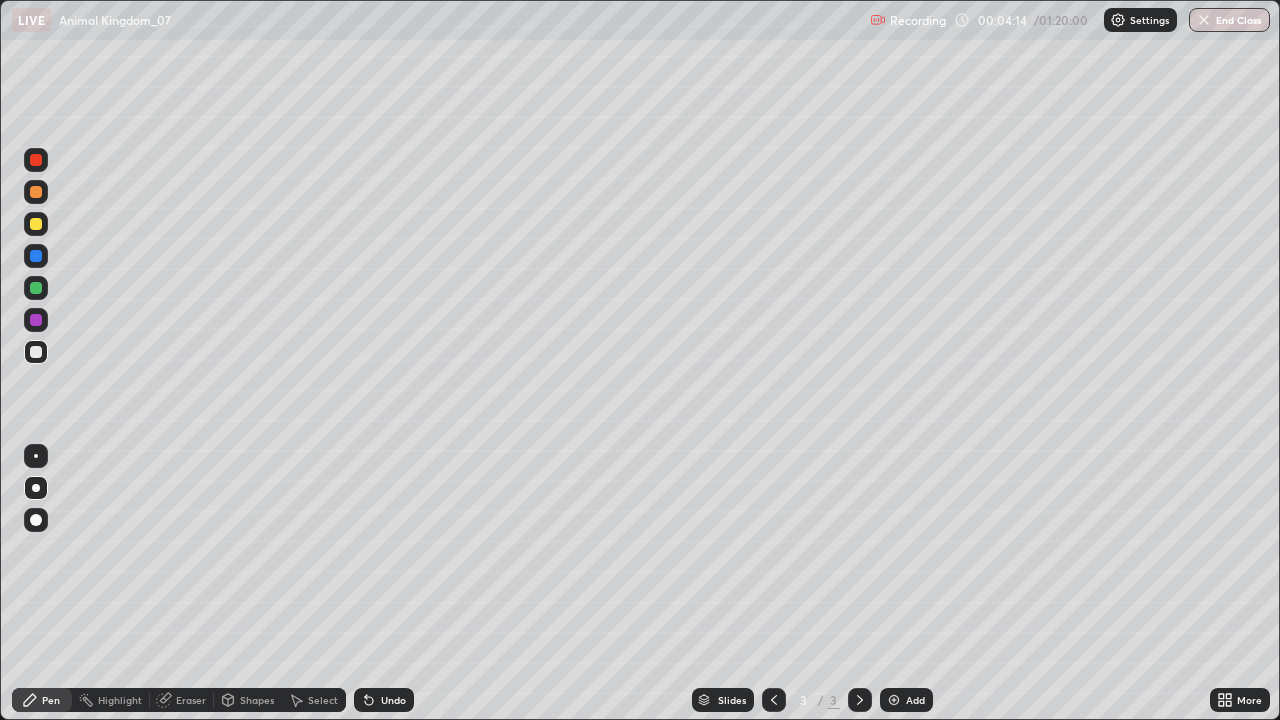 click on "Shapes" at bounding box center [257, 700] 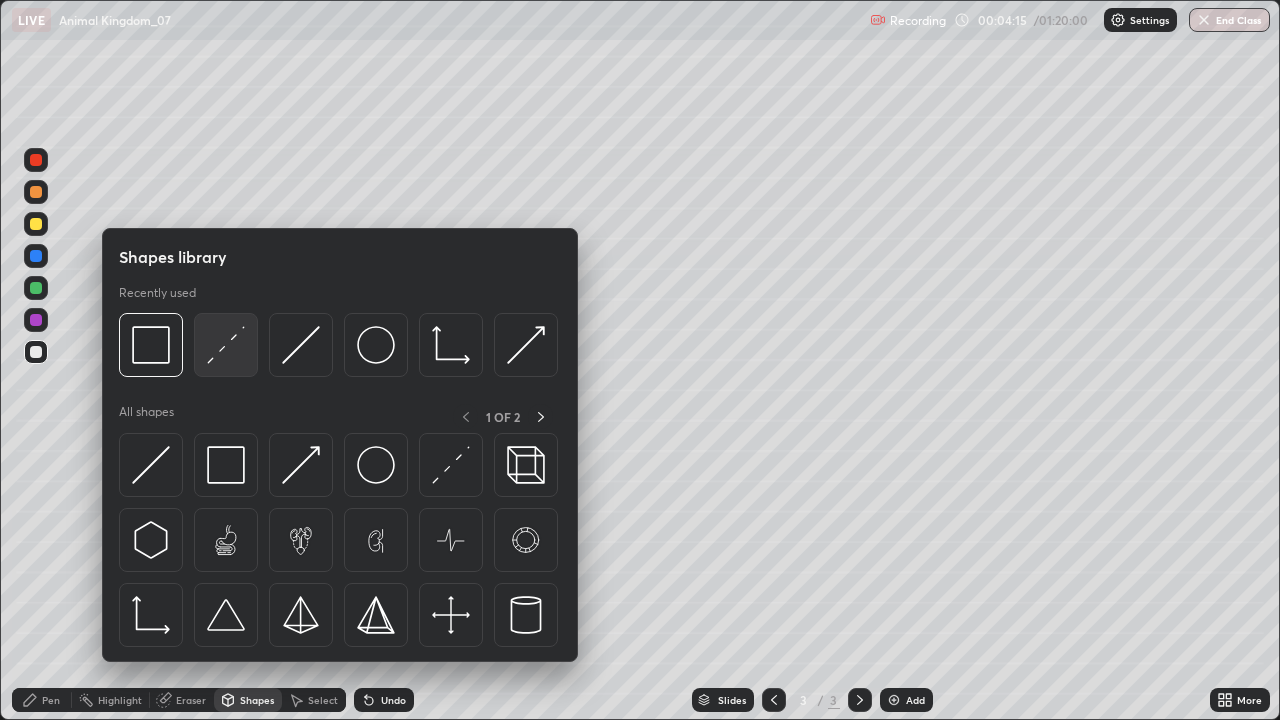 click at bounding box center (226, 345) 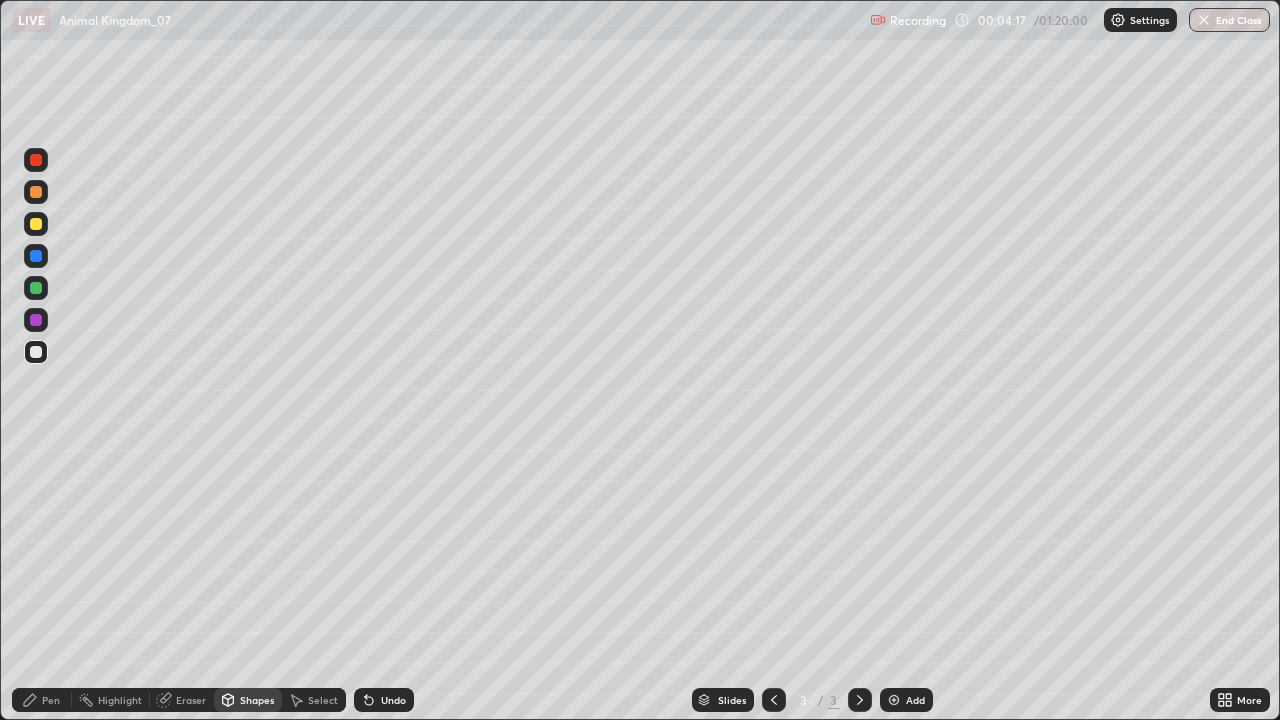 click on "Pen" at bounding box center [51, 700] 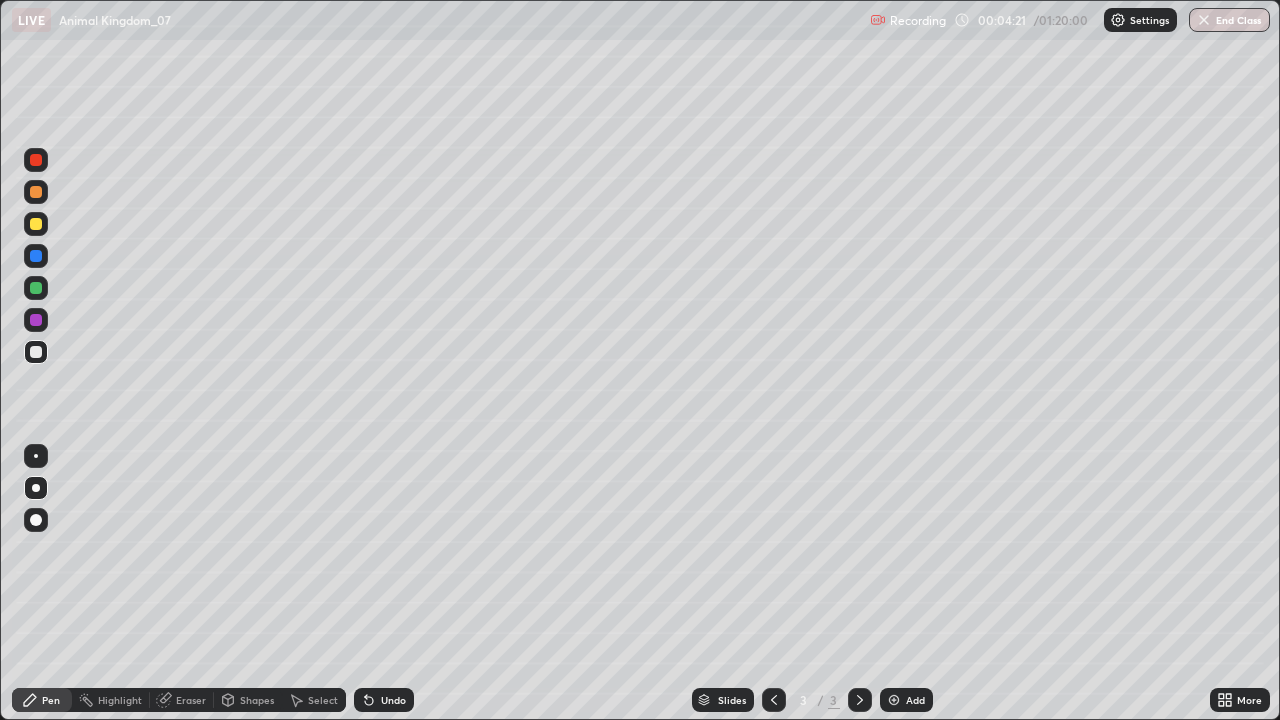 click at bounding box center [36, 288] 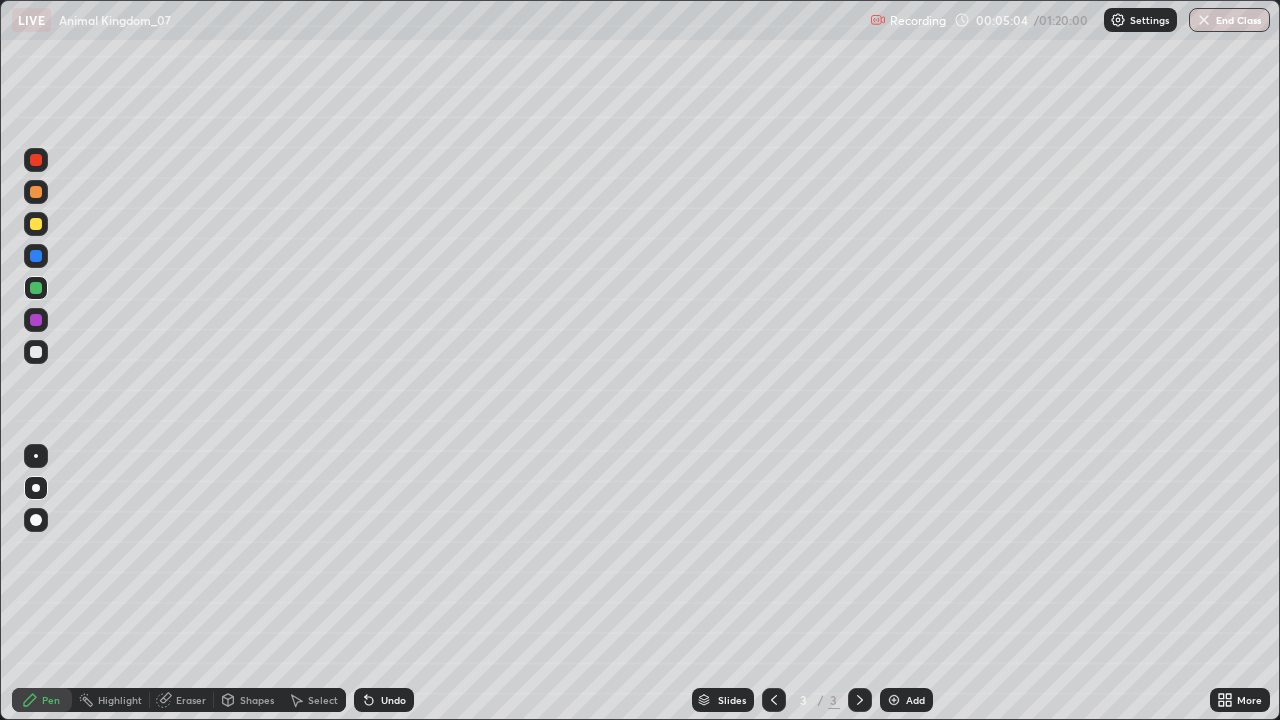 click at bounding box center (36, 224) 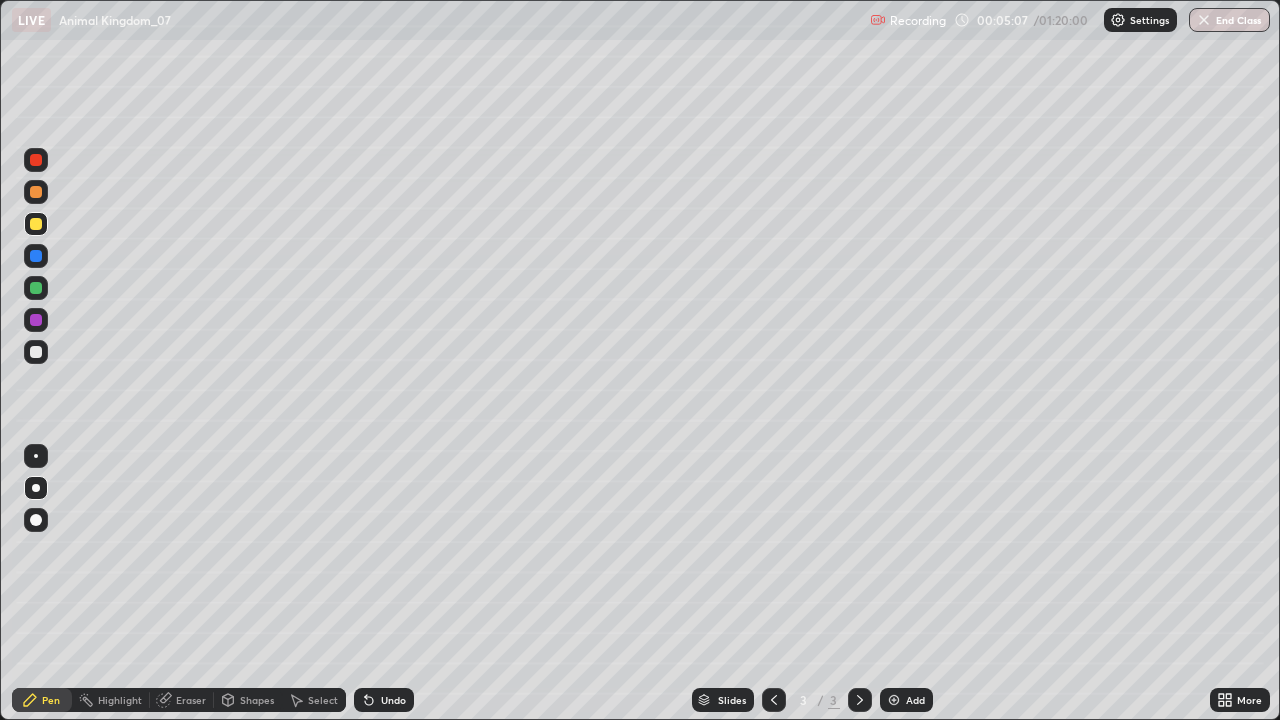 click on "Undo" at bounding box center (393, 700) 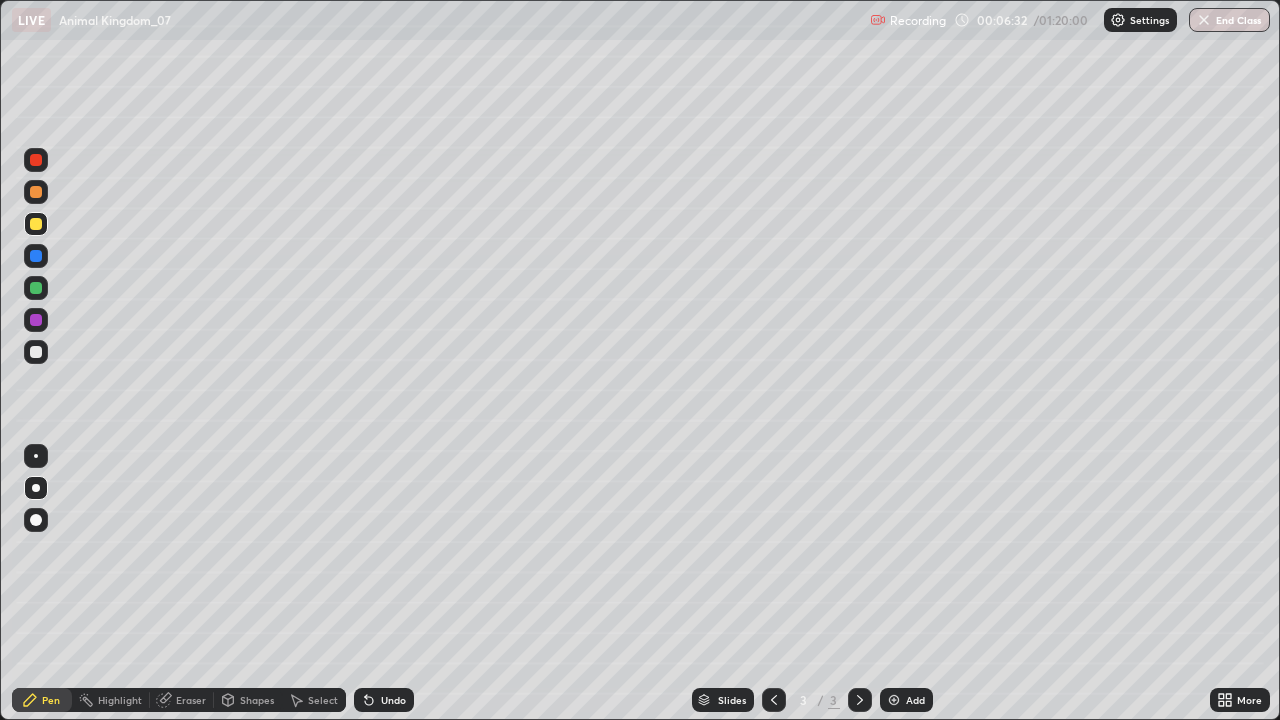click on "Add" at bounding box center [915, 700] 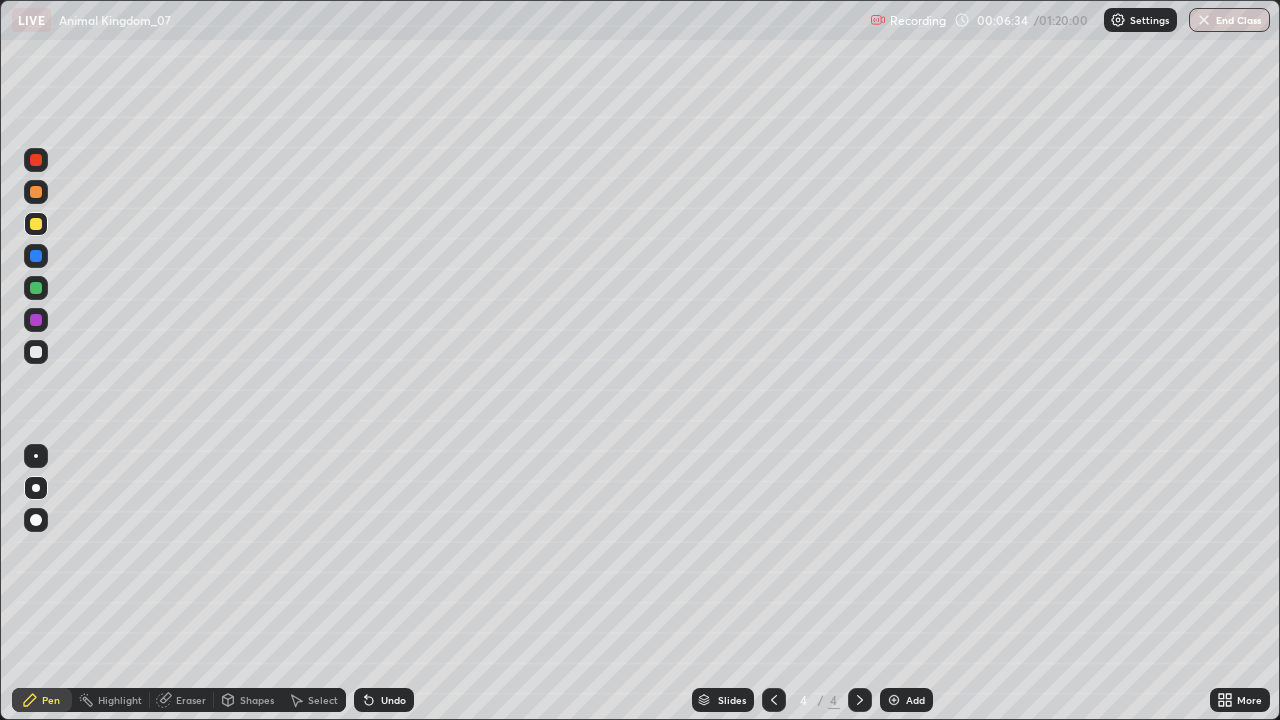 click at bounding box center [36, 352] 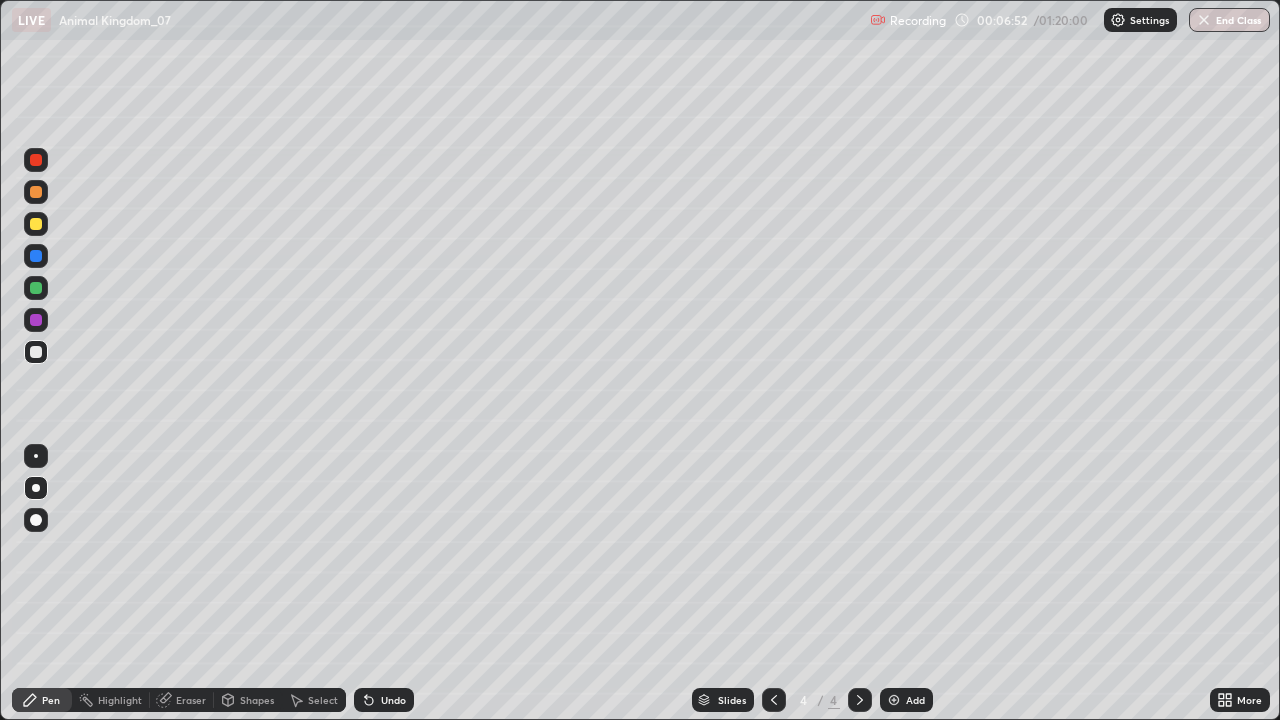 click at bounding box center (36, 352) 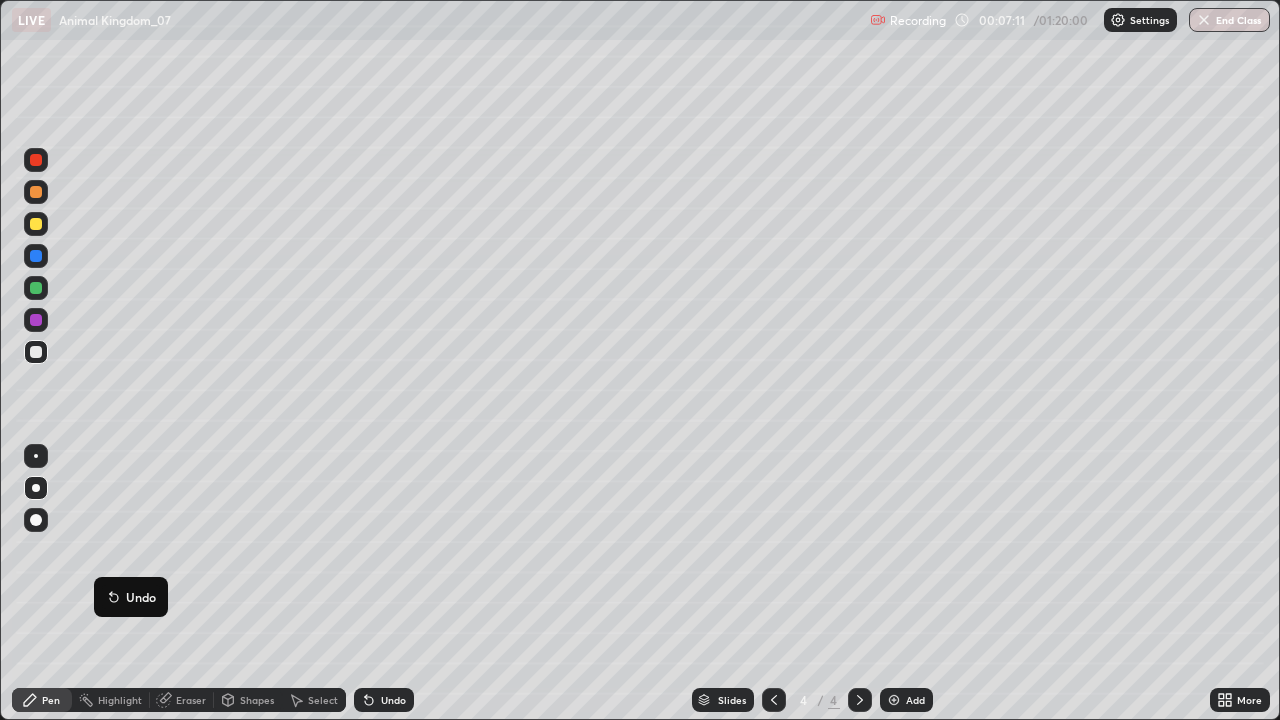 click at bounding box center [36, 352] 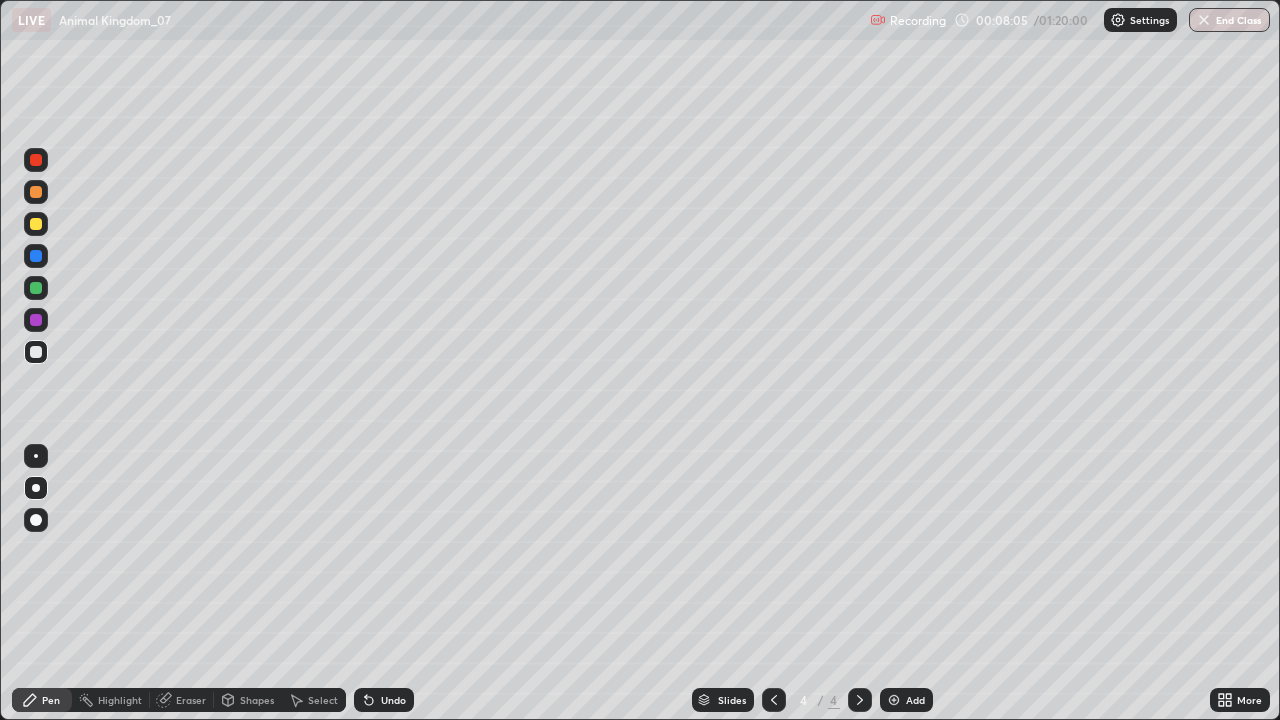 click at bounding box center [36, 224] 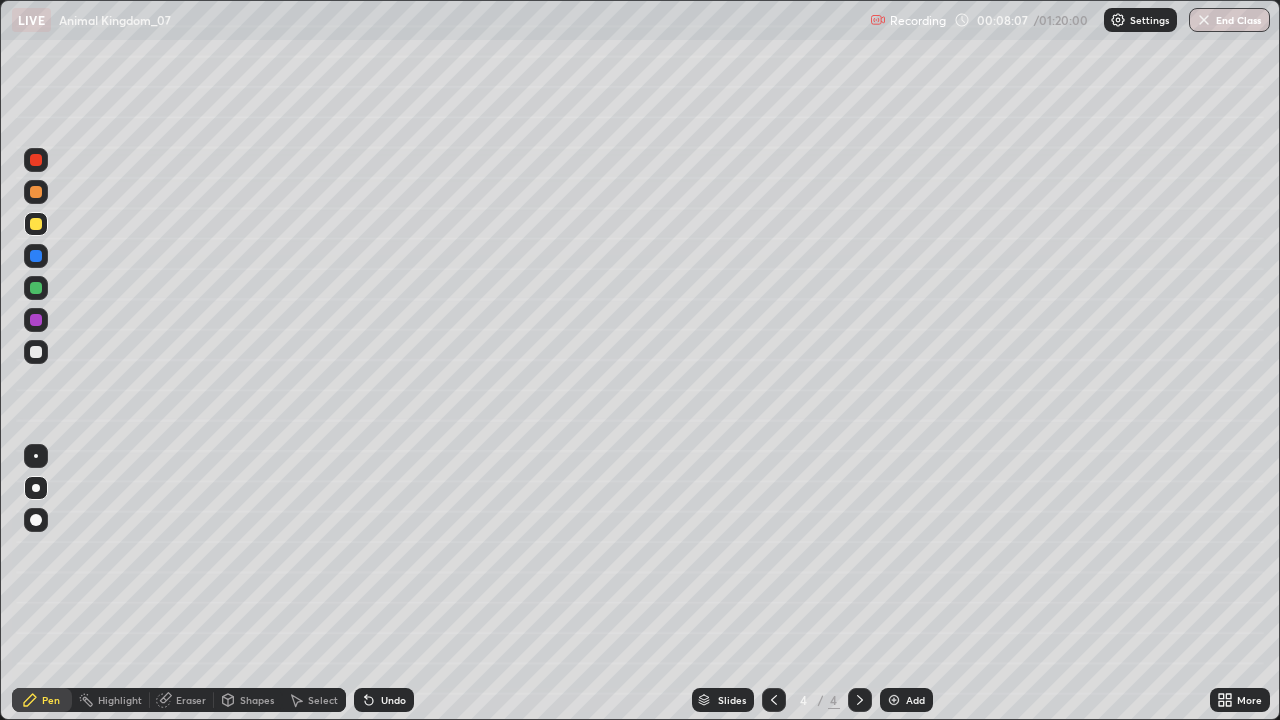 click on "Highlight" at bounding box center [120, 700] 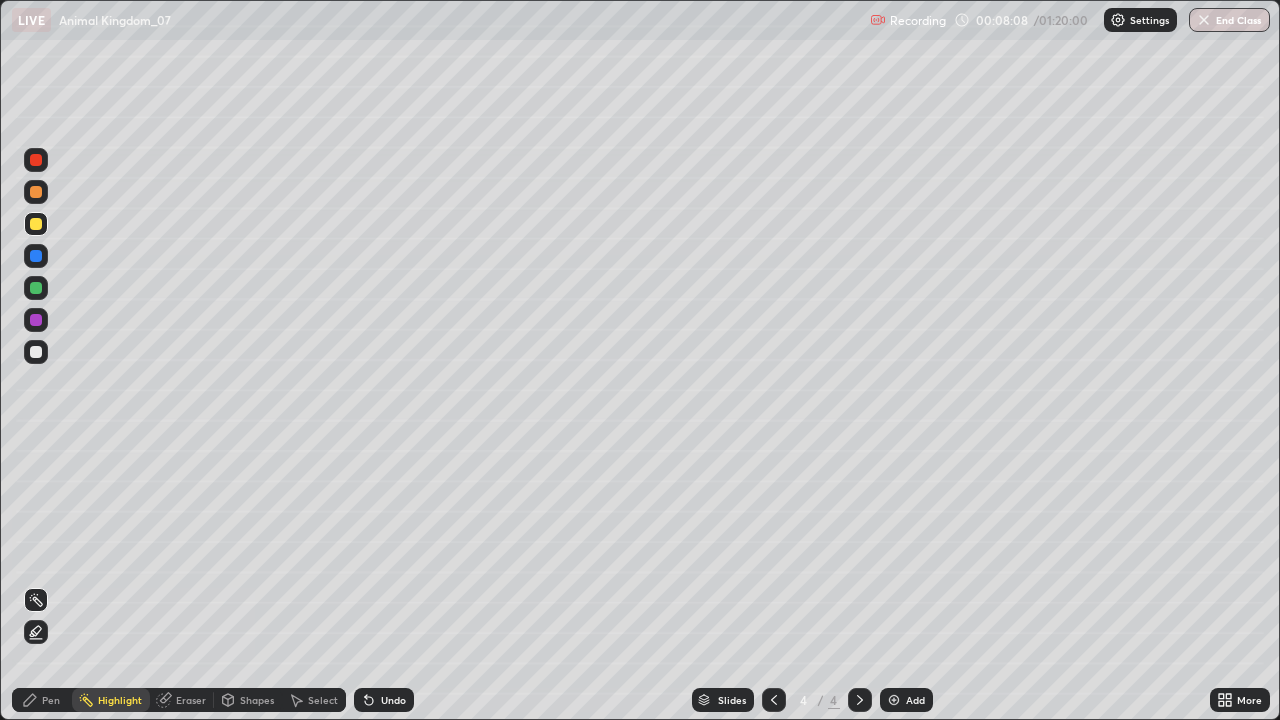 click 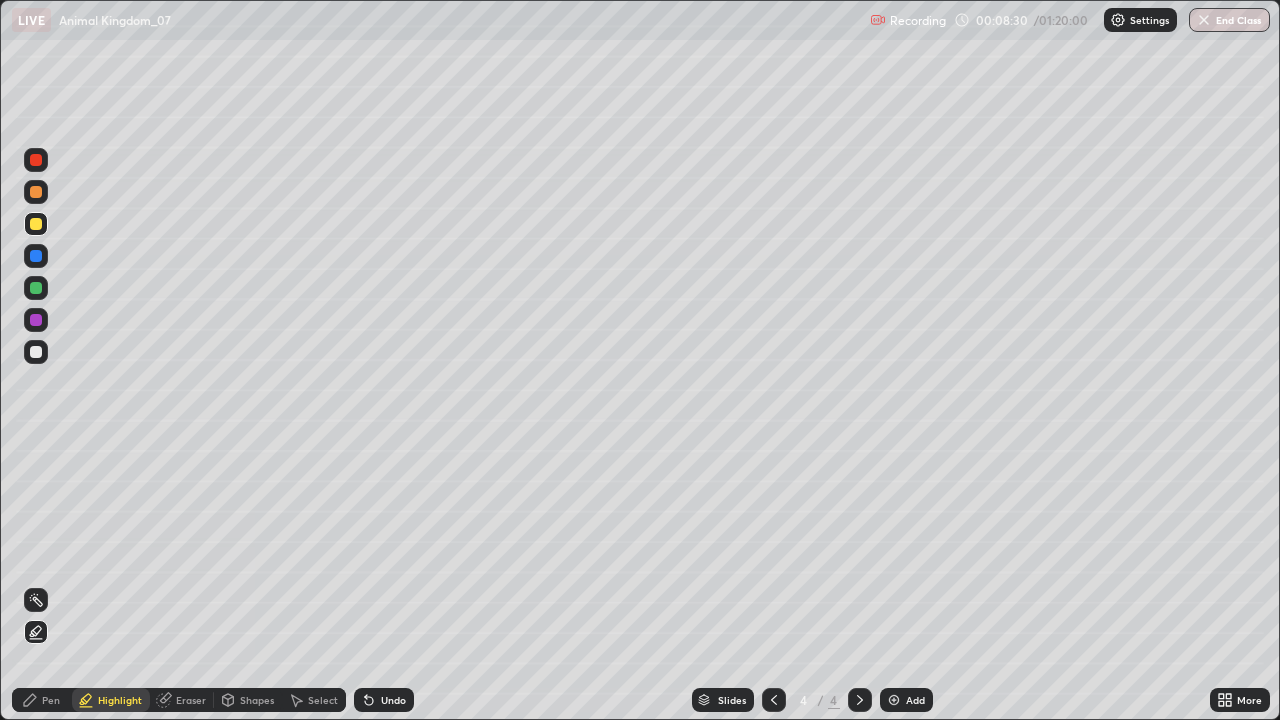 click at bounding box center [36, 352] 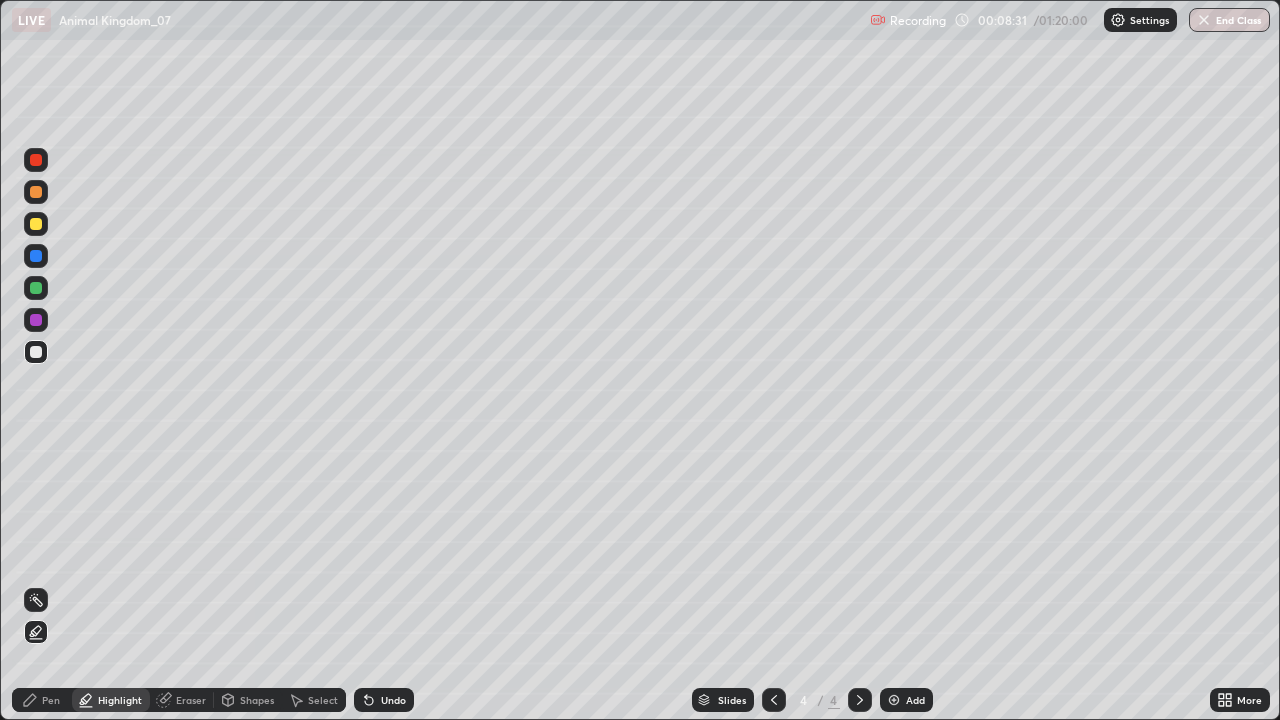click on "Pen" at bounding box center (51, 700) 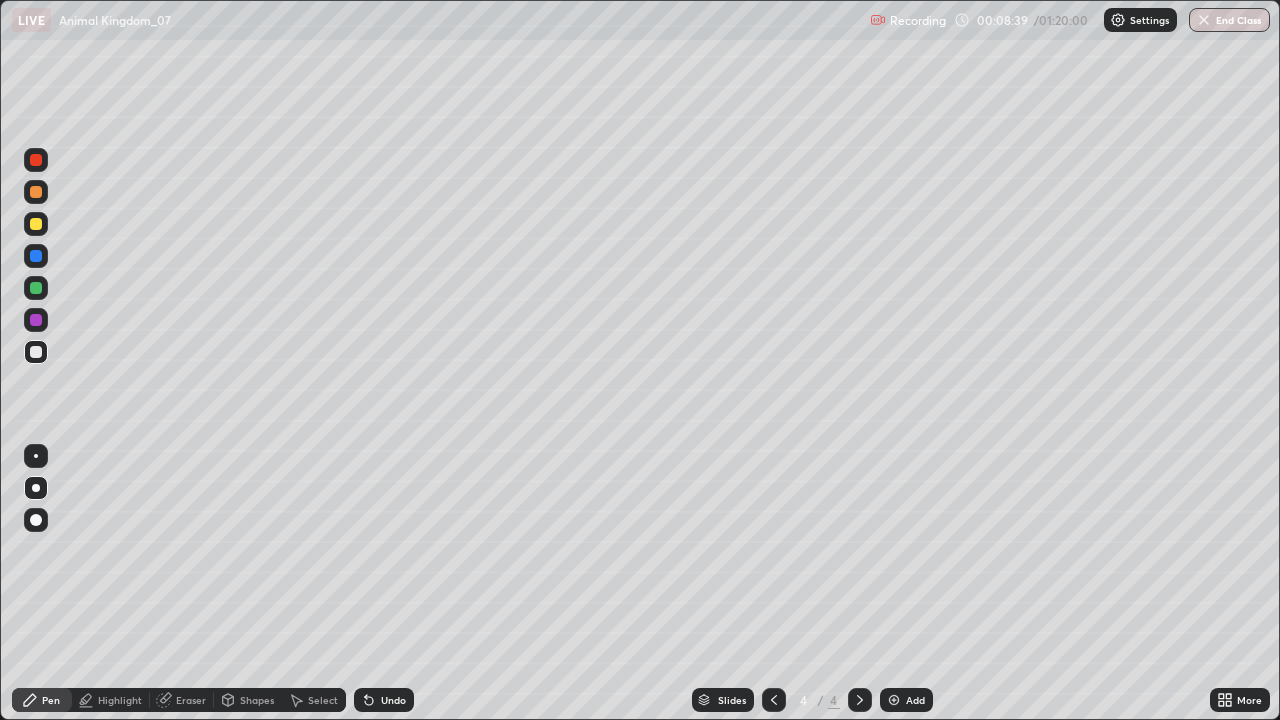 click on "Eraser" at bounding box center (191, 700) 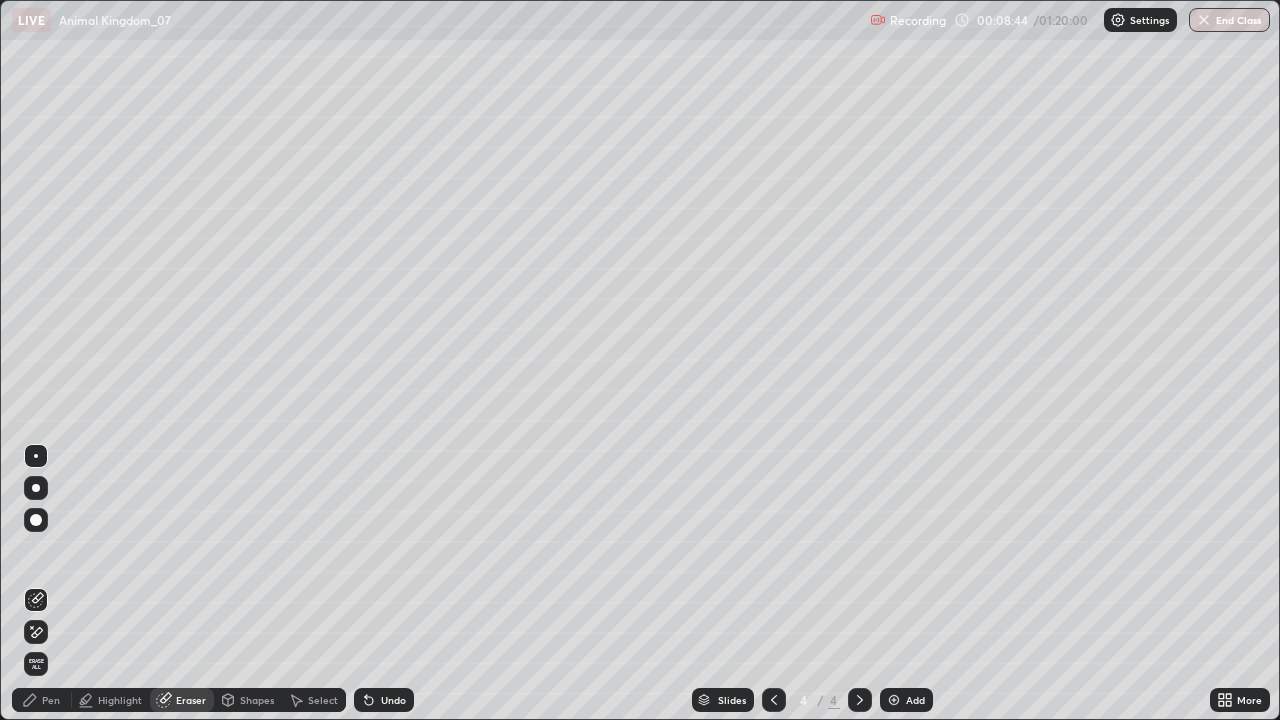 click on "Highlight" at bounding box center [111, 700] 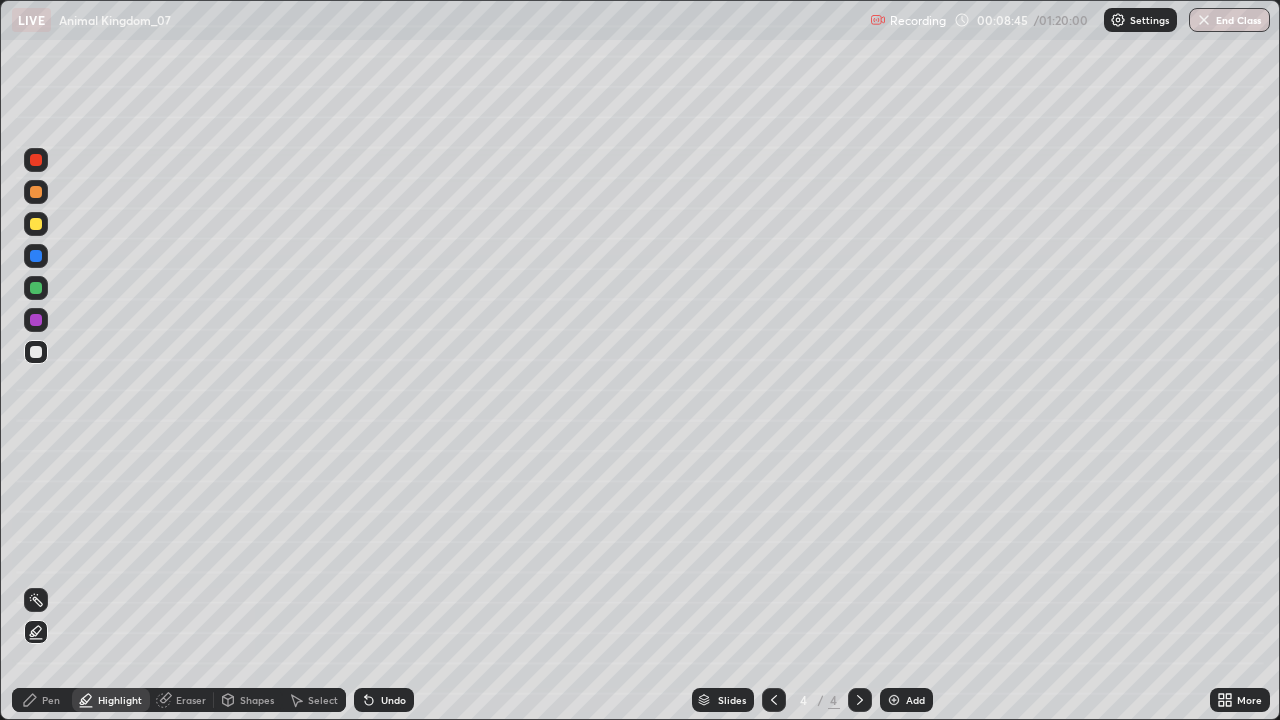 click on "Pen" at bounding box center (42, 700) 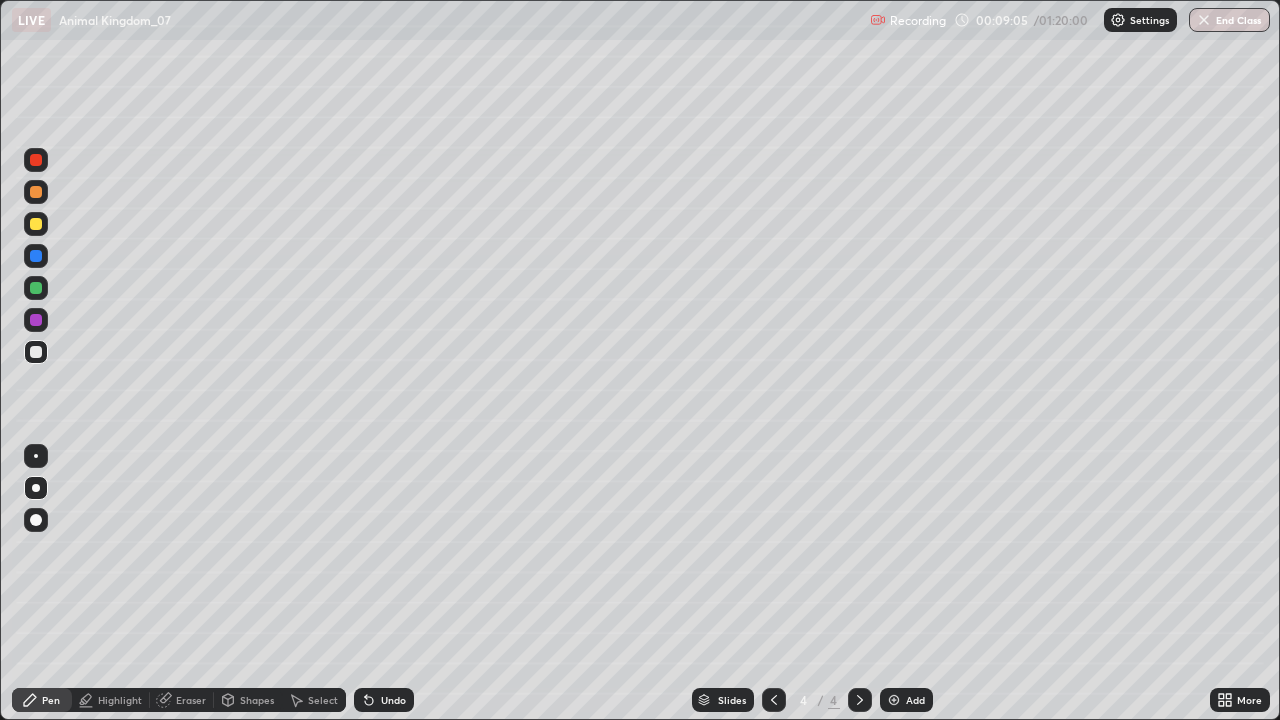 click at bounding box center [36, 352] 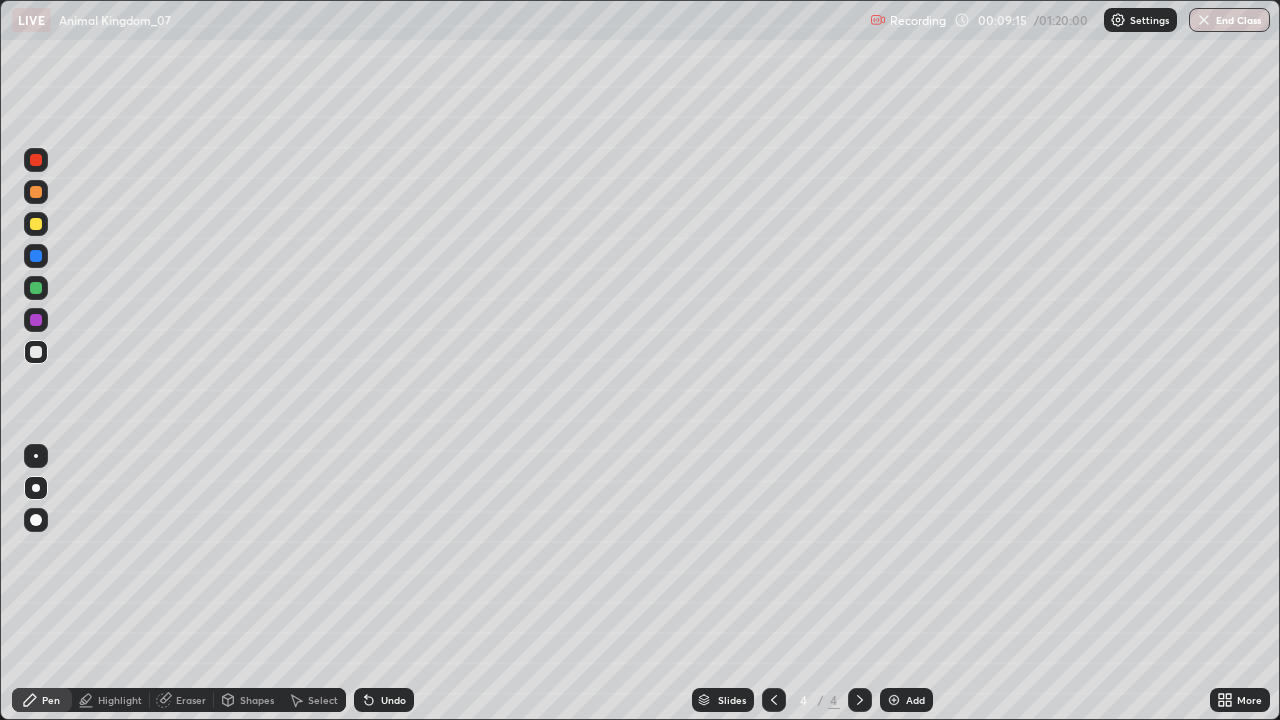 click at bounding box center [36, 288] 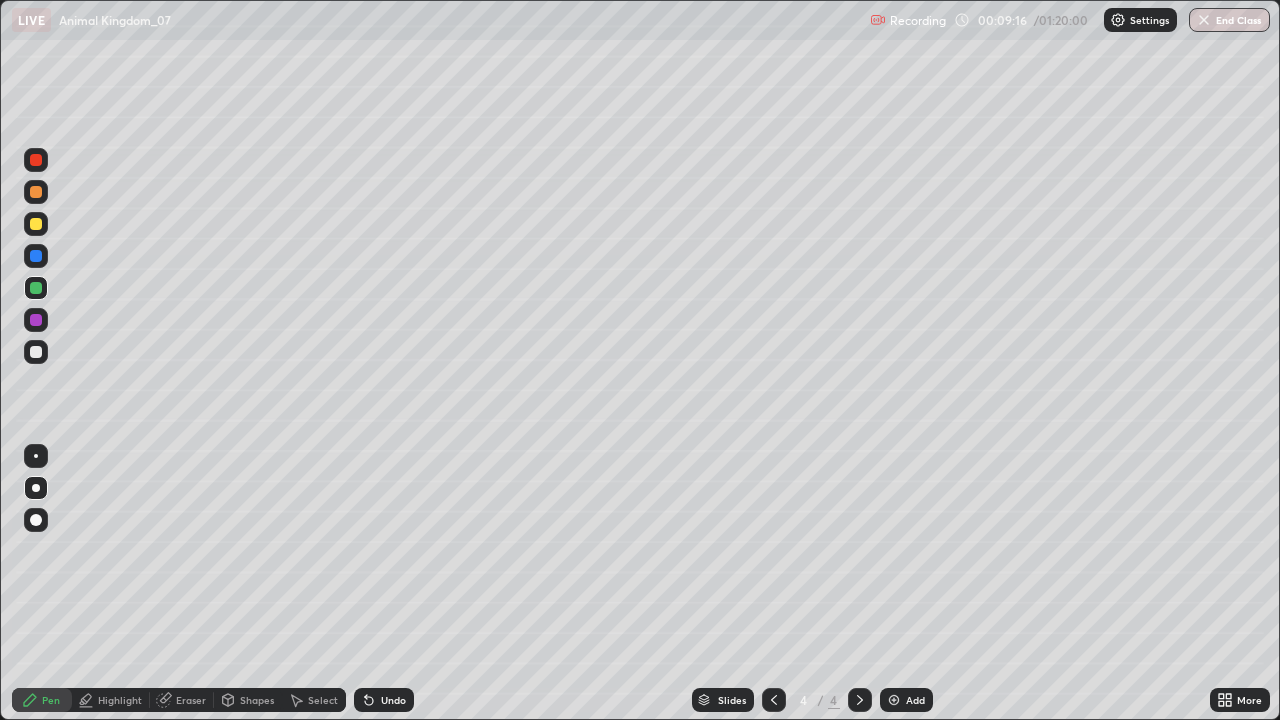 click on "Highlight" at bounding box center [120, 700] 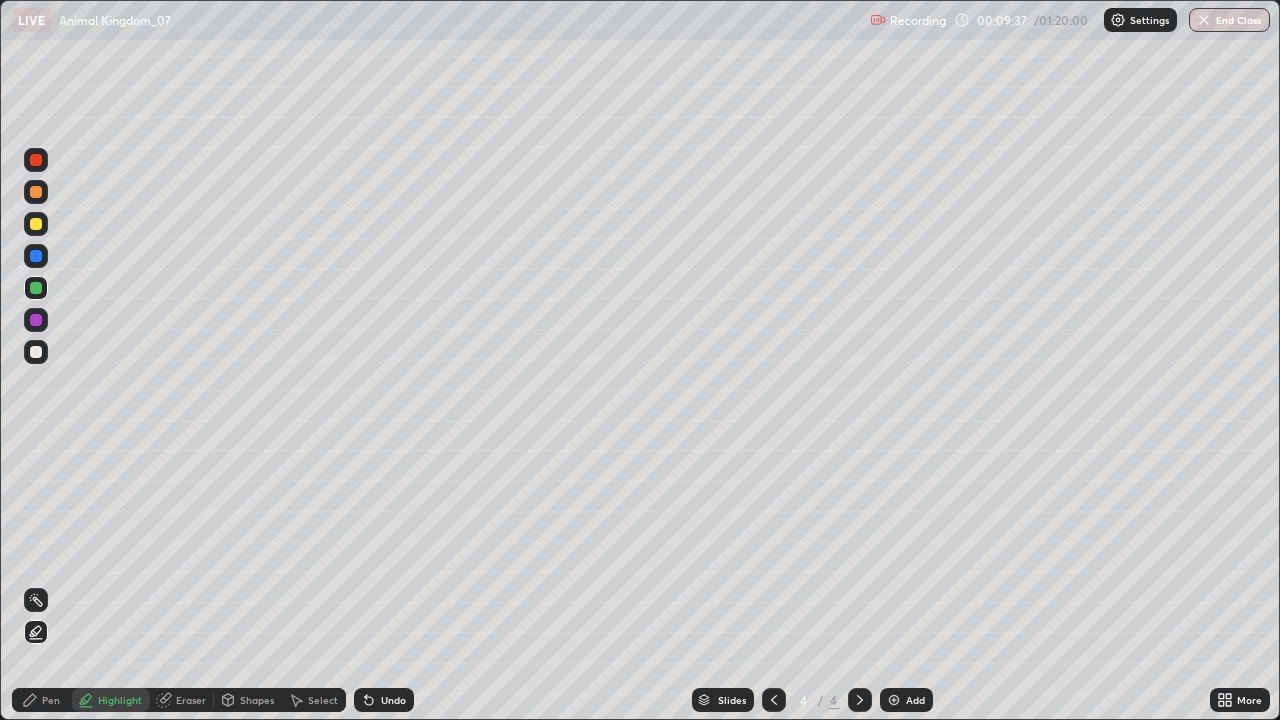click at bounding box center [36, 352] 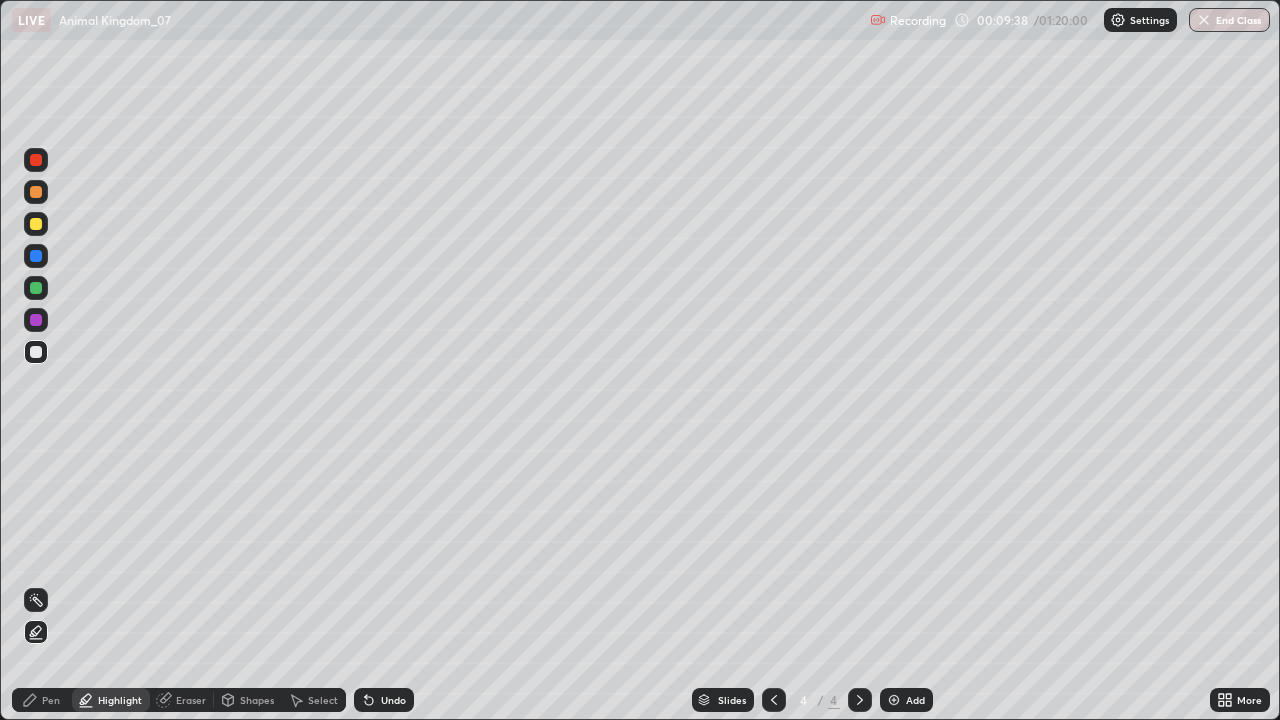 click on "Pen" at bounding box center (42, 700) 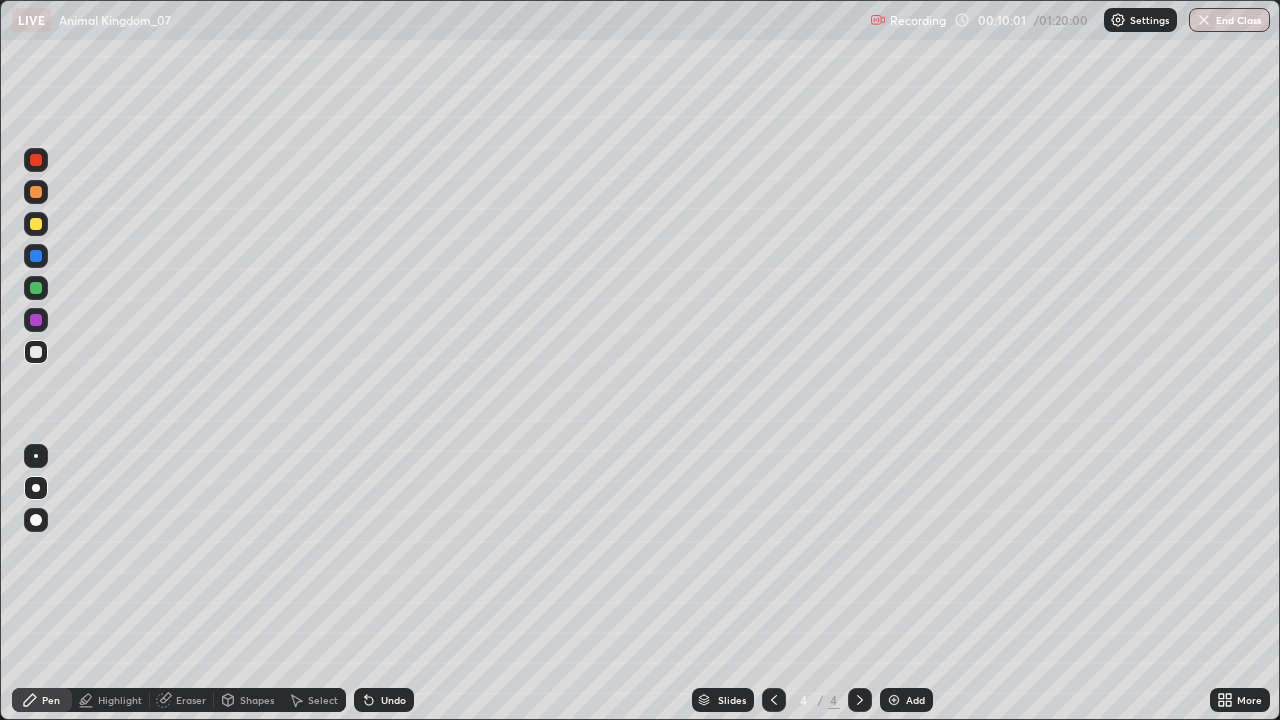 click at bounding box center (36, 288) 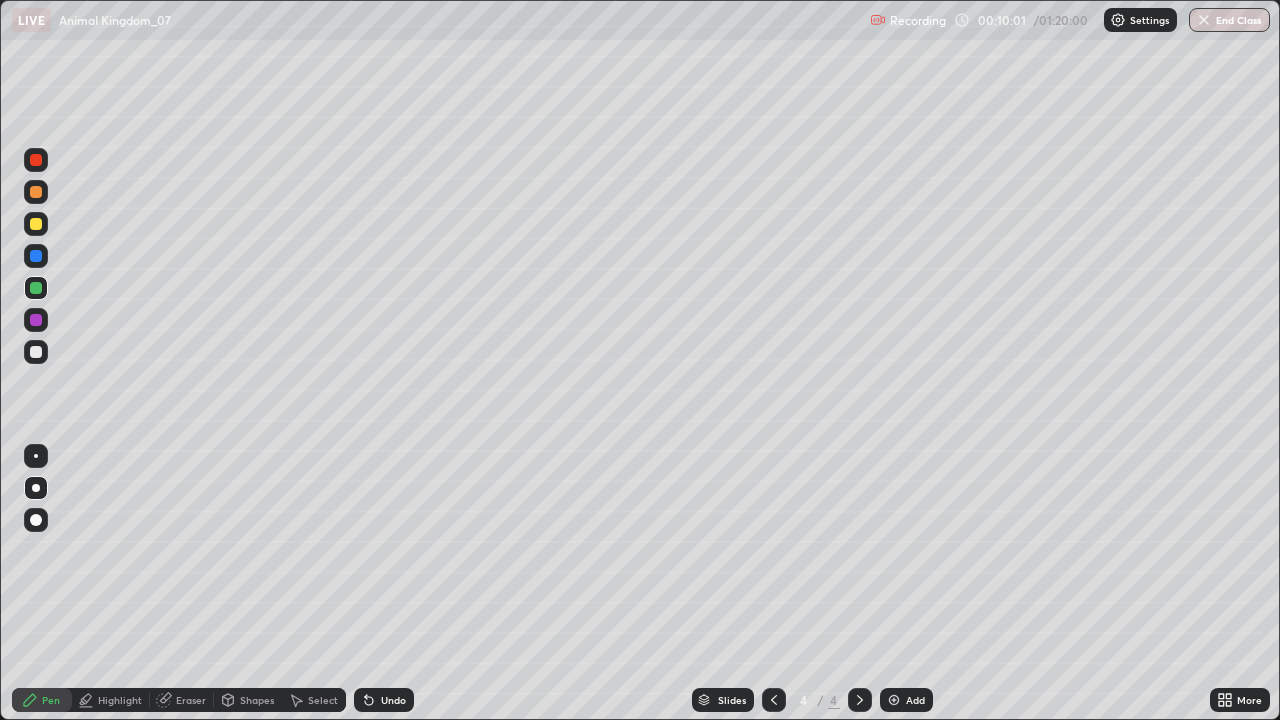 click at bounding box center (36, 320) 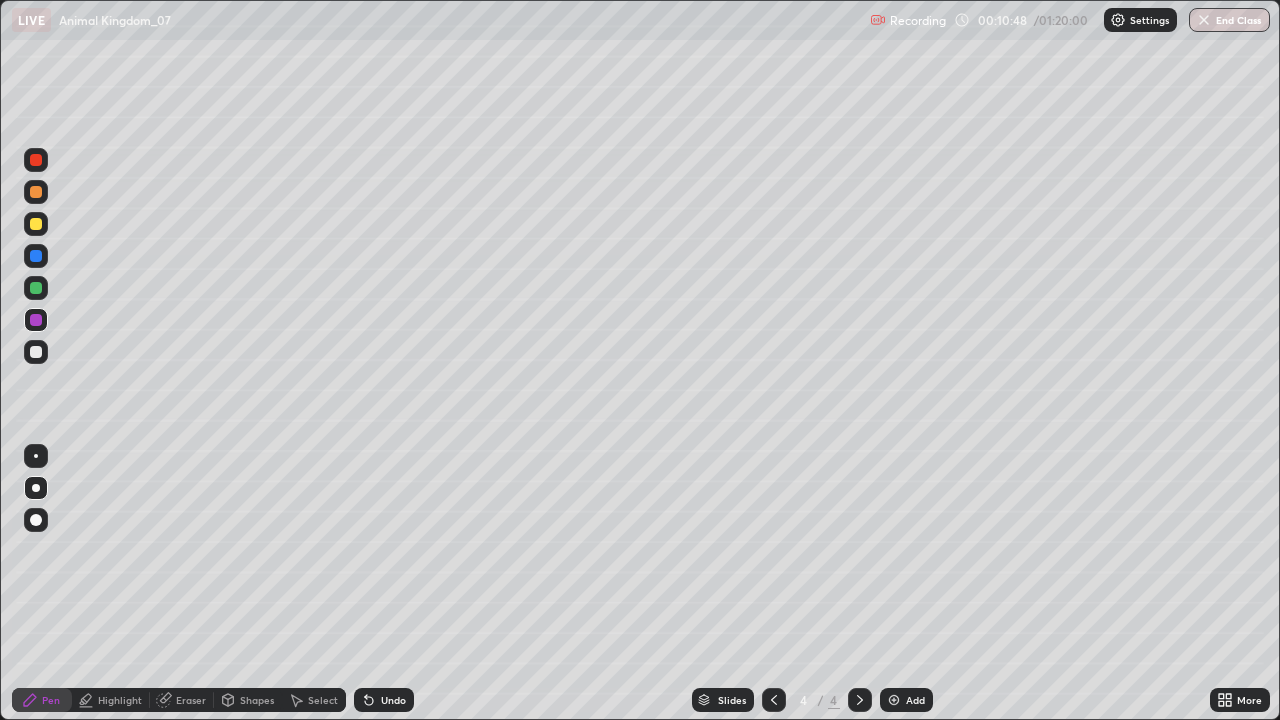 click at bounding box center (36, 224) 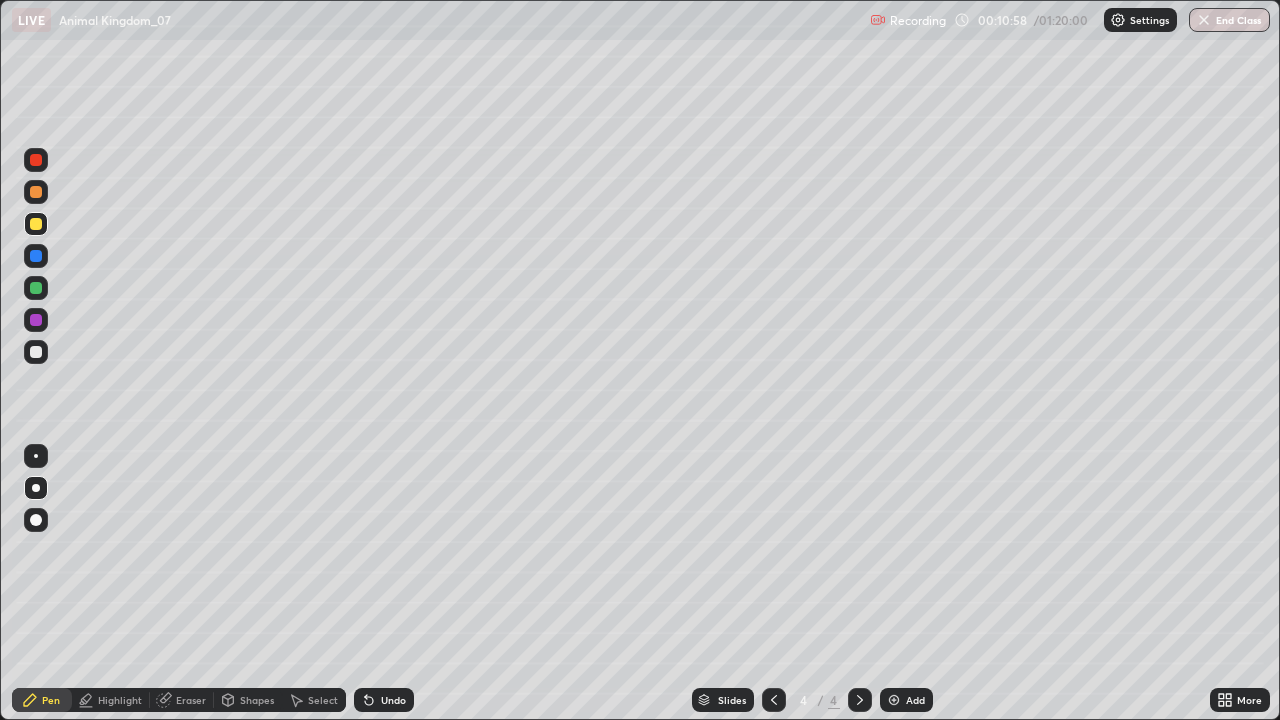 click at bounding box center (36, 352) 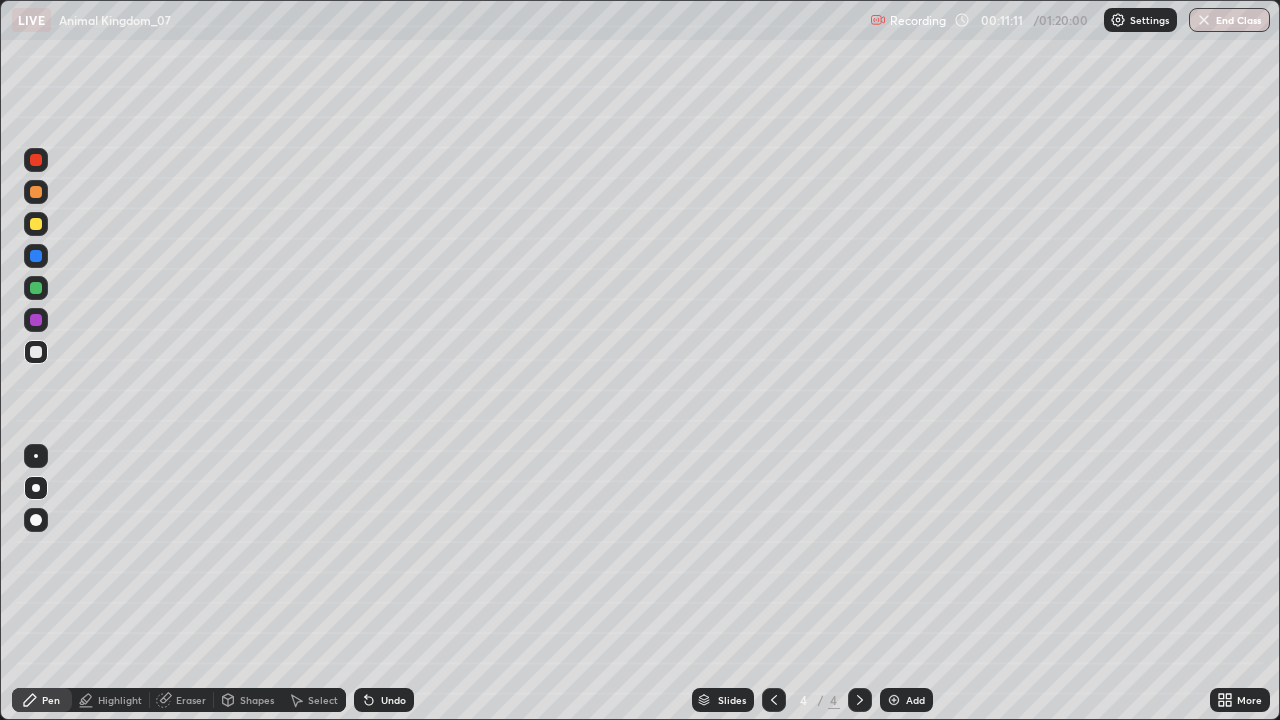 click at bounding box center (36, 224) 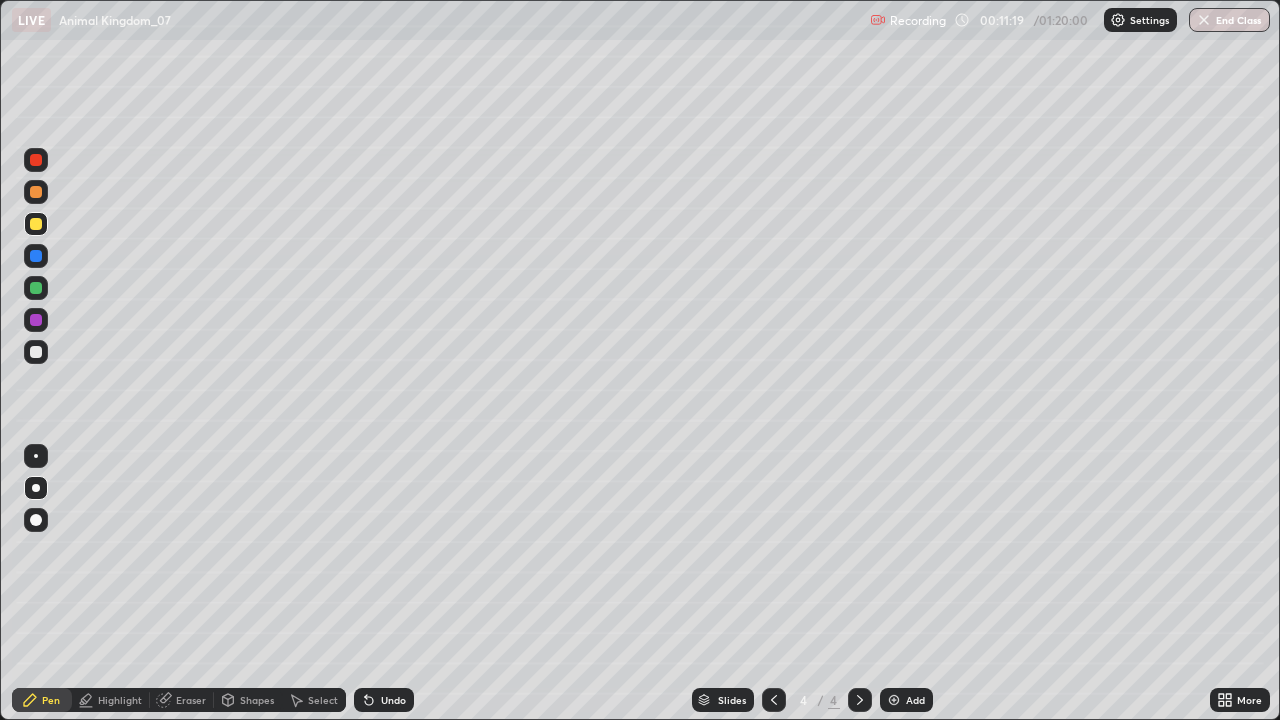 click at bounding box center (36, 288) 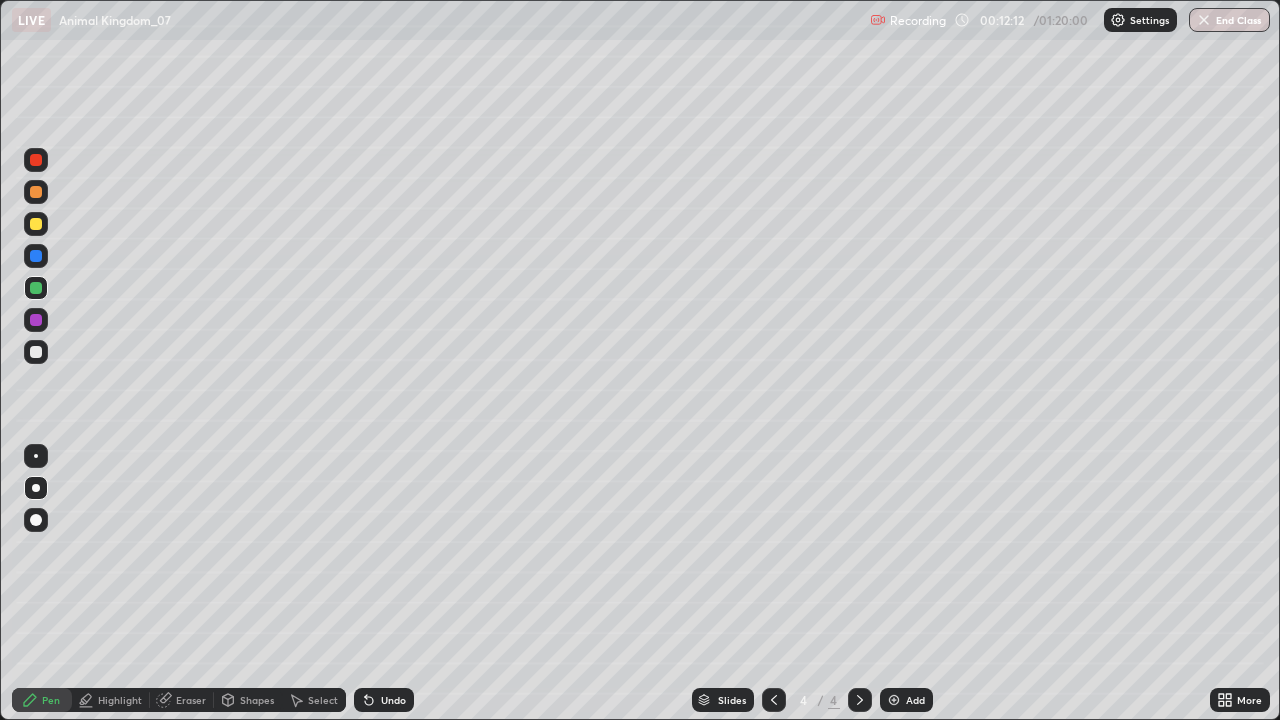 click on "Undo" at bounding box center [393, 700] 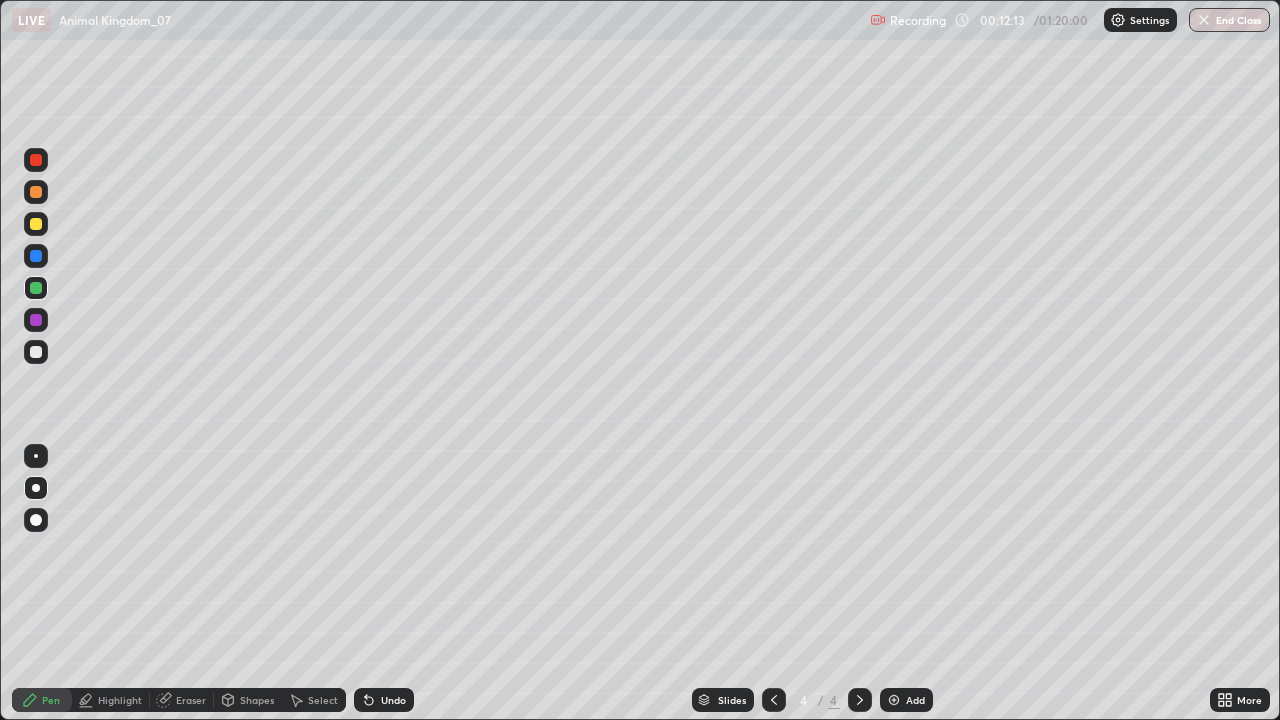 click on "Undo" at bounding box center (393, 700) 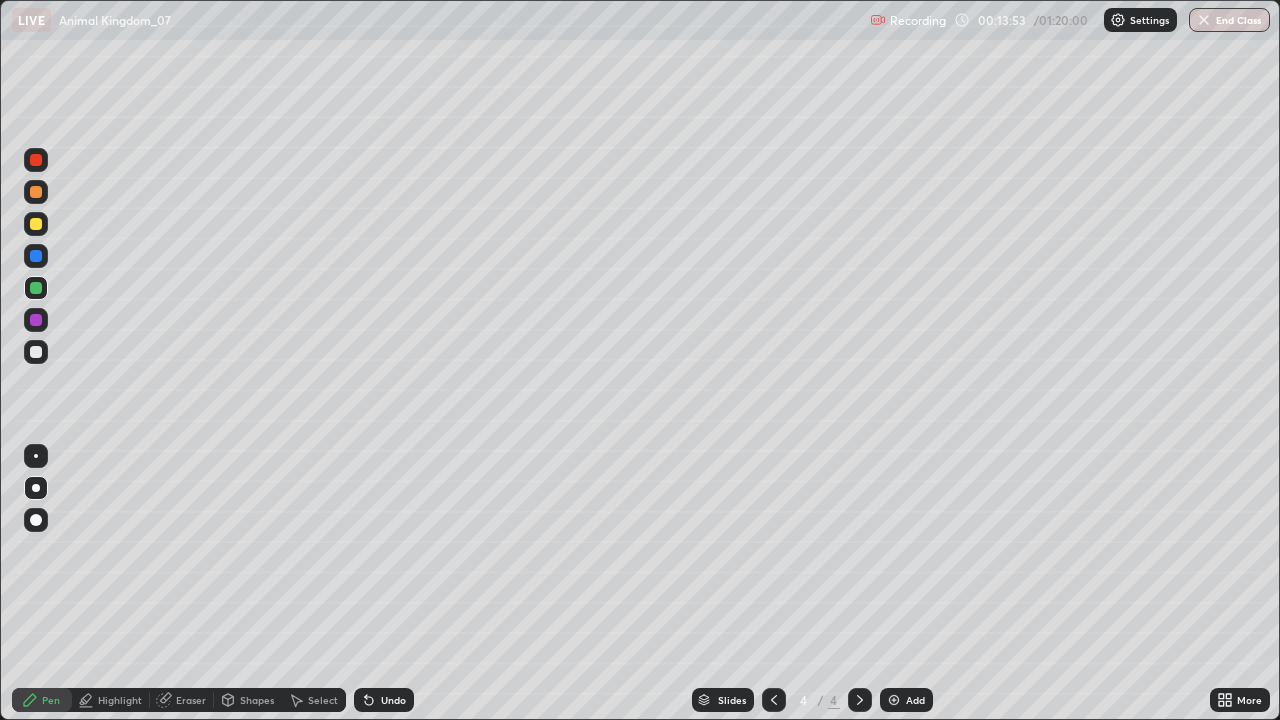 click on "Add" at bounding box center [915, 700] 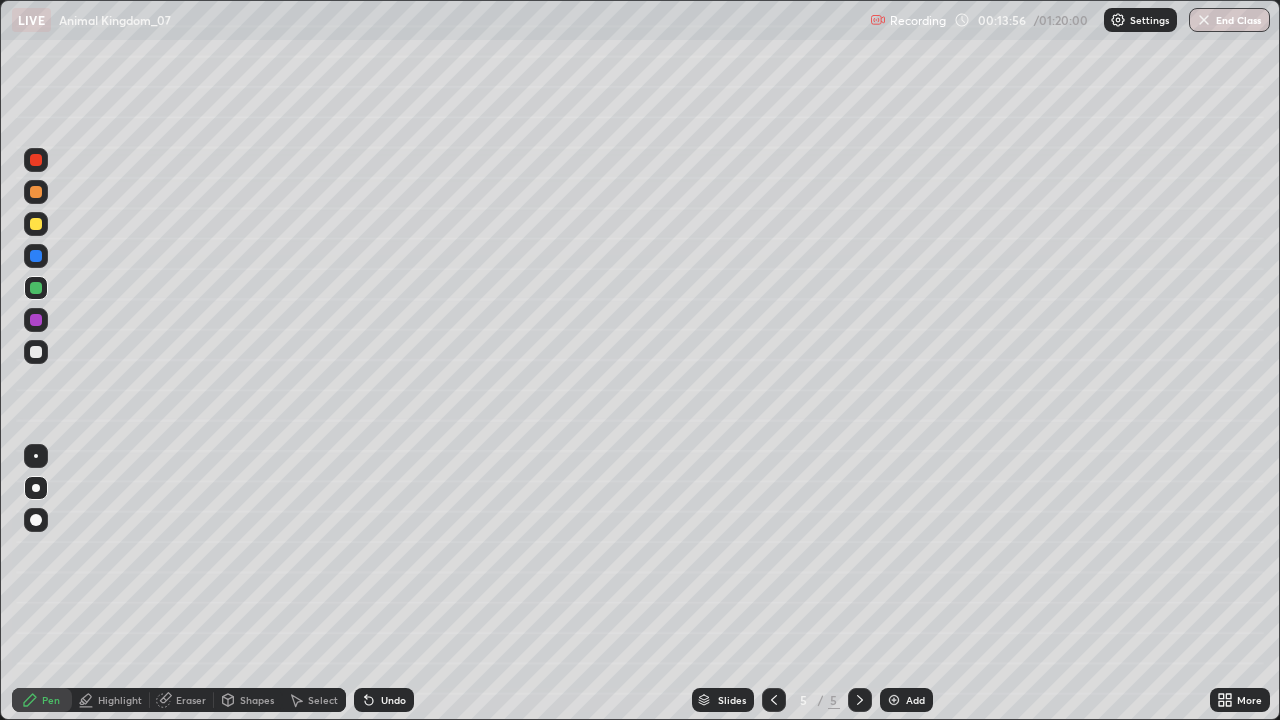 click at bounding box center [36, 352] 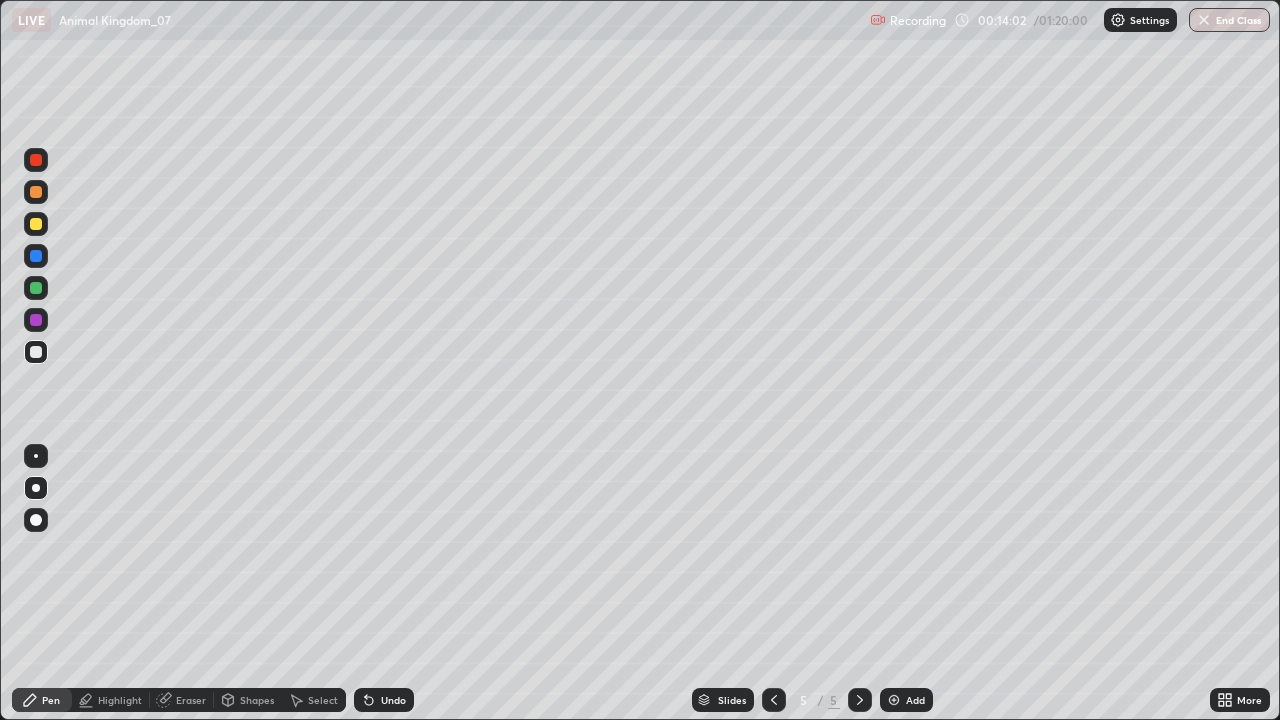 click at bounding box center [36, 224] 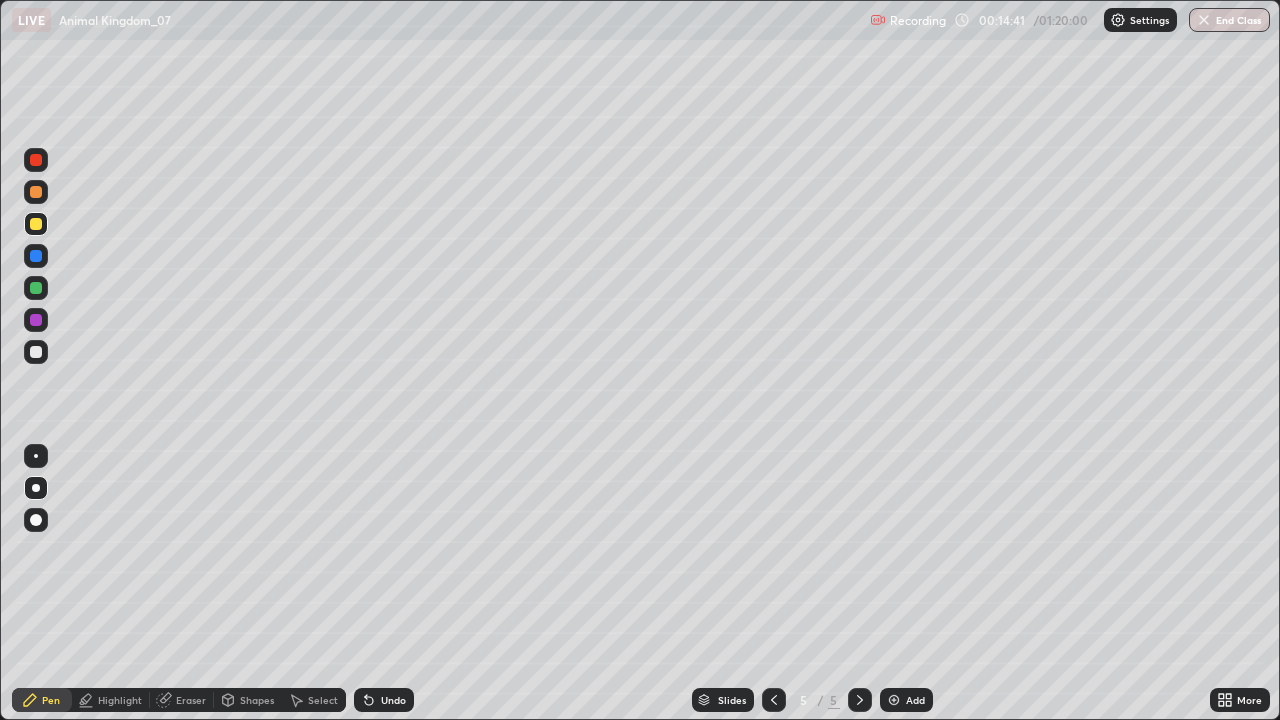 click at bounding box center (774, 700) 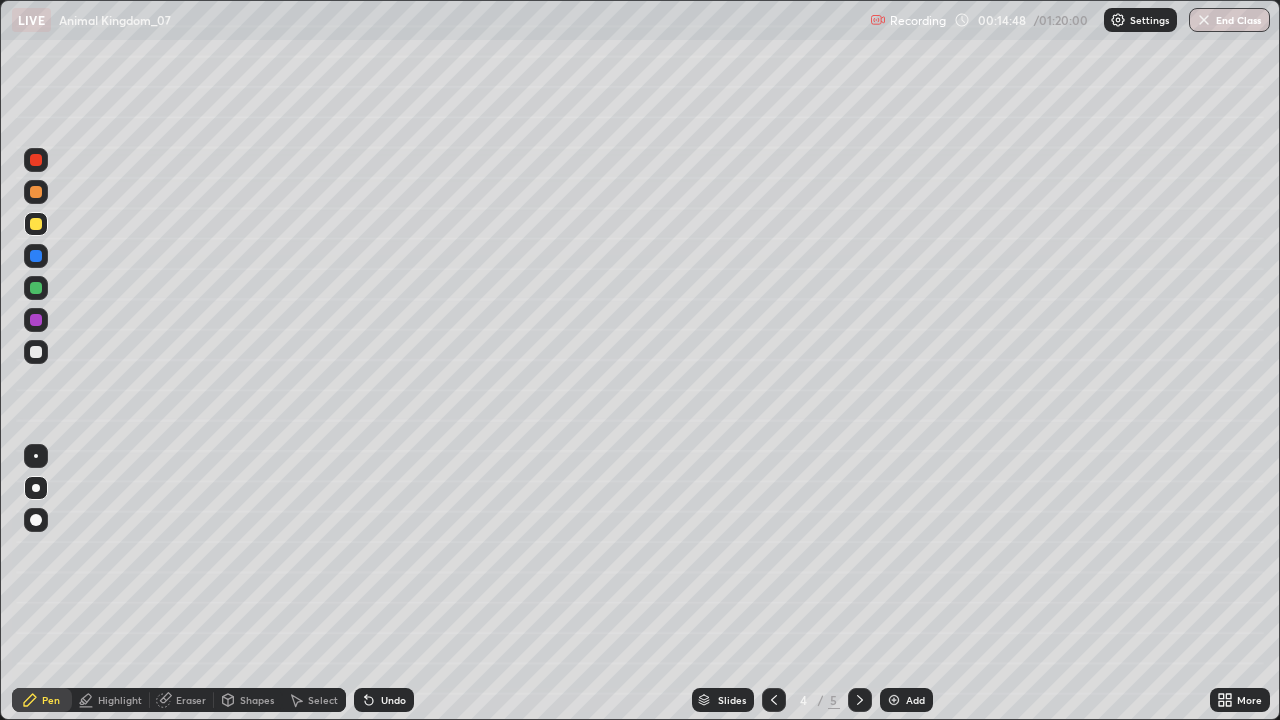 click at bounding box center (36, 224) 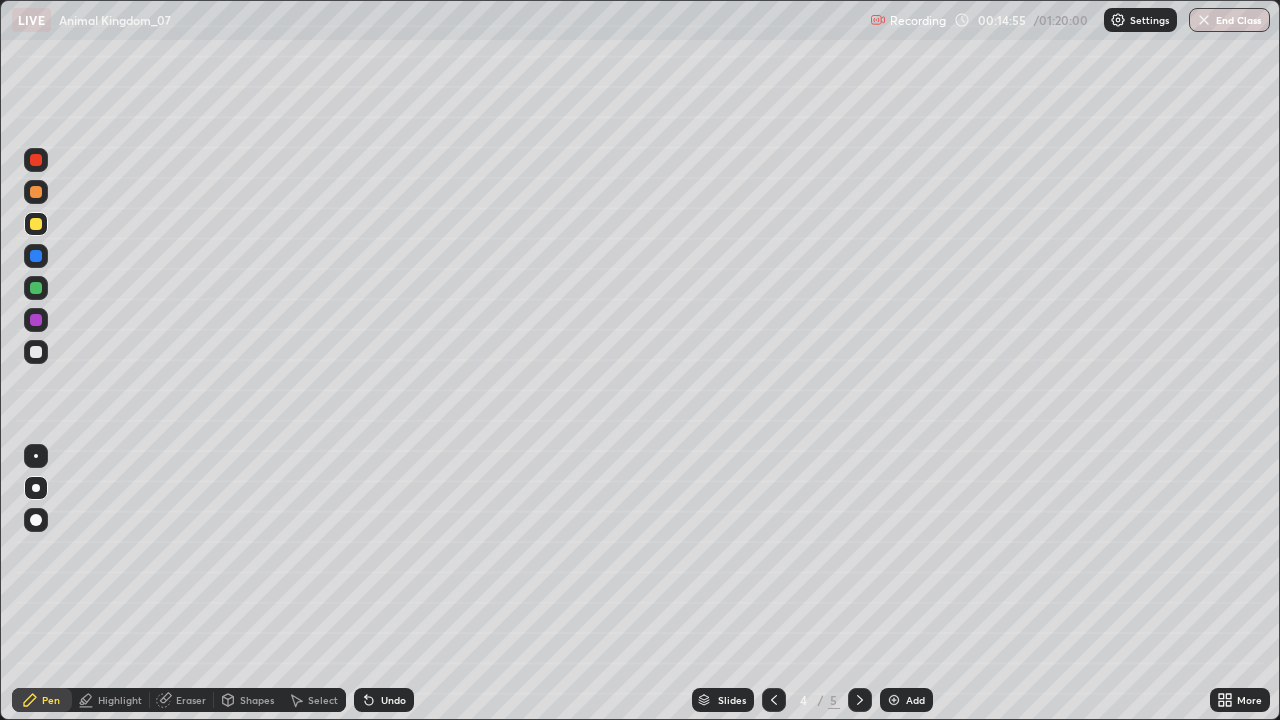 click at bounding box center [36, 288] 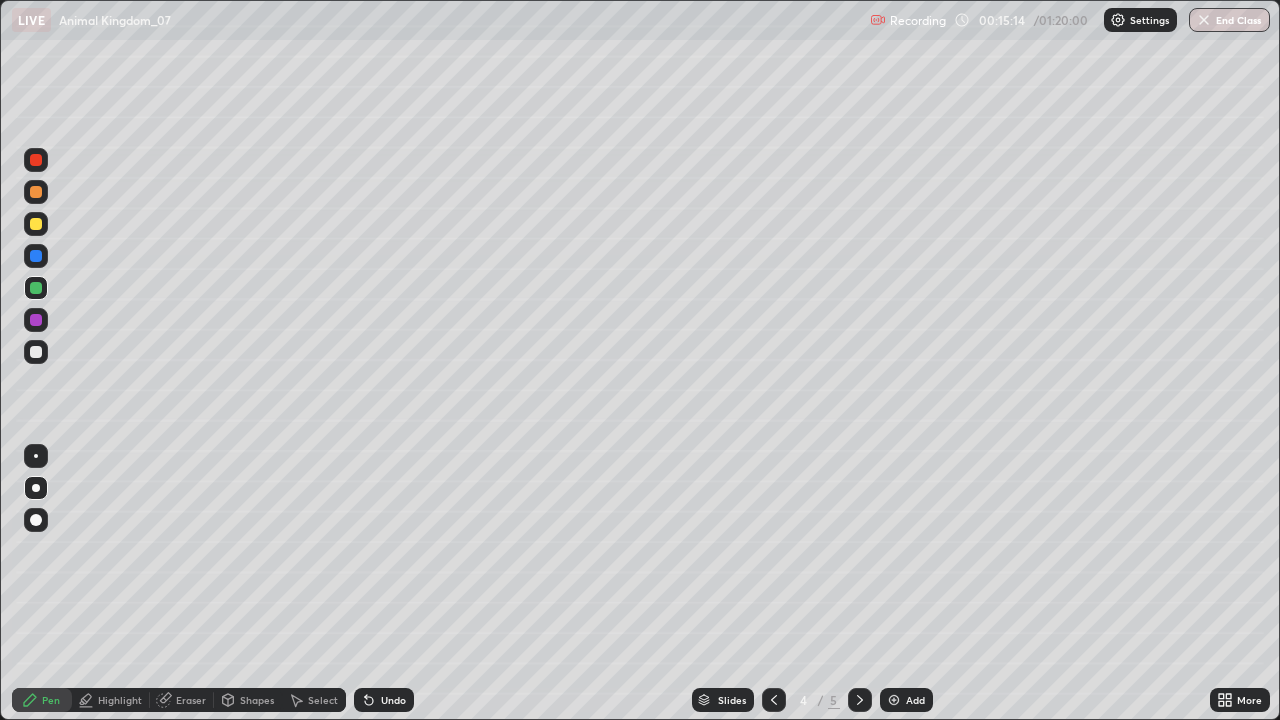 click 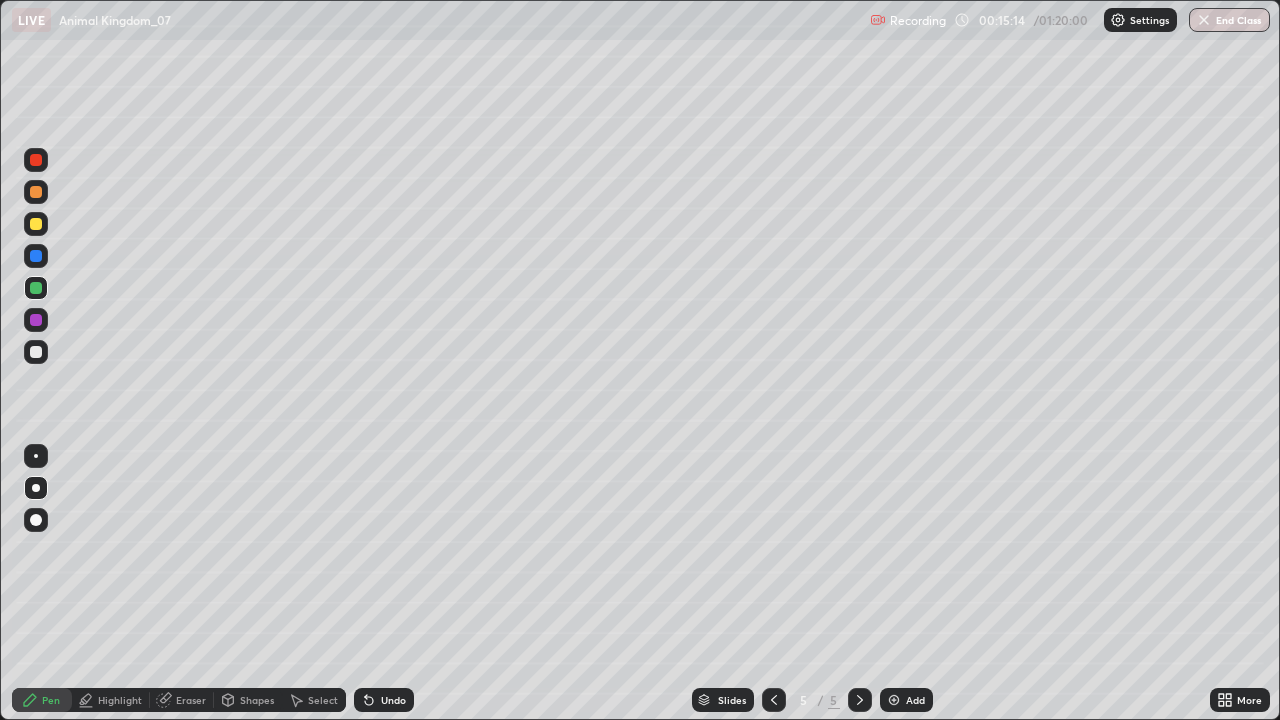 click on "Add" at bounding box center (906, 700) 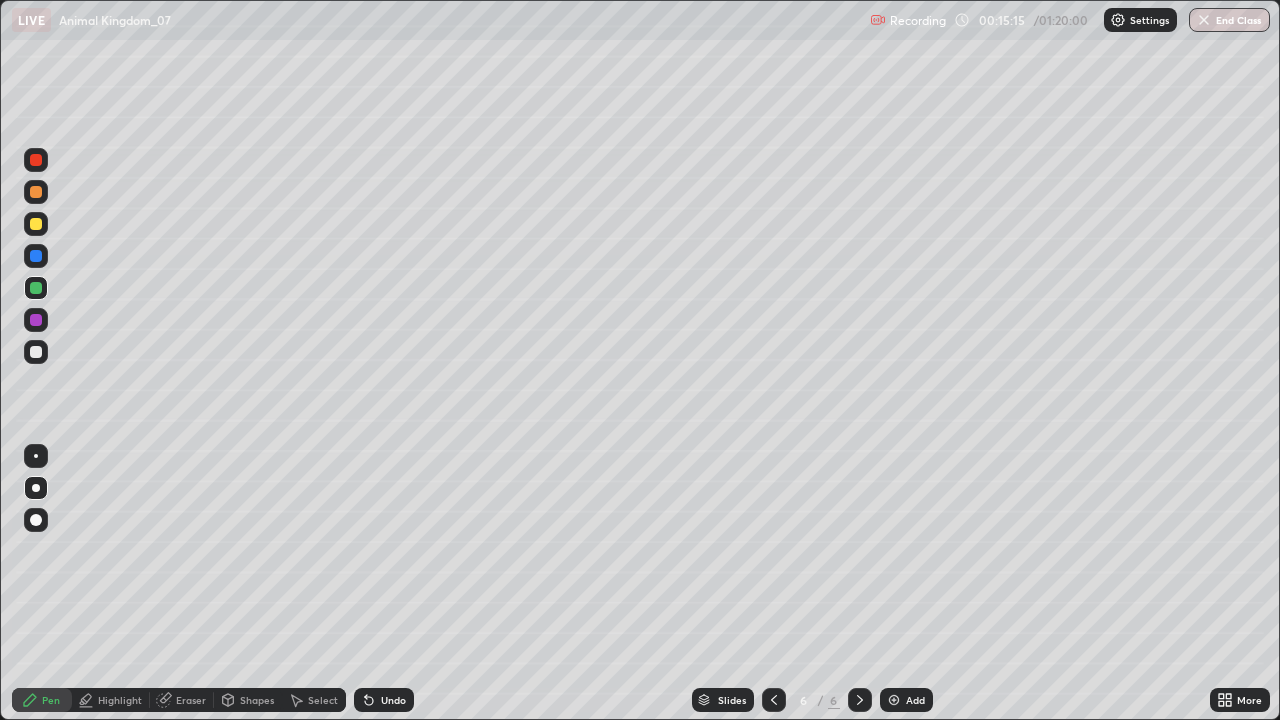 click at bounding box center [36, 352] 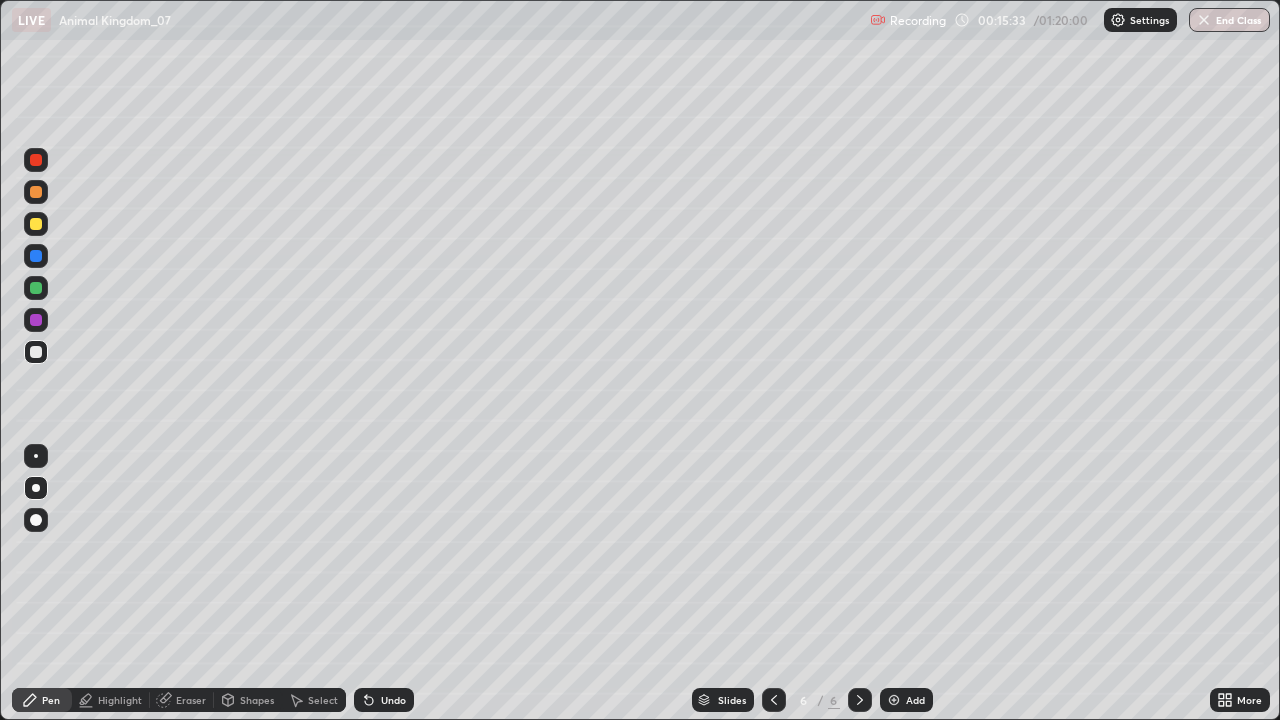 click at bounding box center [36, 224] 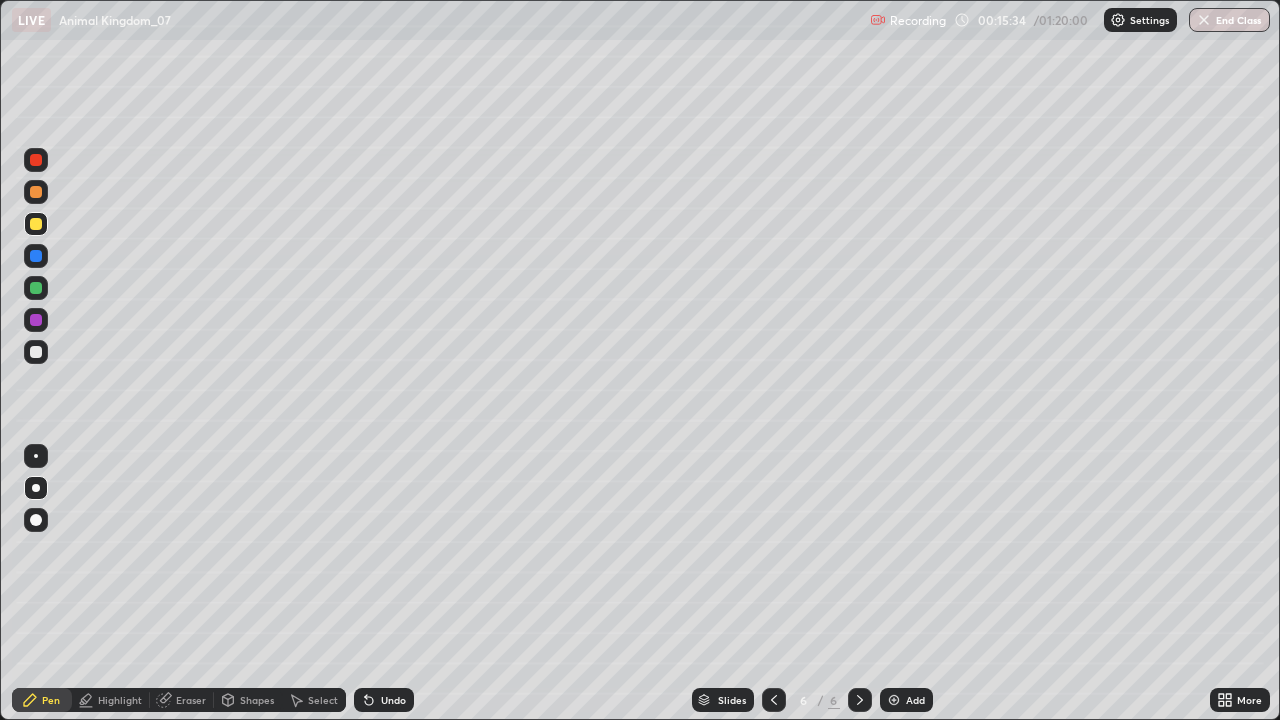 click on "Highlight" at bounding box center (120, 700) 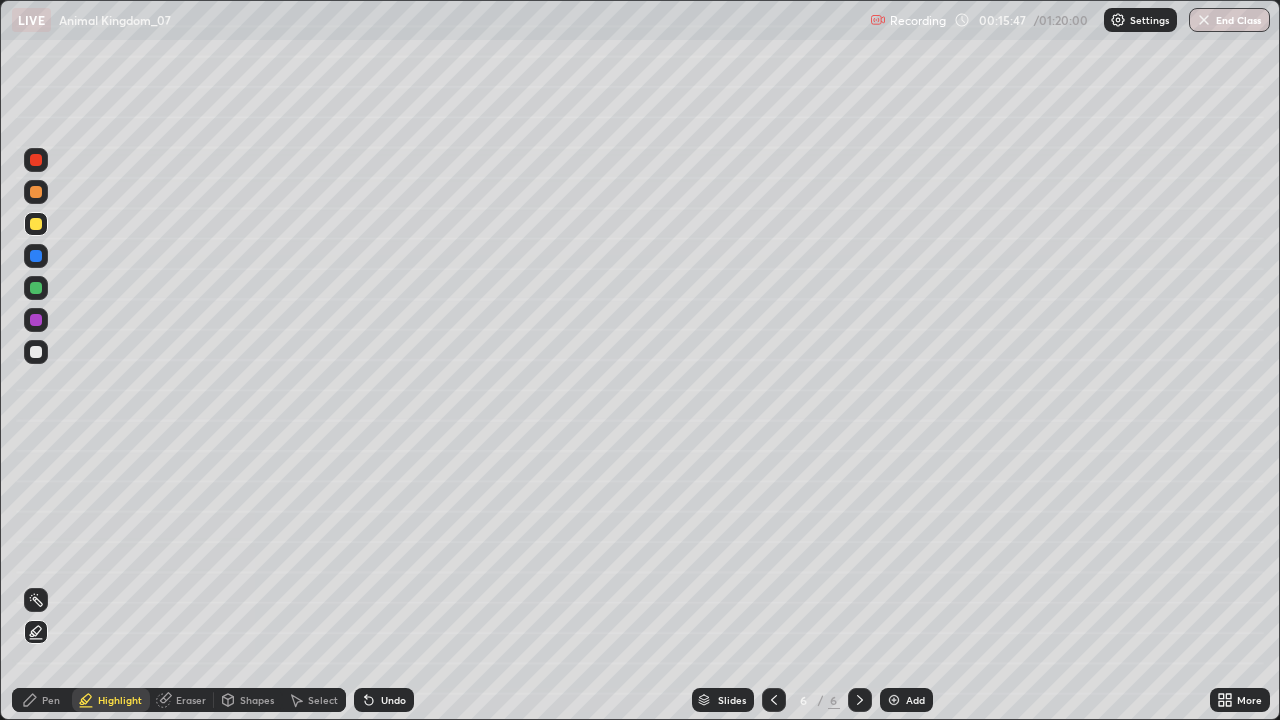 click at bounding box center (36, 288) 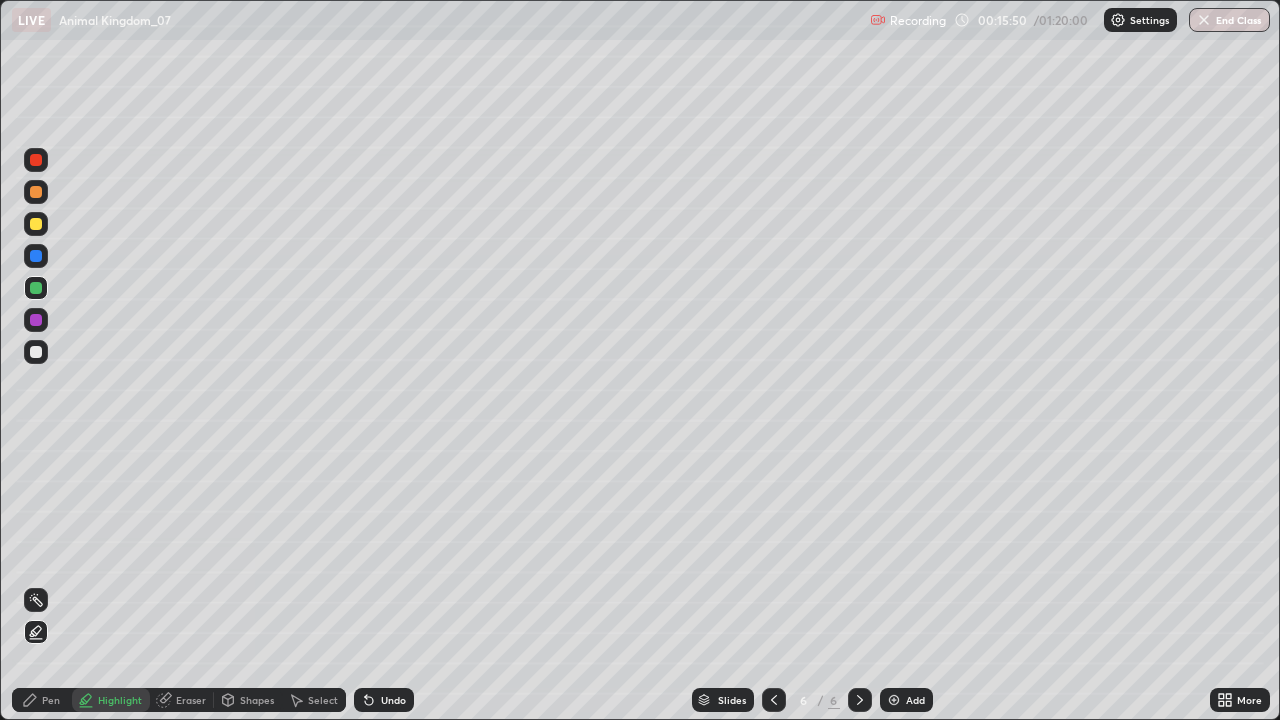 click on "Pen" at bounding box center (51, 700) 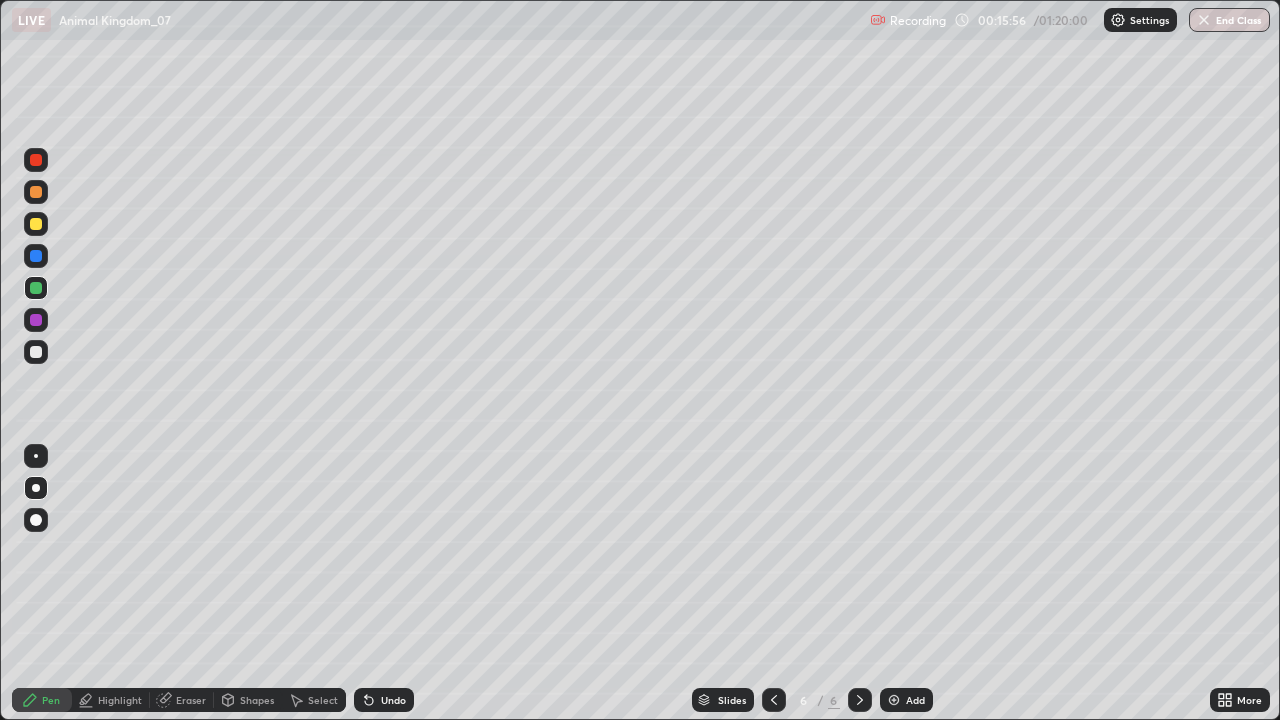 click 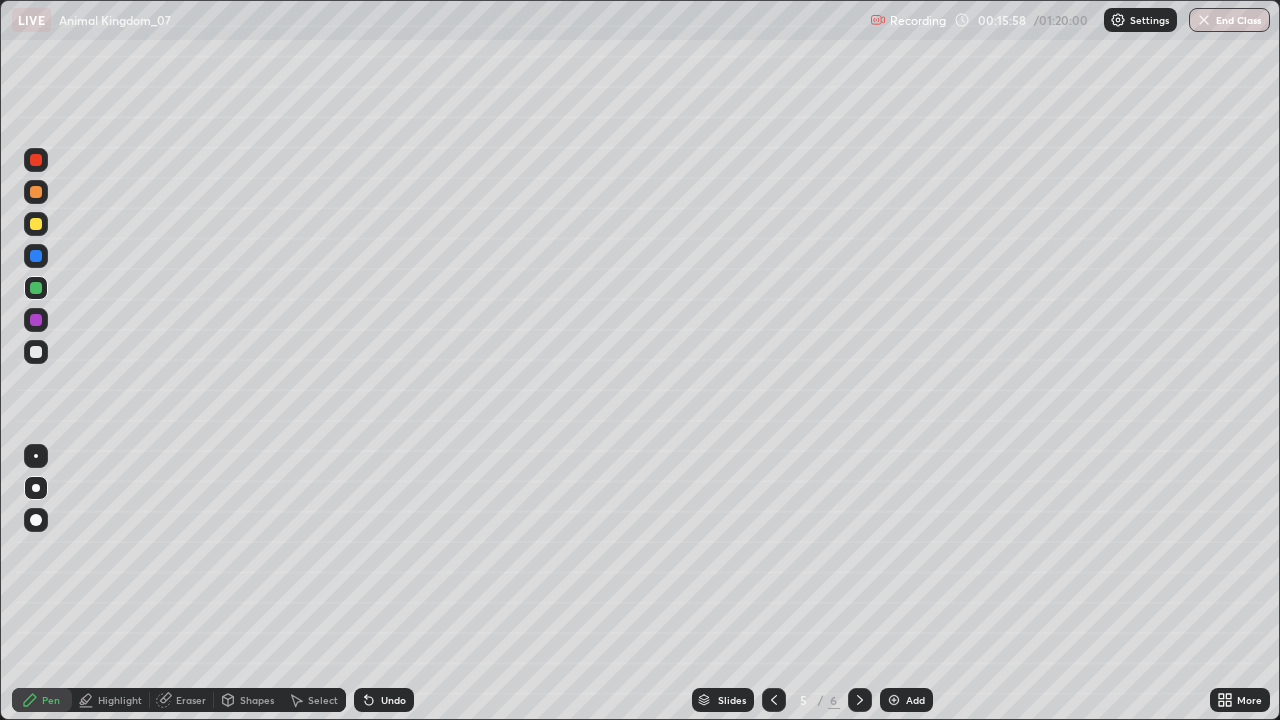 click 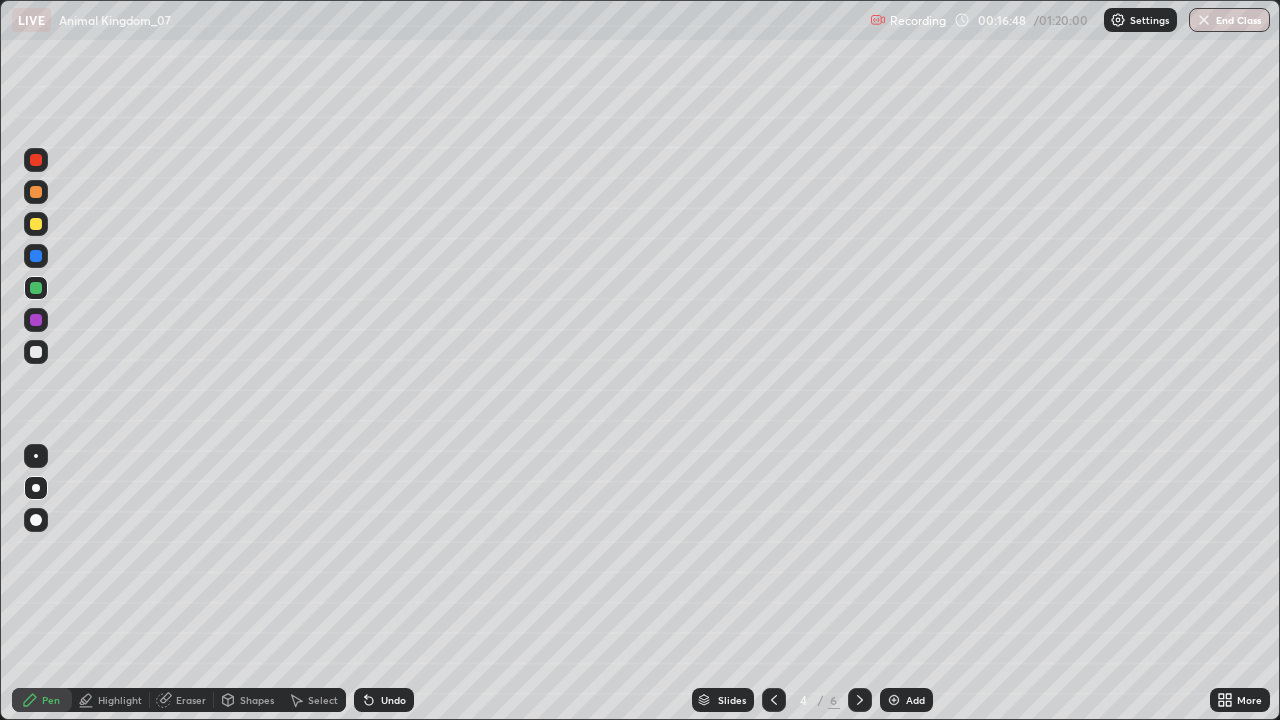 click 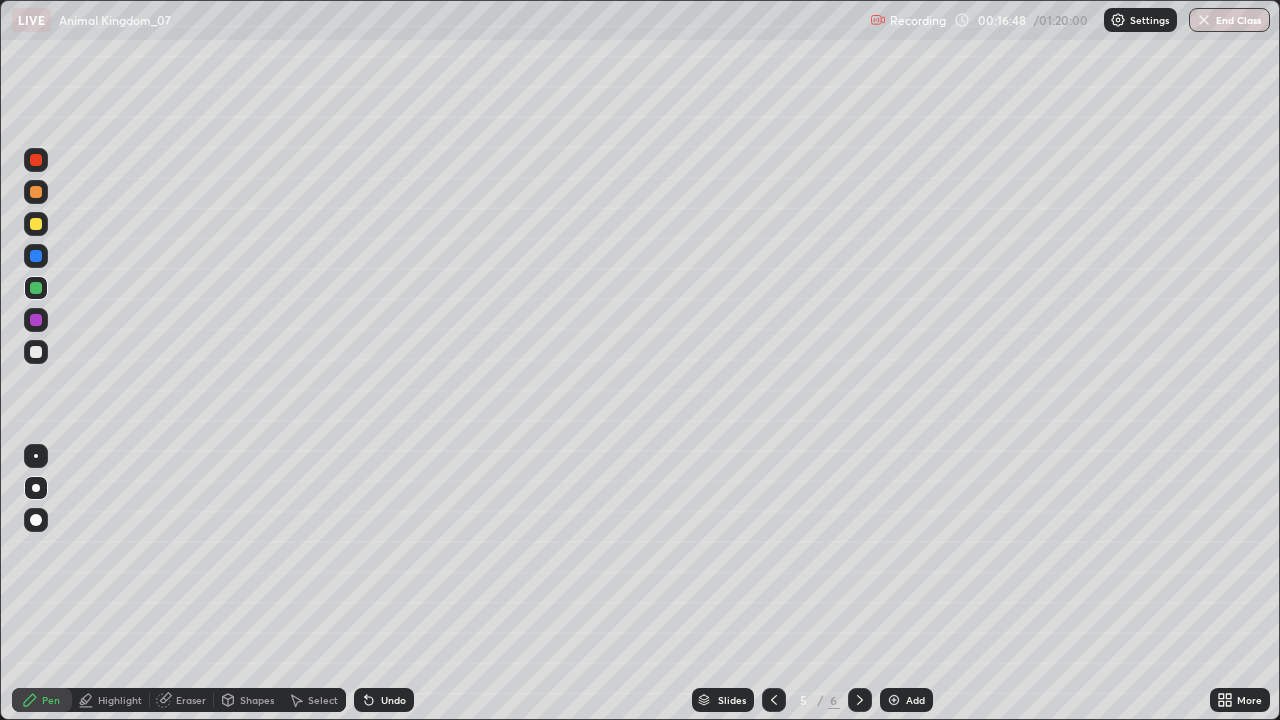 click at bounding box center [894, 700] 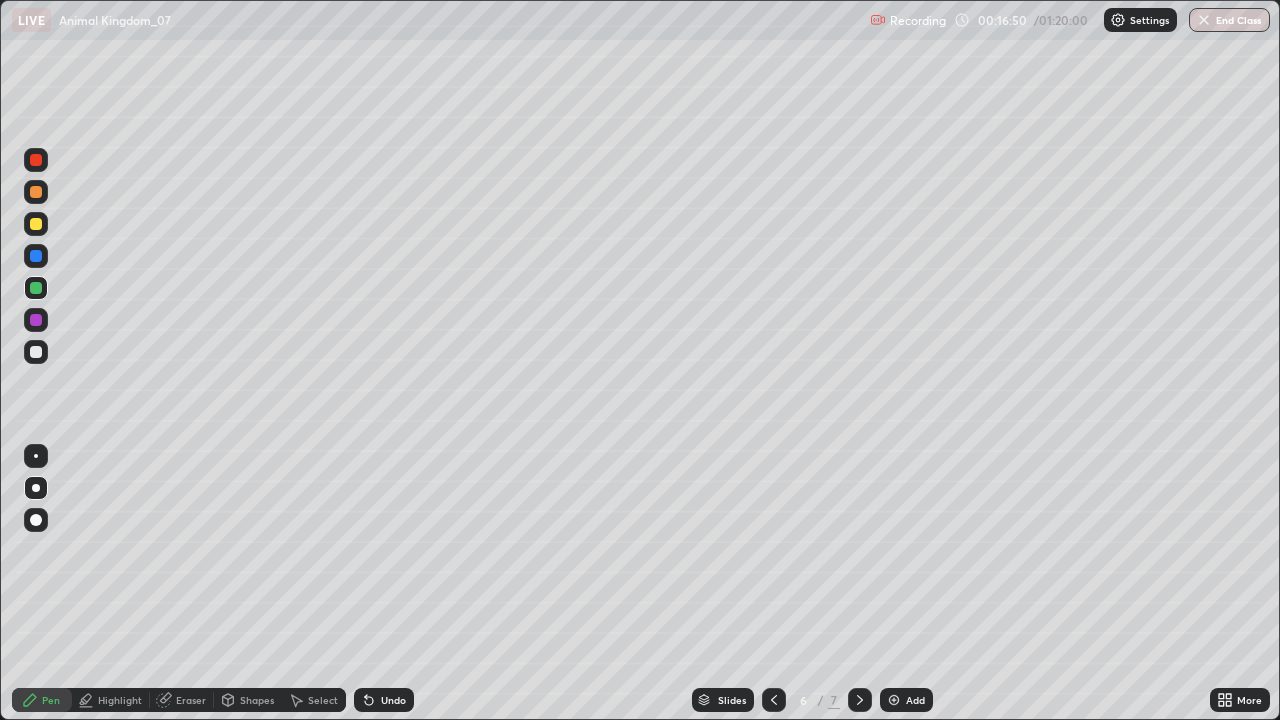 click at bounding box center (36, 352) 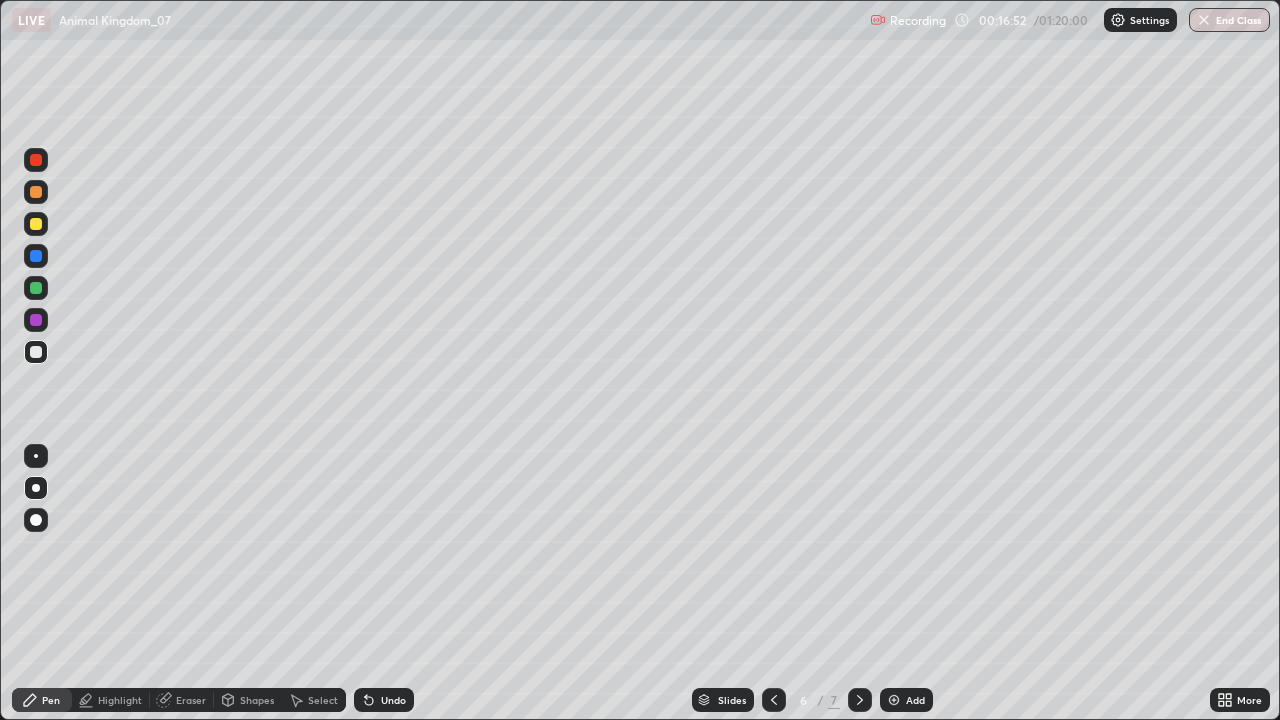 click on "Shapes" at bounding box center [248, 700] 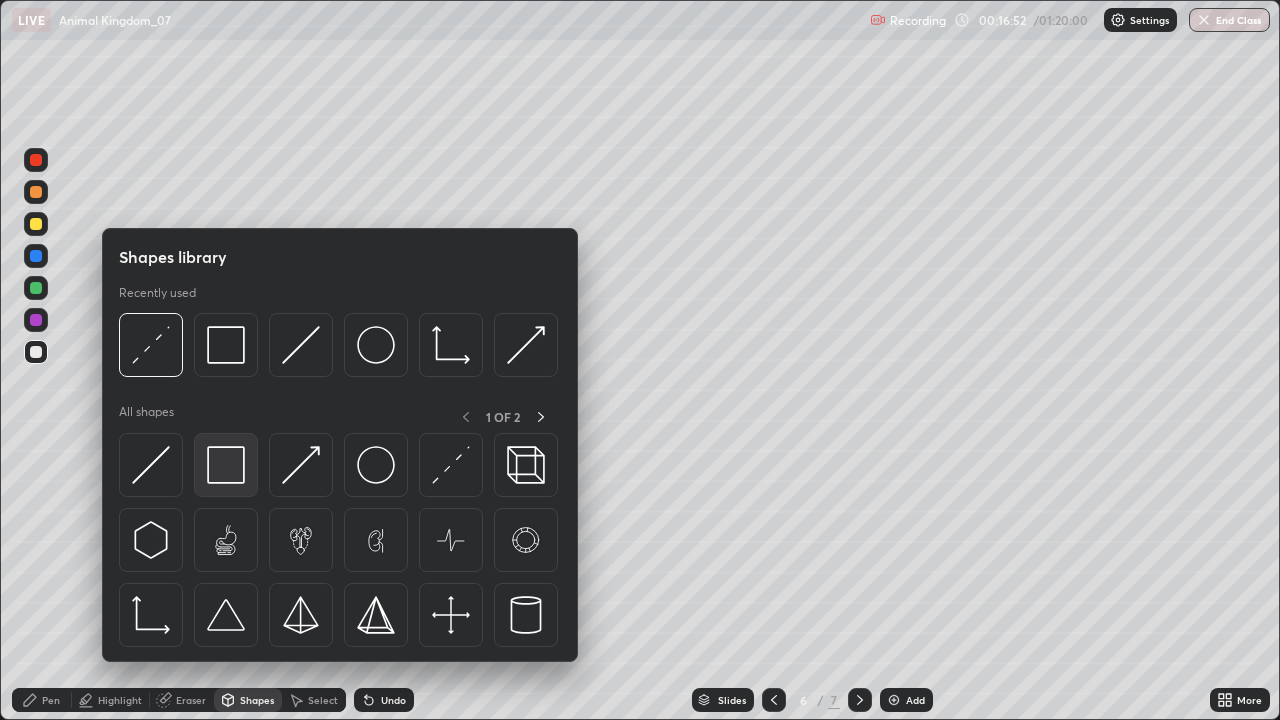 click at bounding box center [226, 465] 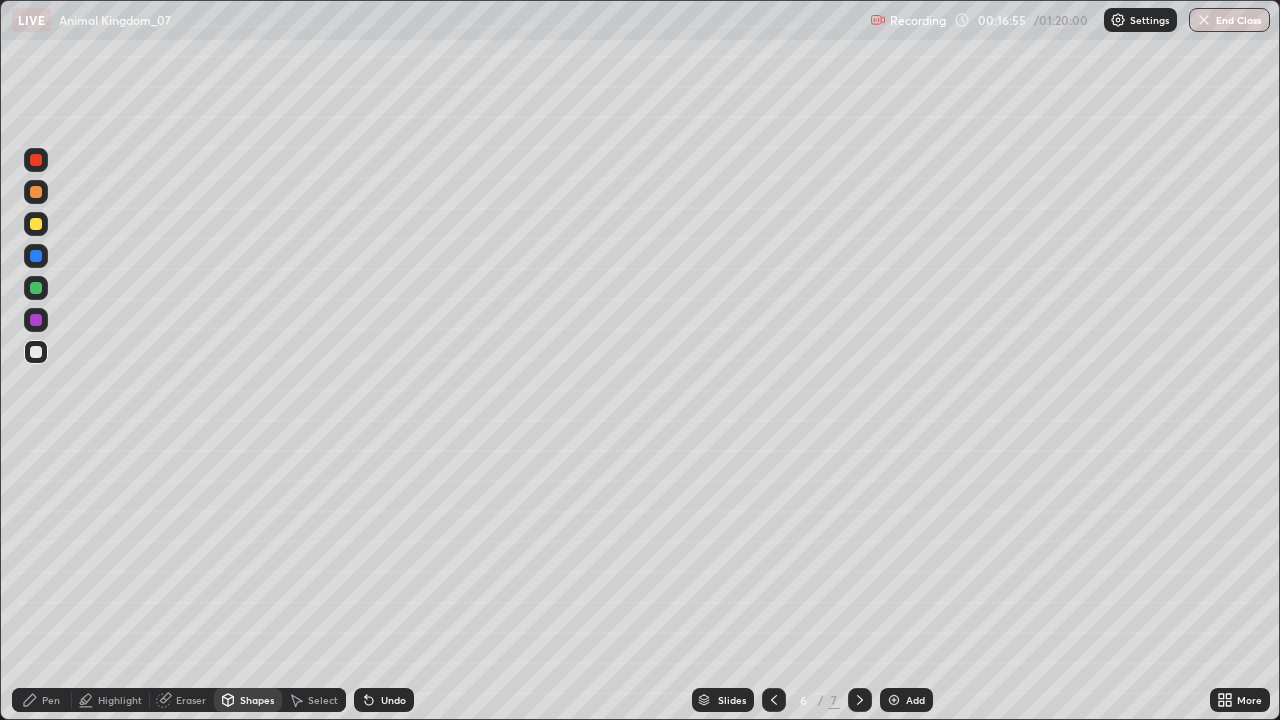 click at bounding box center (36, 224) 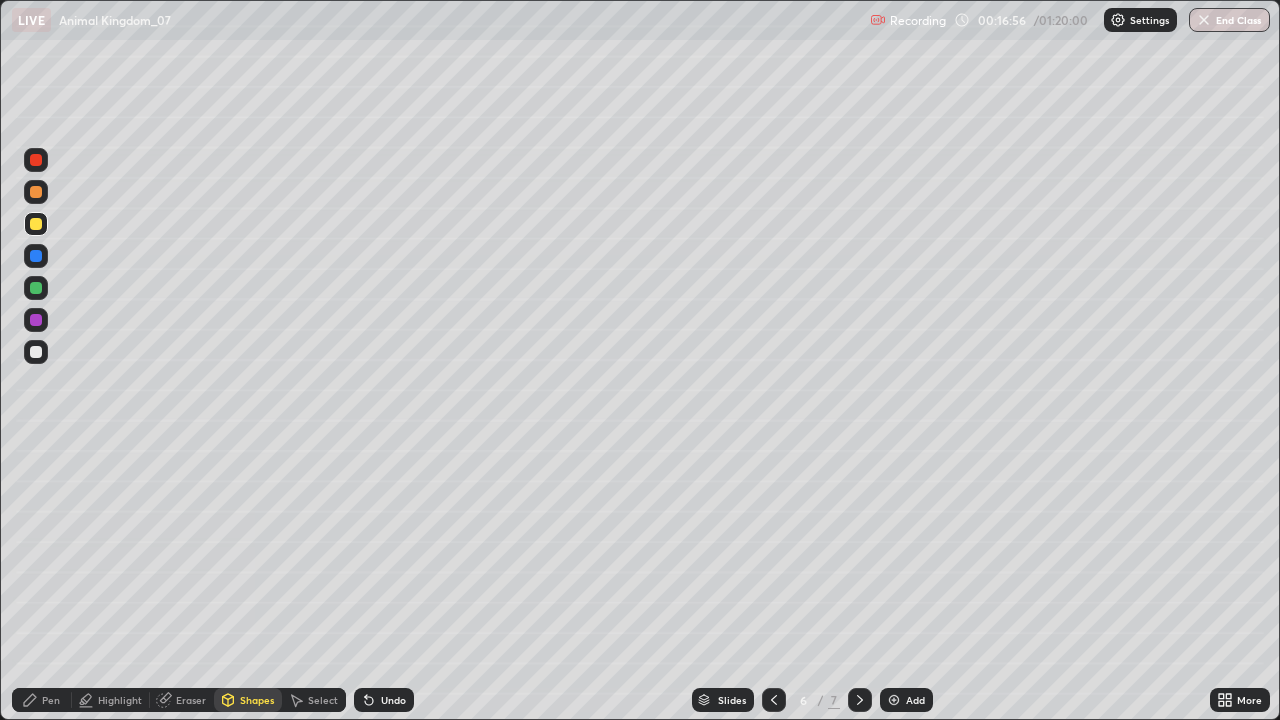click on "Pen" at bounding box center (42, 700) 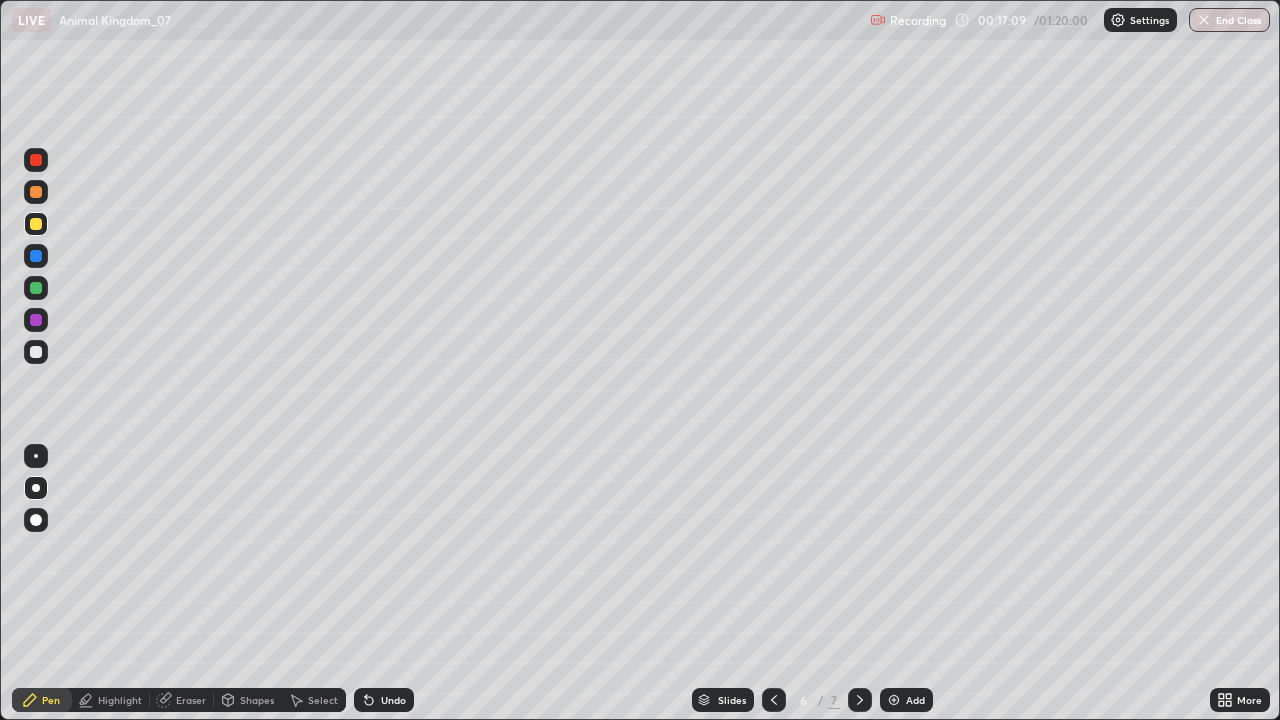click at bounding box center (36, 288) 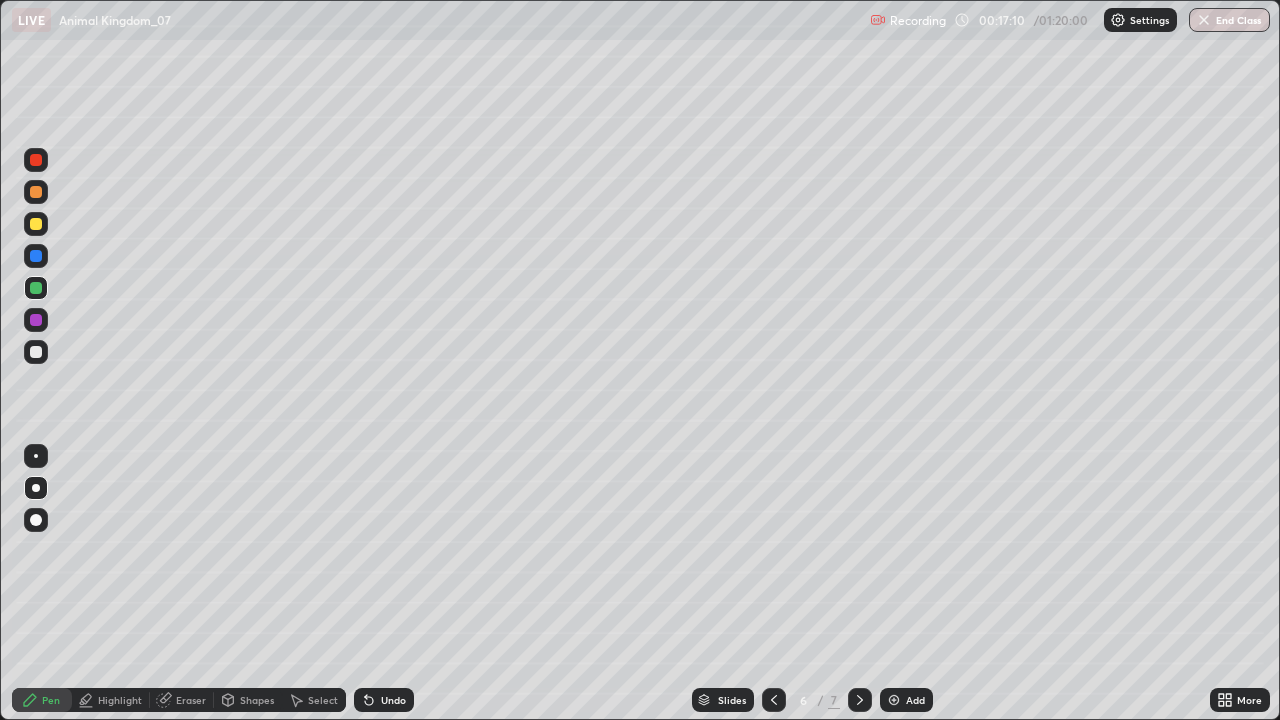 click on "Shapes" at bounding box center [257, 700] 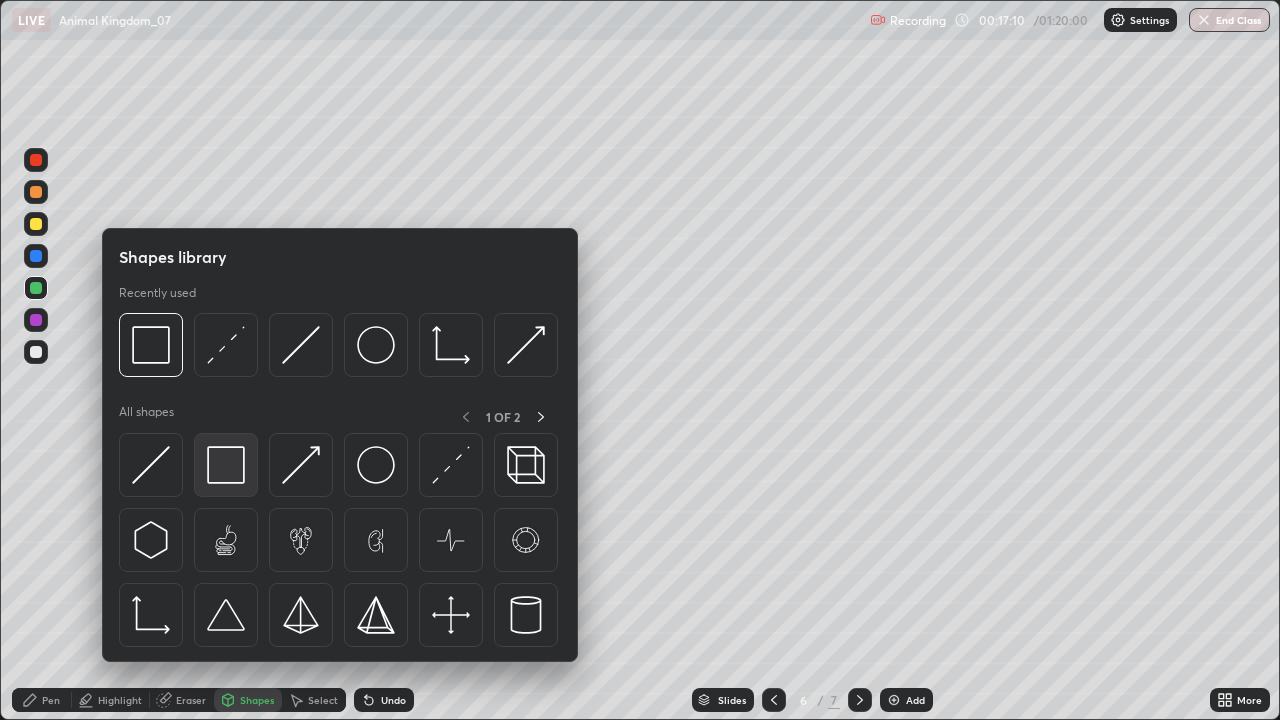 click at bounding box center [226, 465] 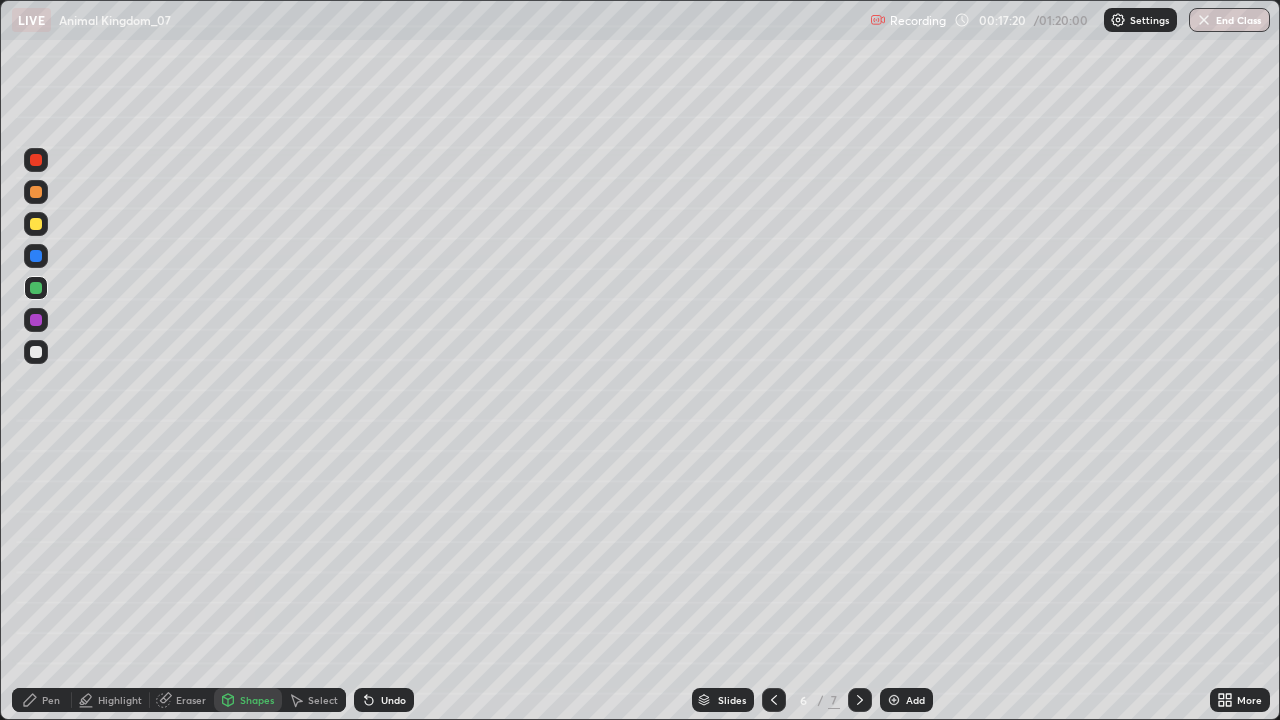 click 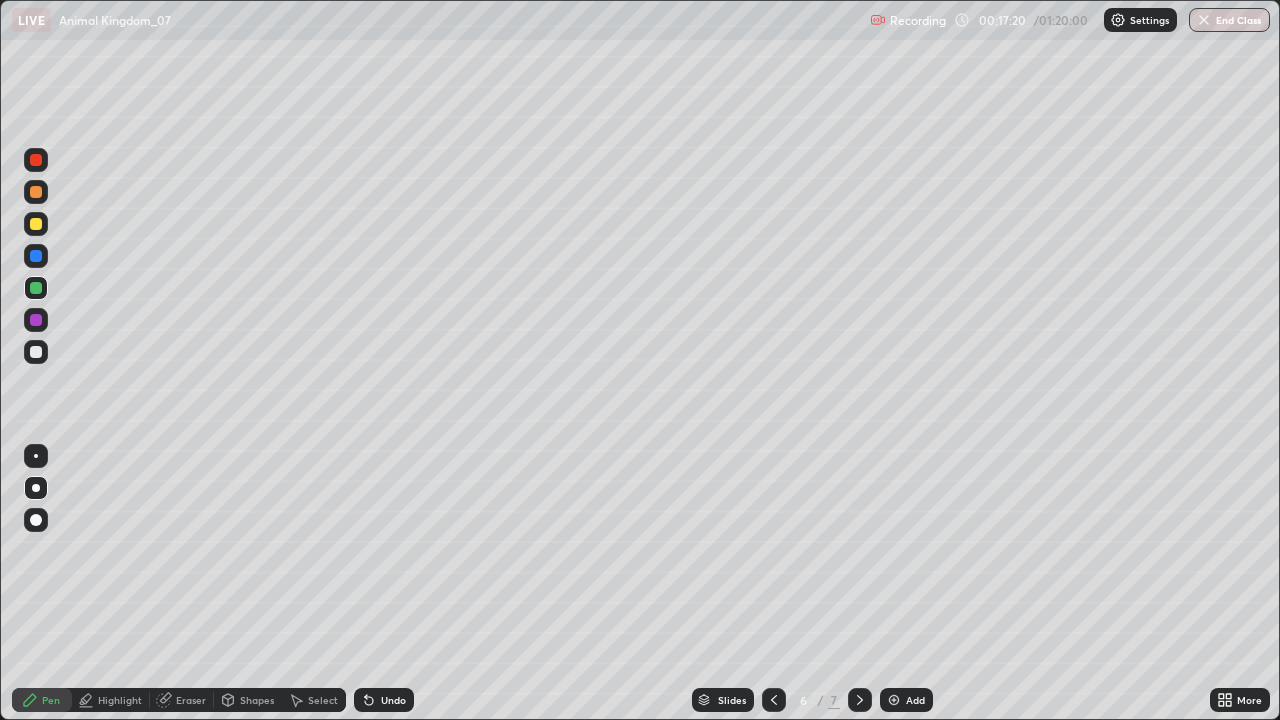 click at bounding box center [36, 352] 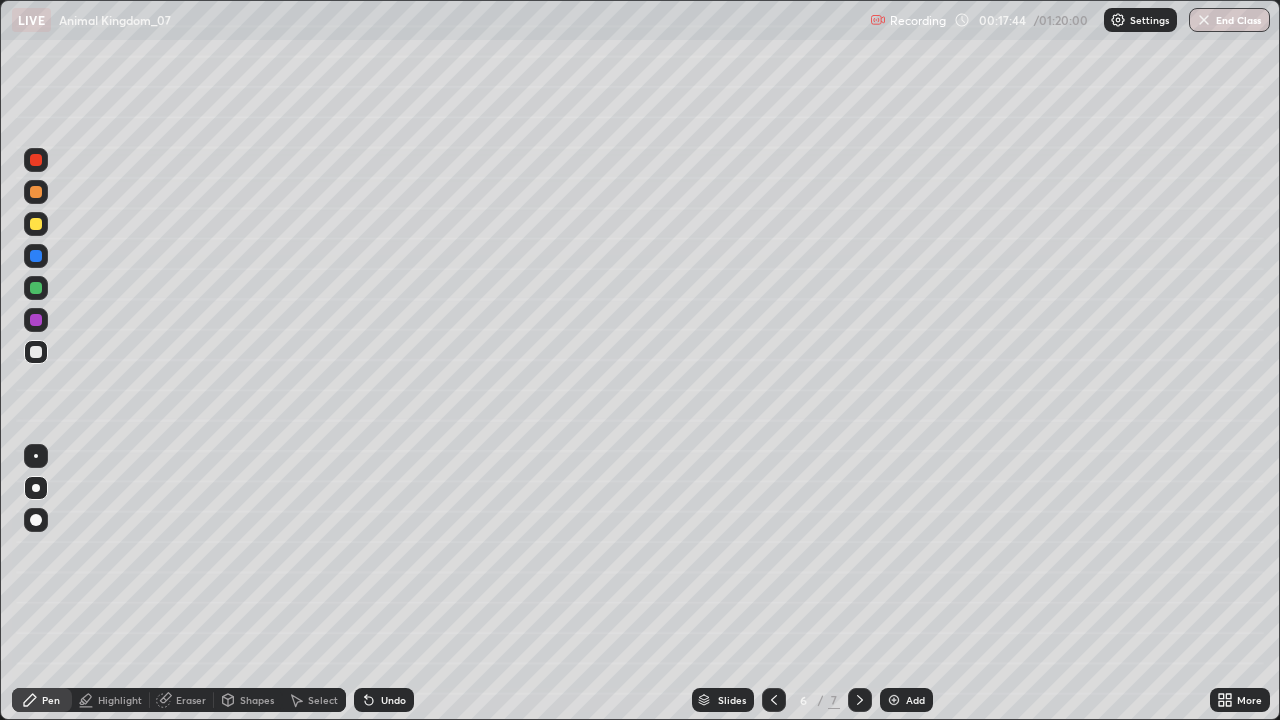 click at bounding box center [36, 224] 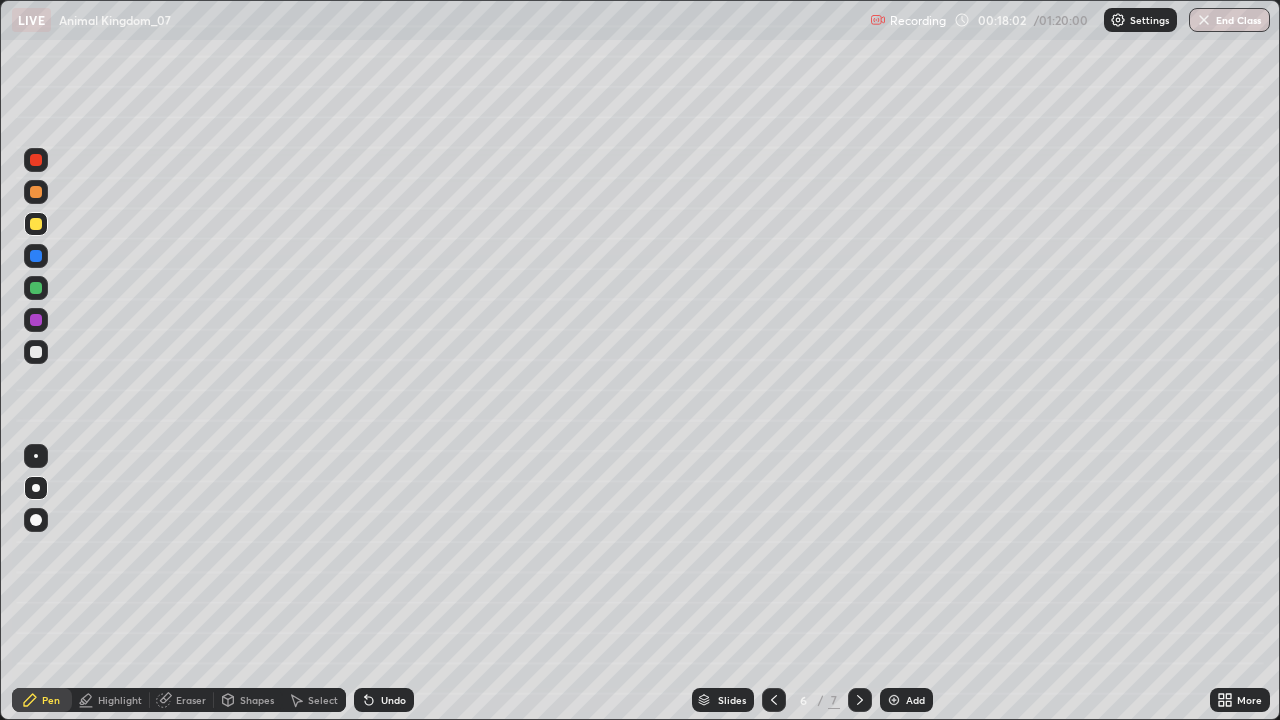 click at bounding box center [36, 352] 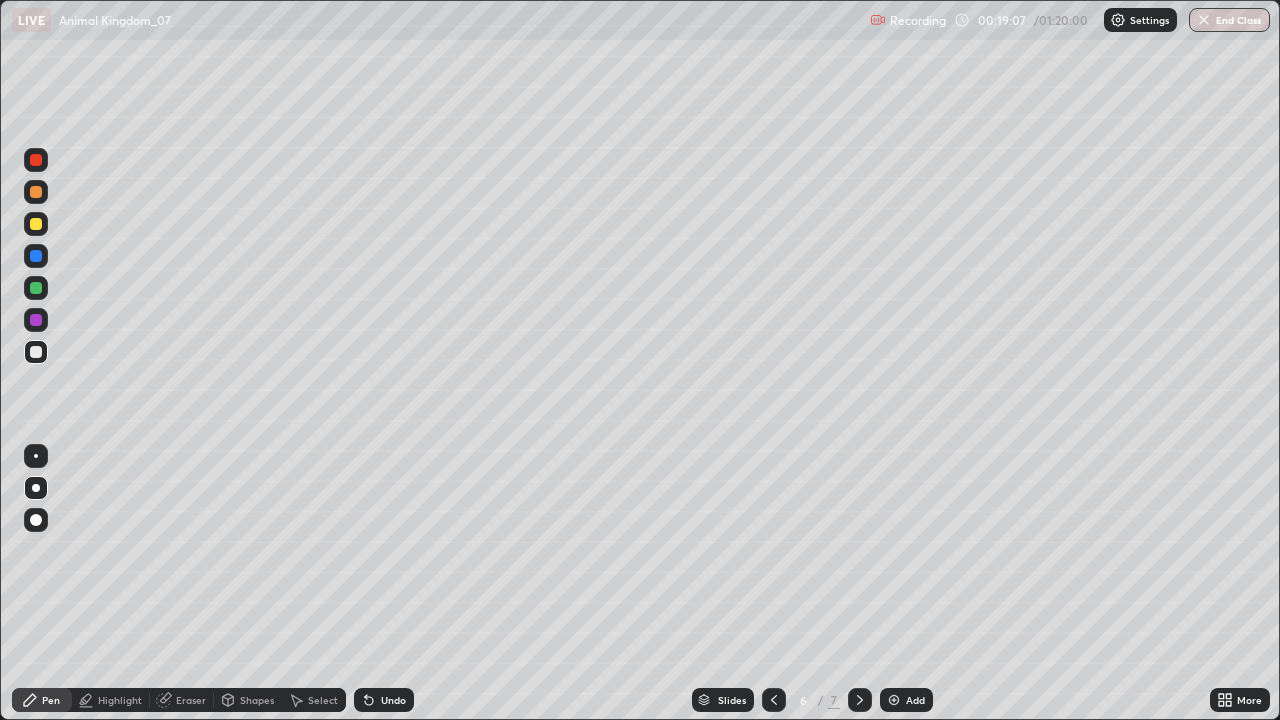 click at bounding box center [36, 288] 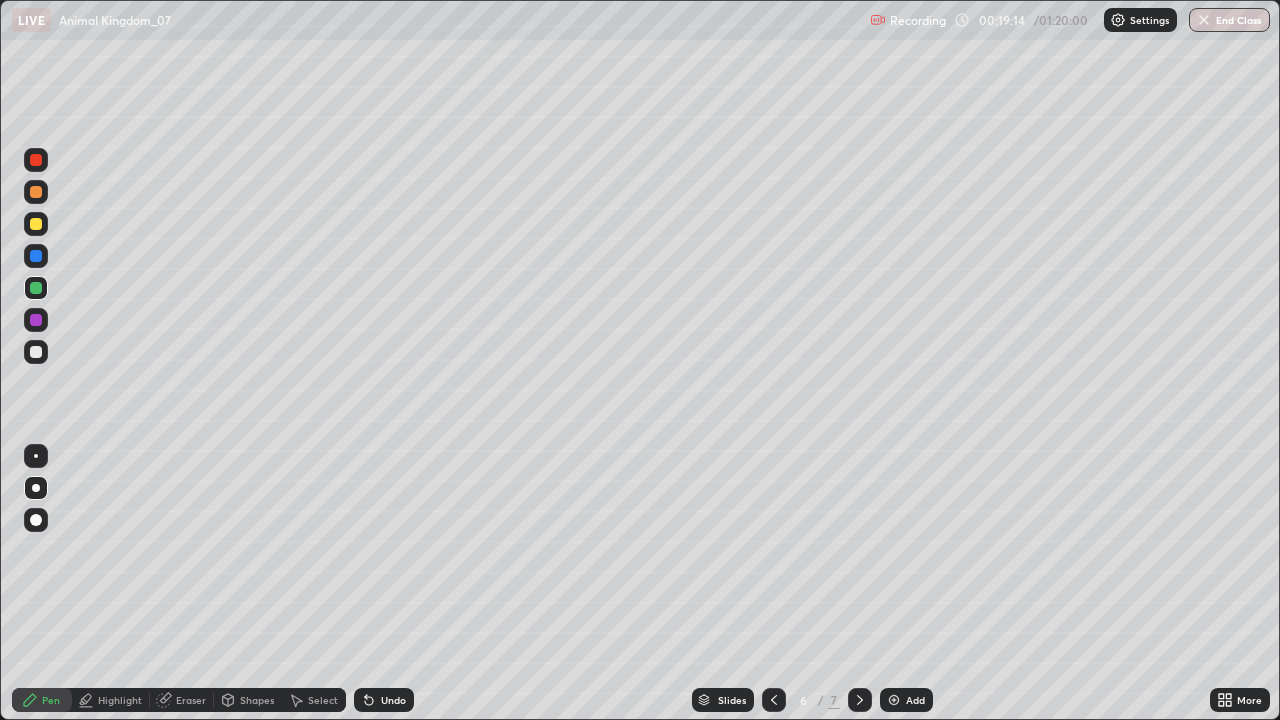 click at bounding box center (36, 352) 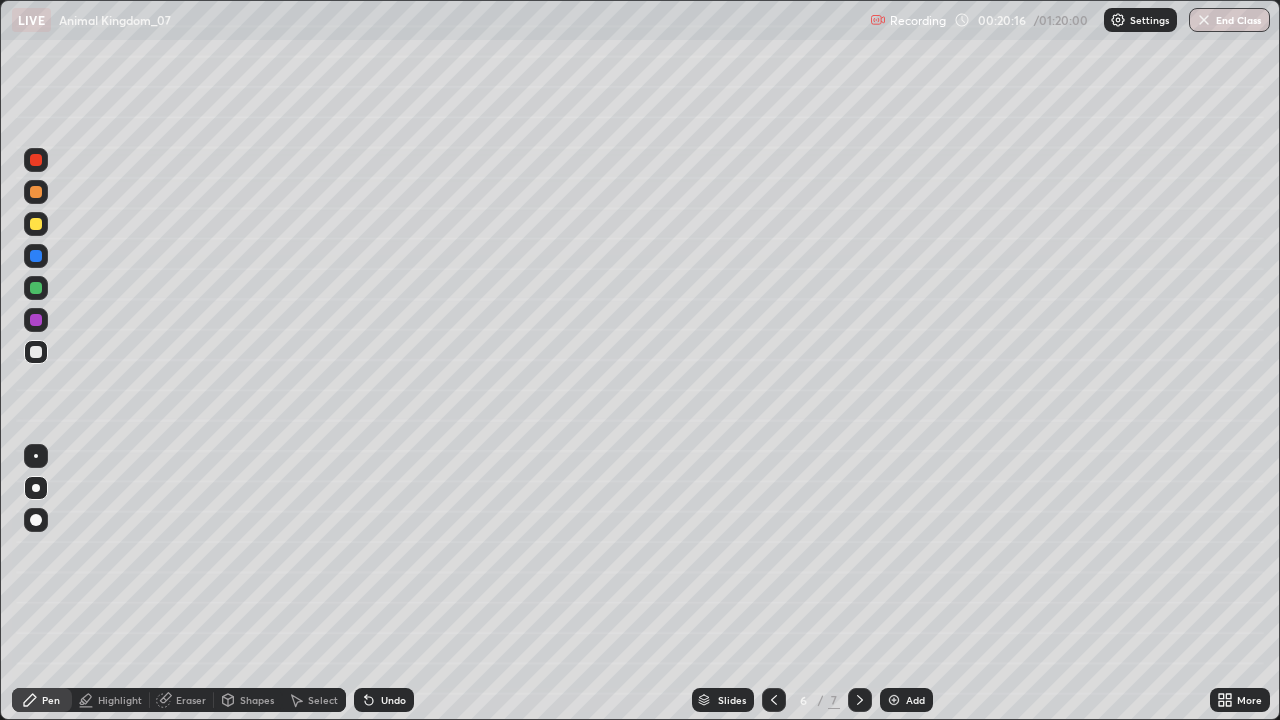 click at bounding box center (36, 288) 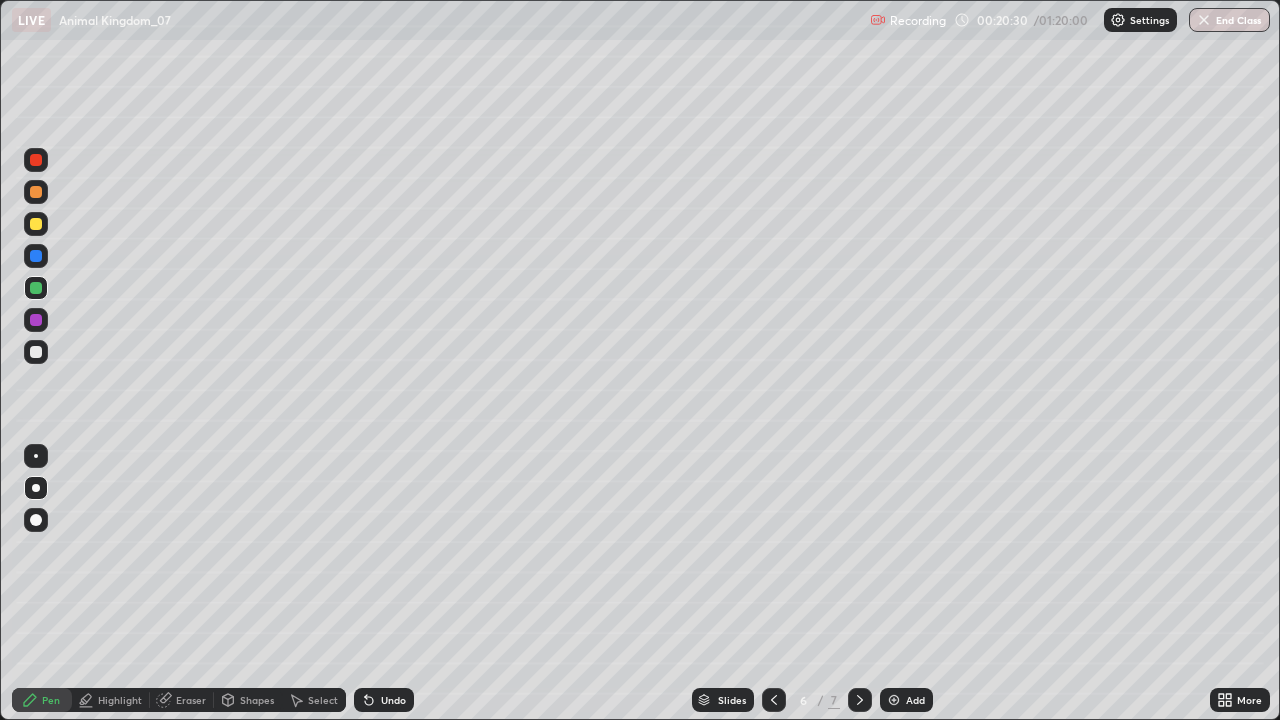 click on "Undo" at bounding box center (384, 700) 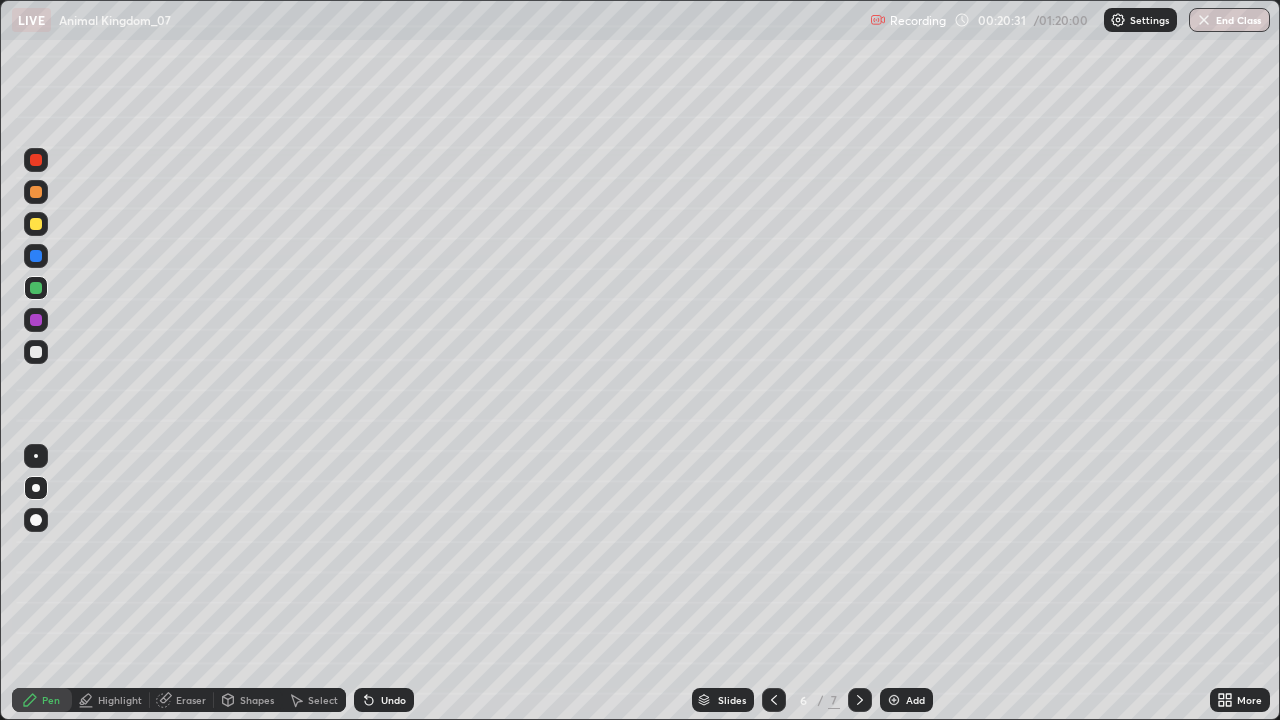 click on "Undo" at bounding box center [384, 700] 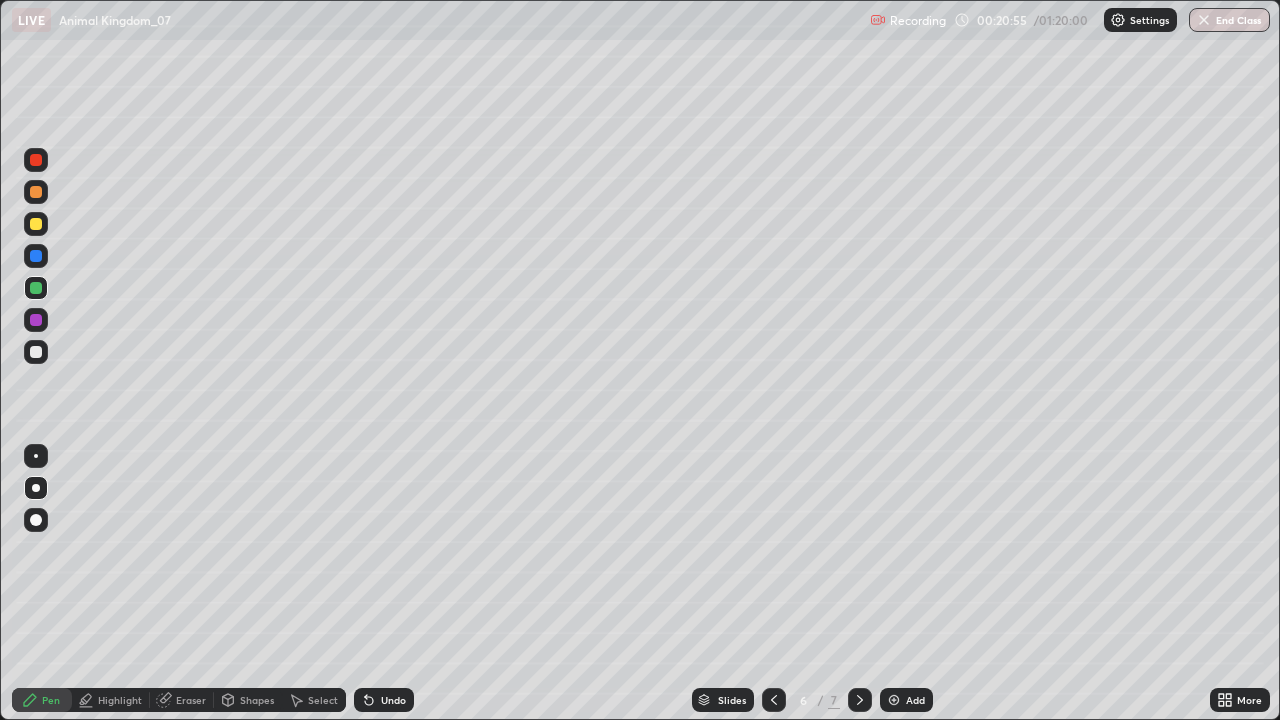 click at bounding box center [36, 320] 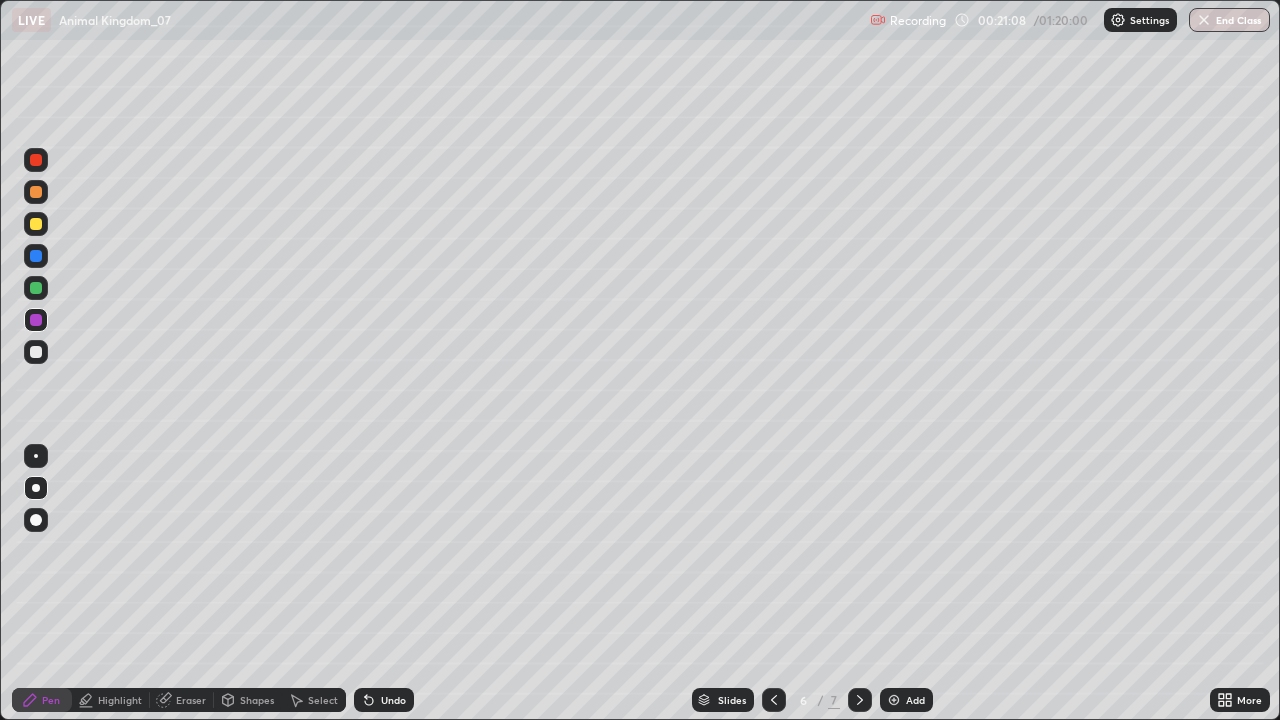 click on "Add" at bounding box center (906, 700) 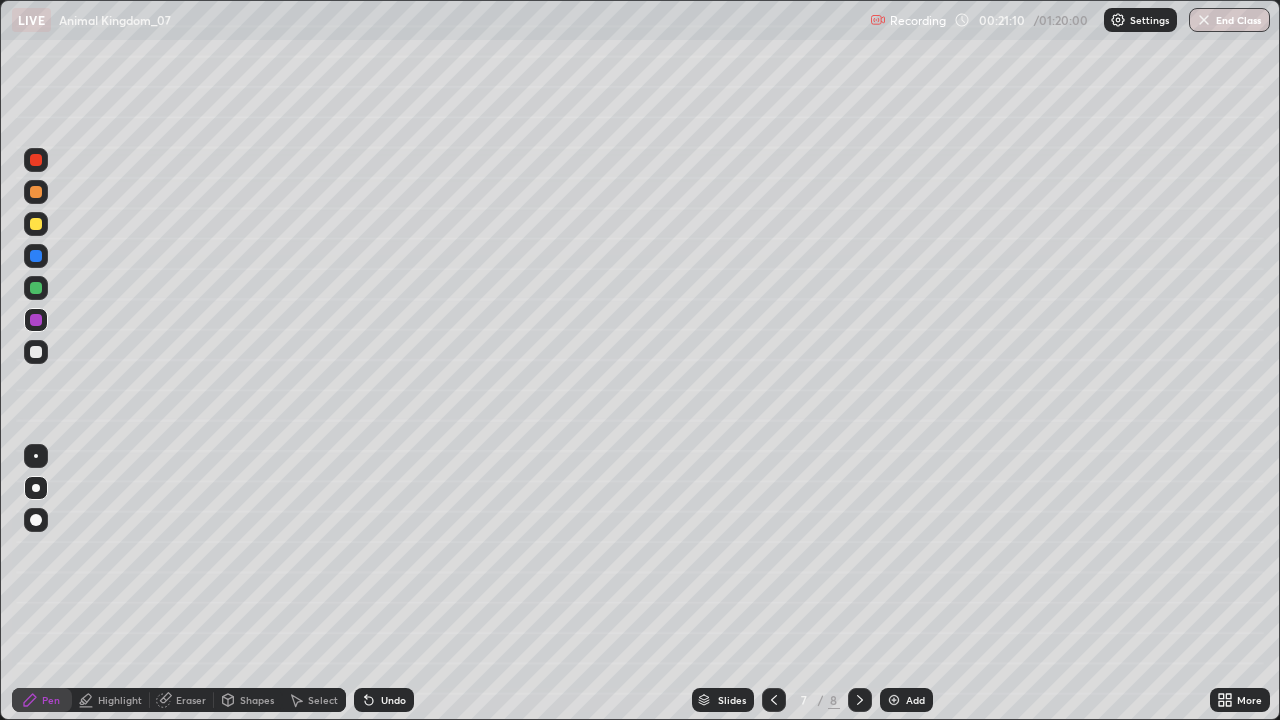 click at bounding box center [36, 352] 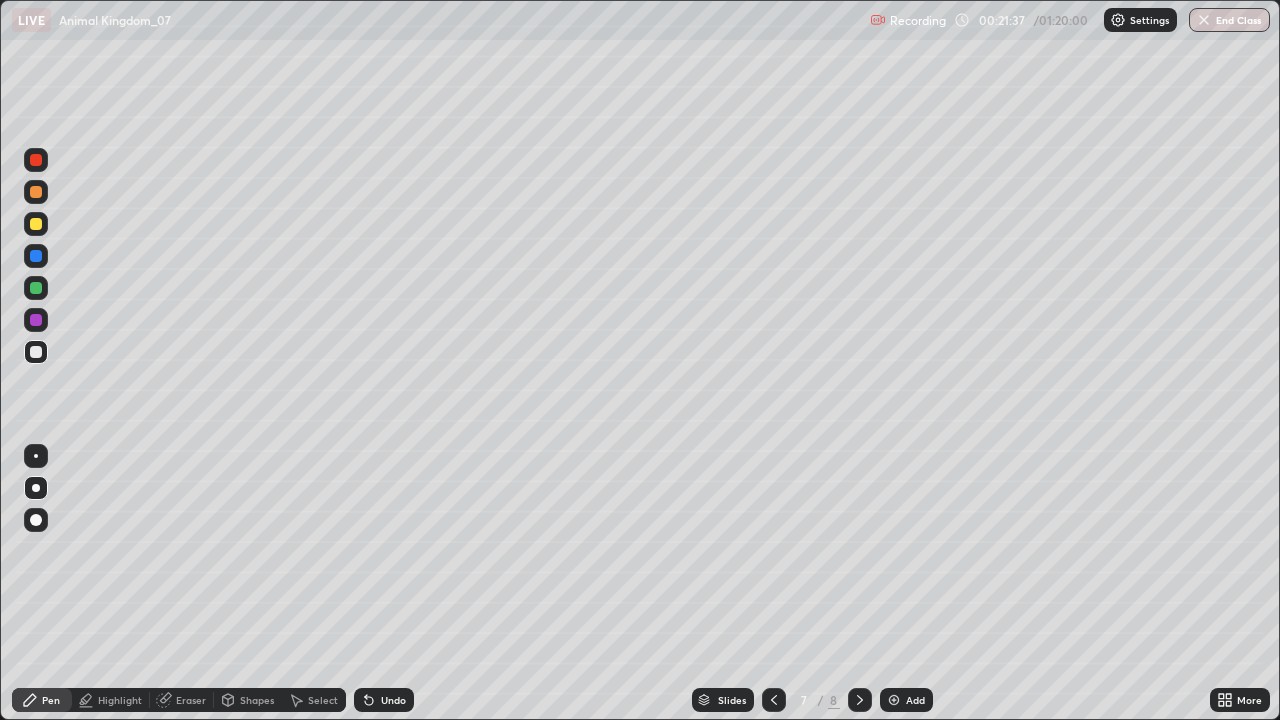 click 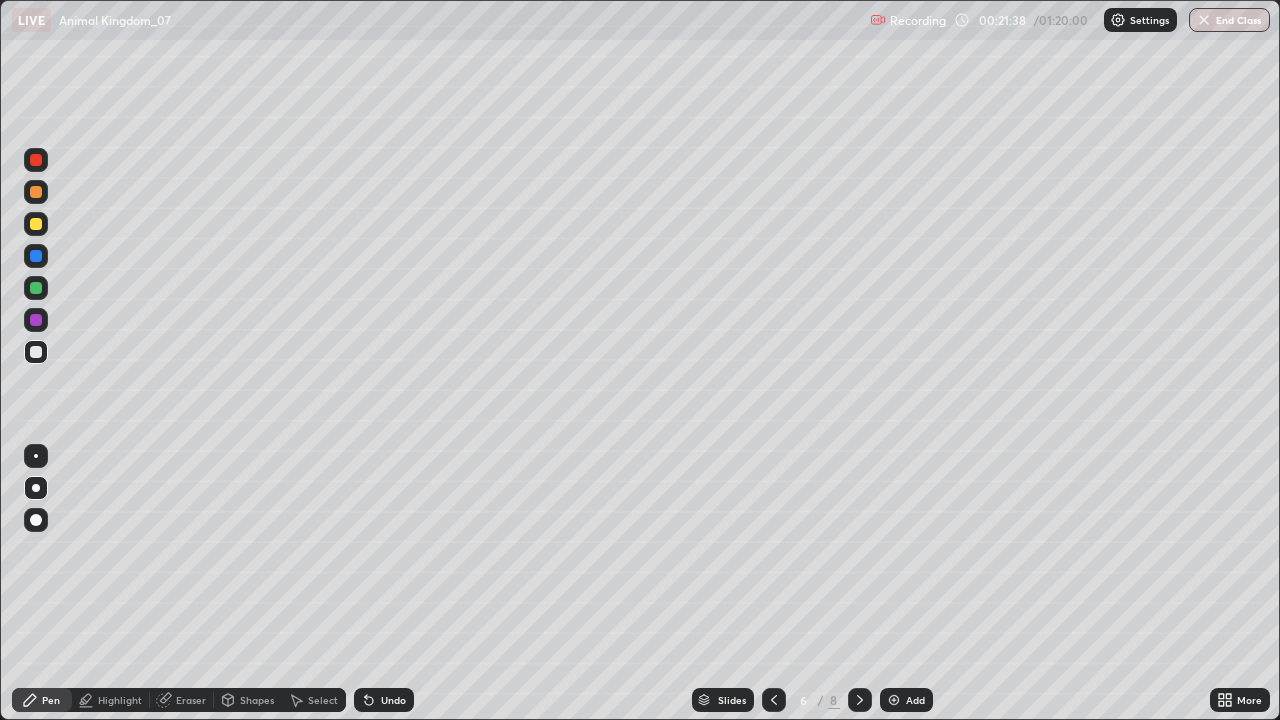 click at bounding box center [774, 700] 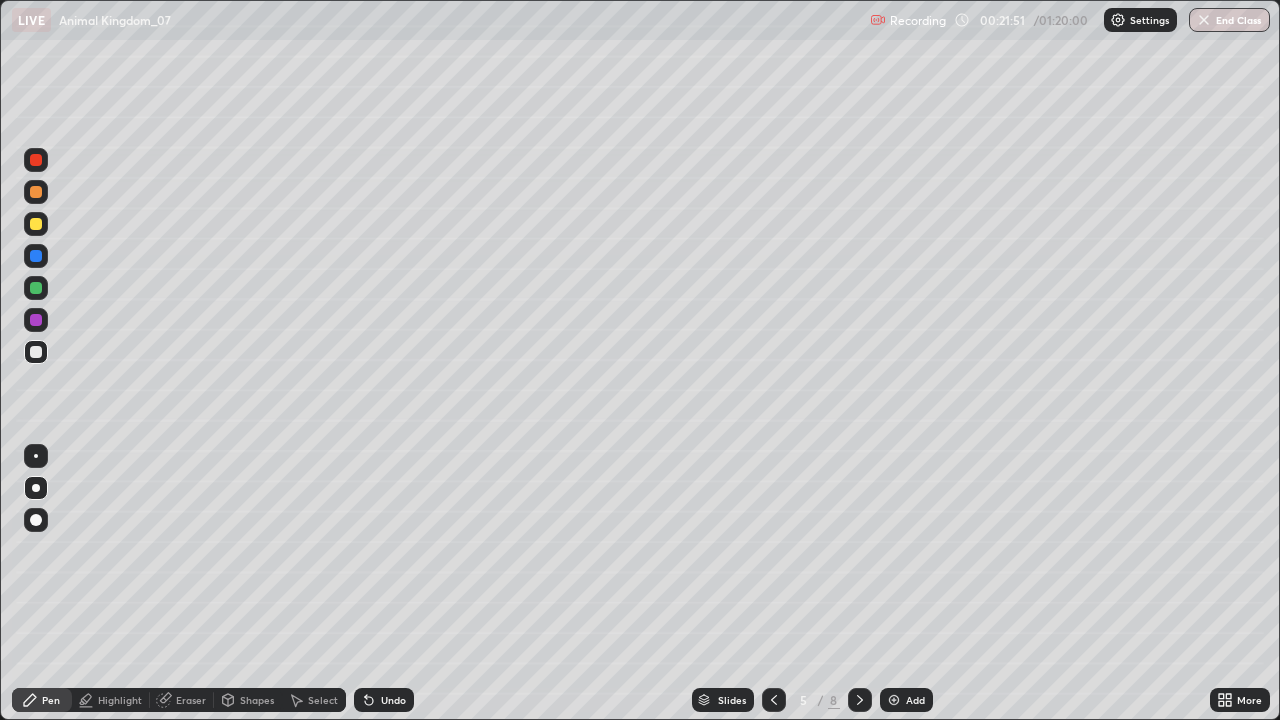 click at bounding box center [860, 700] 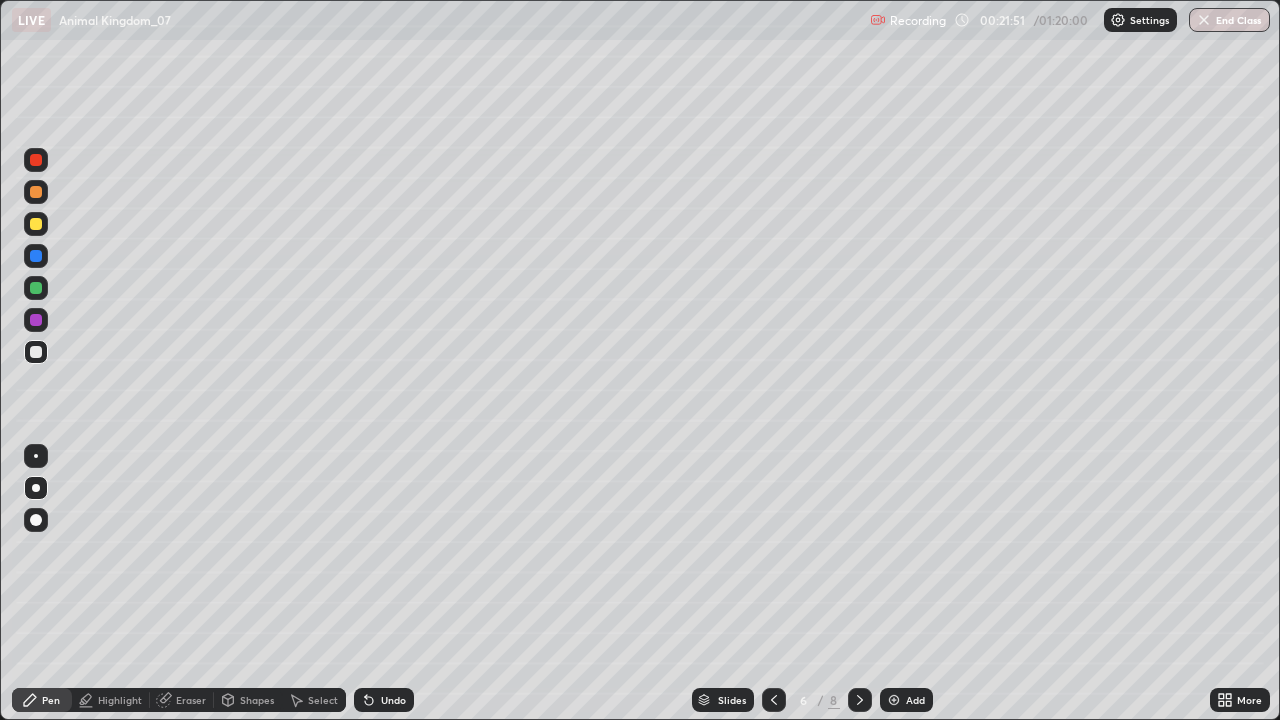 click 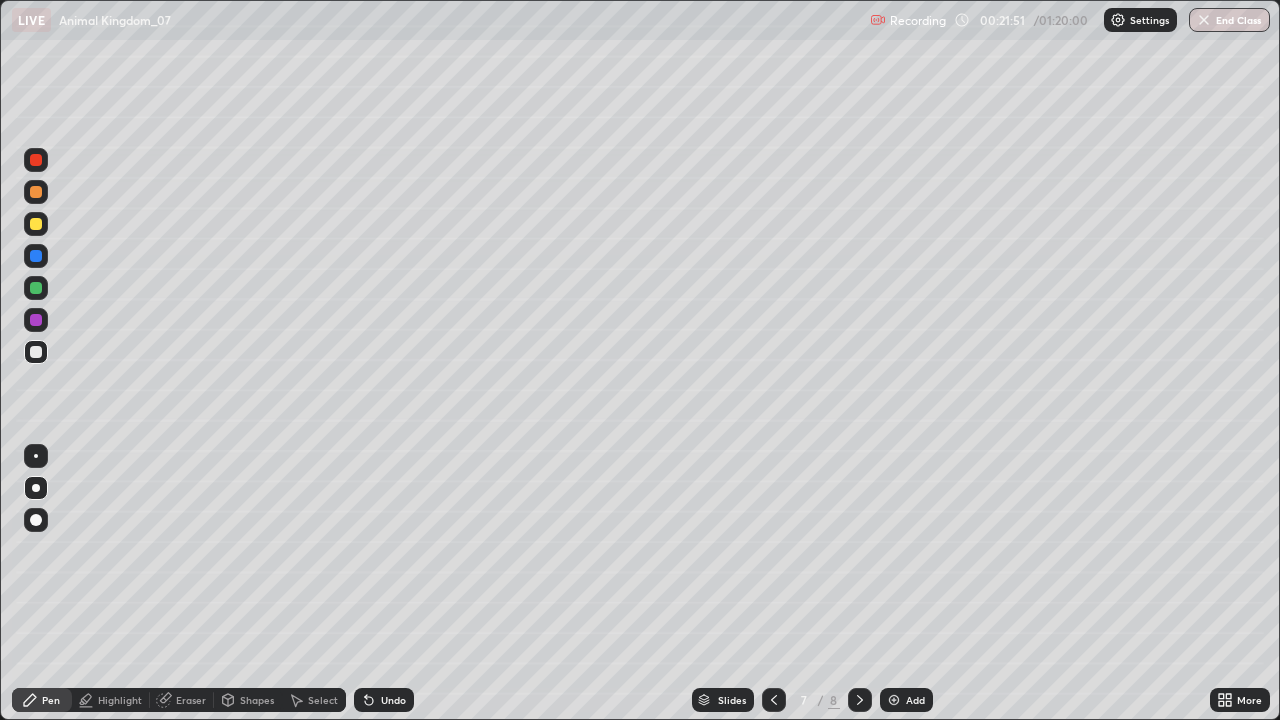 click at bounding box center [860, 700] 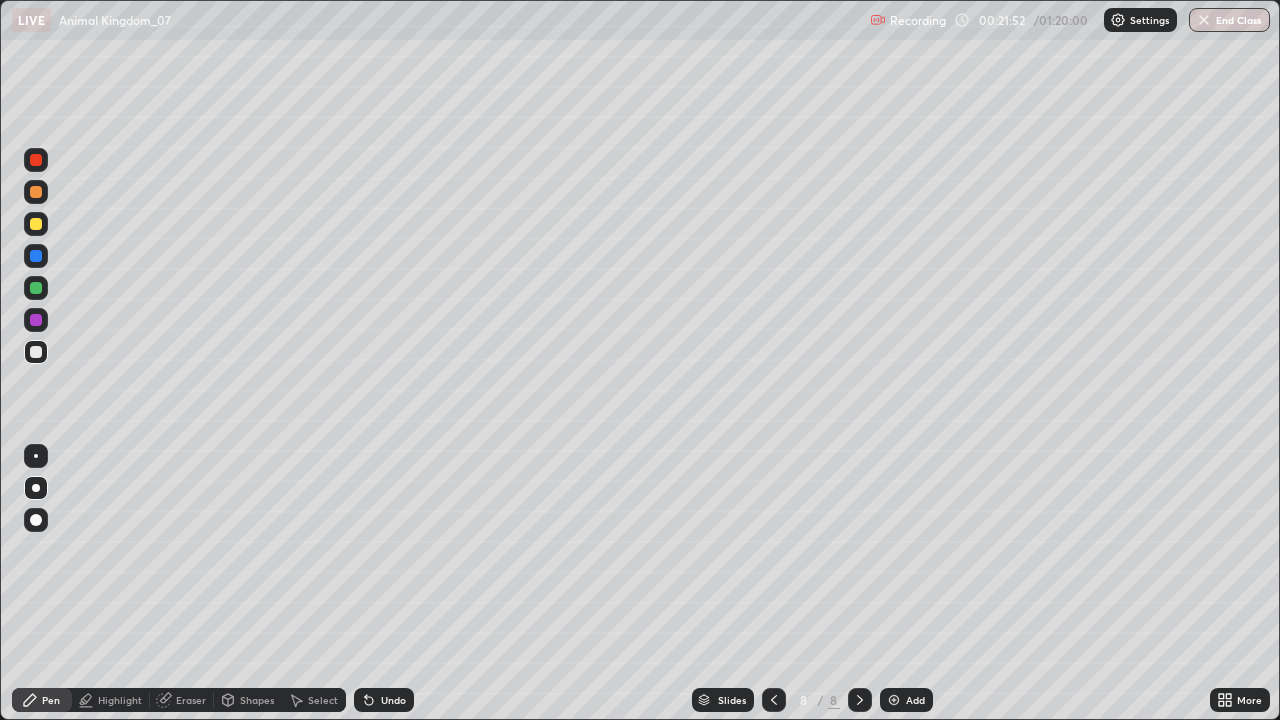 click 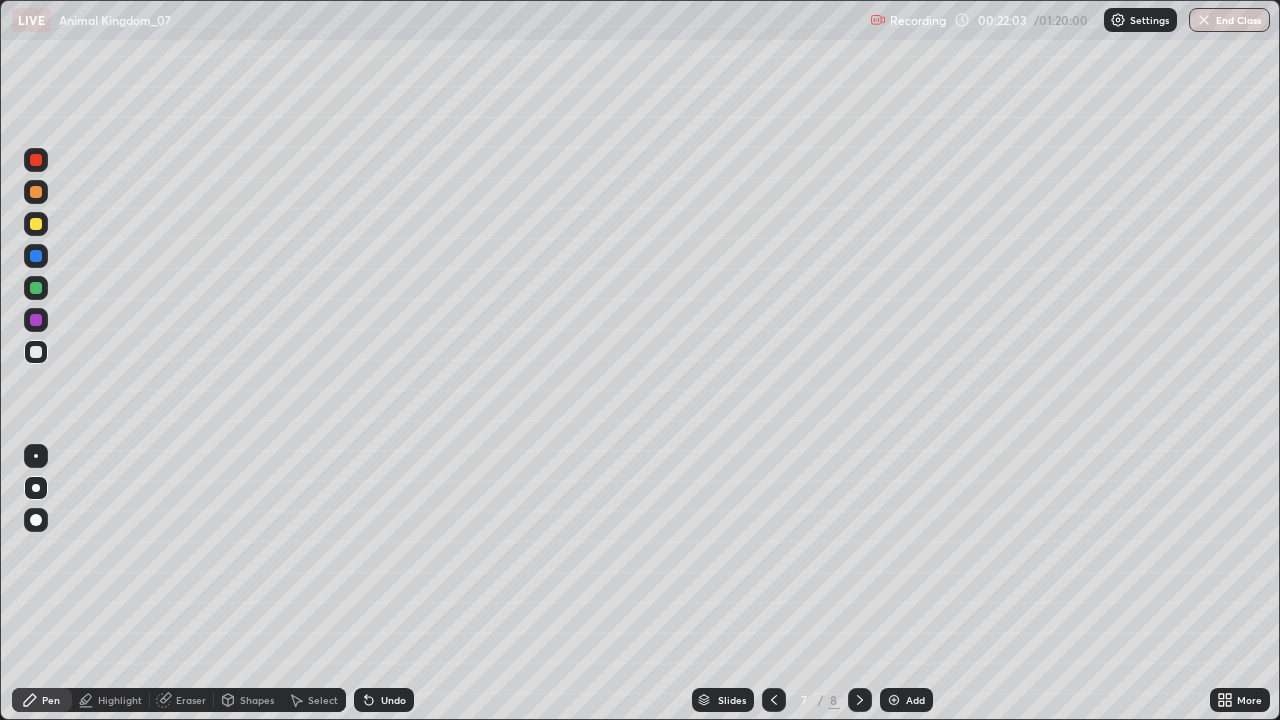 click at bounding box center (36, 224) 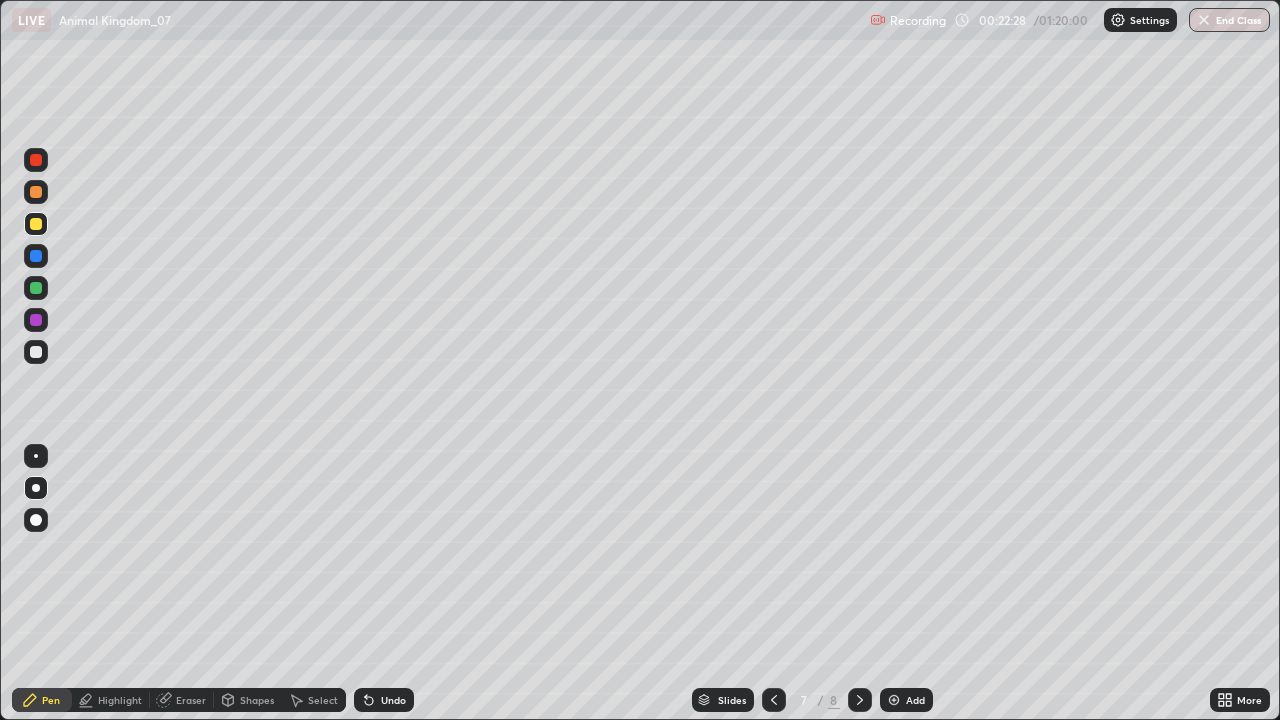 click on "Undo" at bounding box center [384, 700] 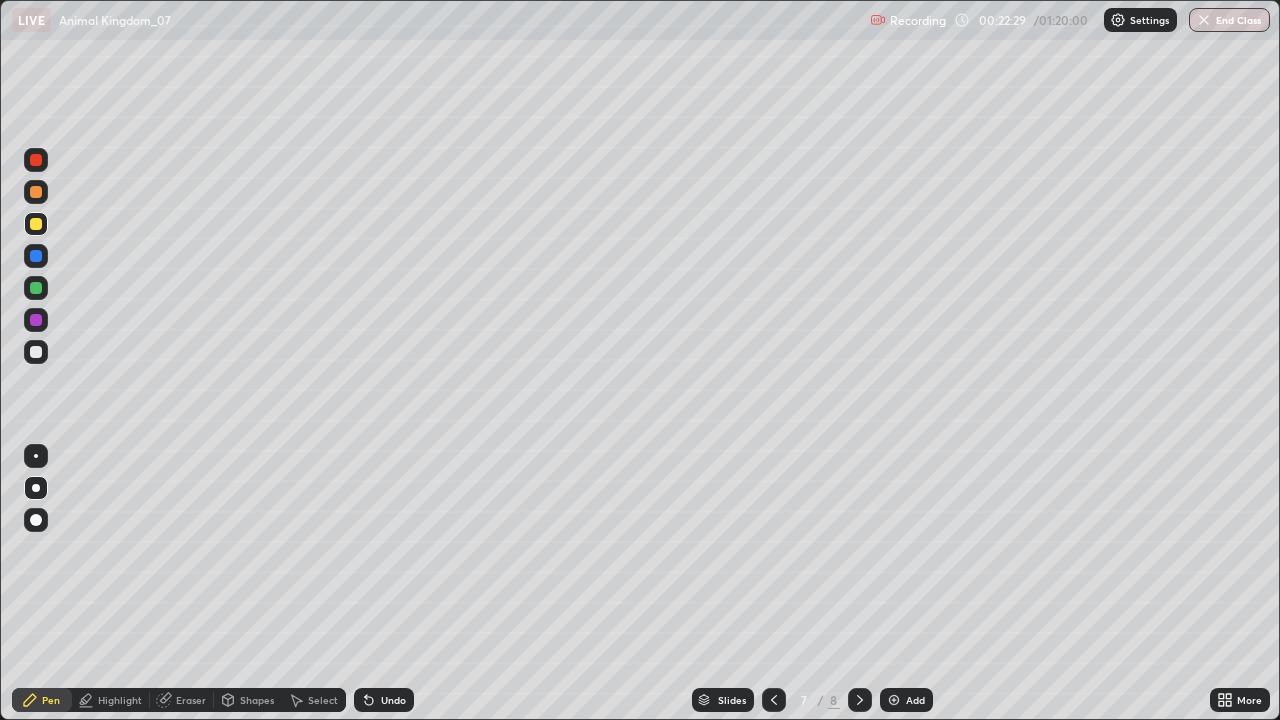 click on "Undo" at bounding box center [384, 700] 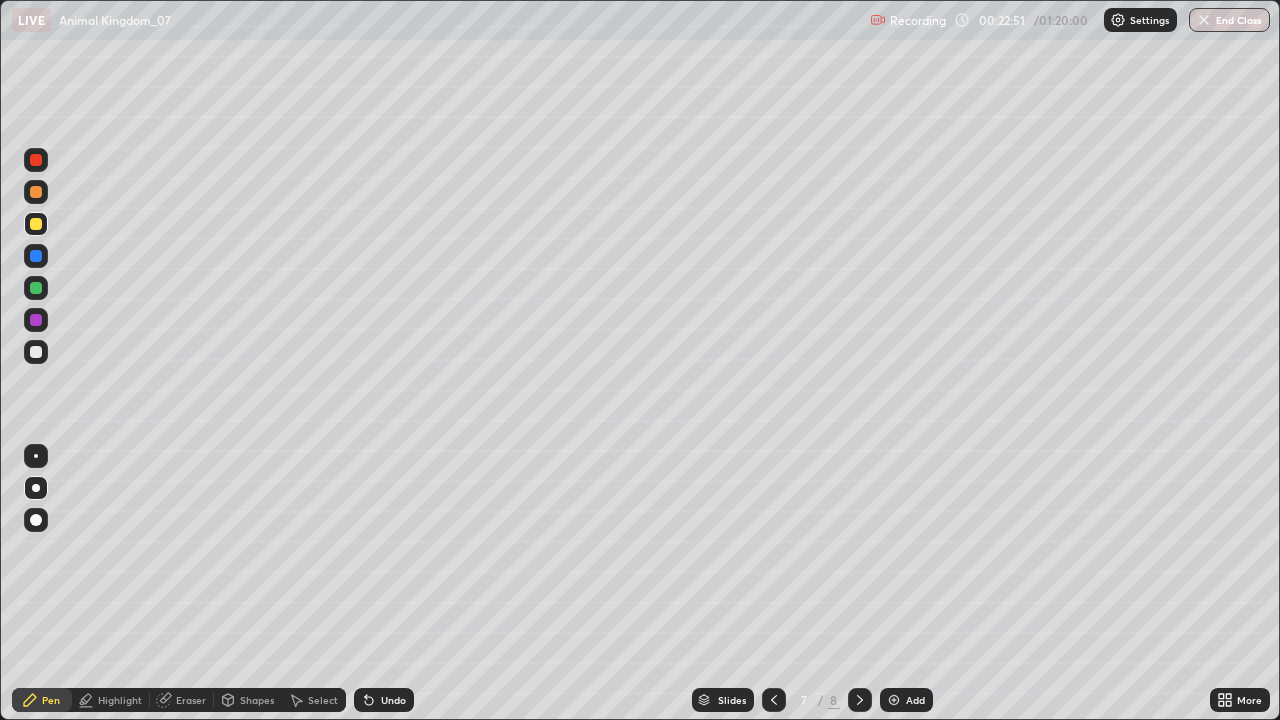 click at bounding box center (36, 288) 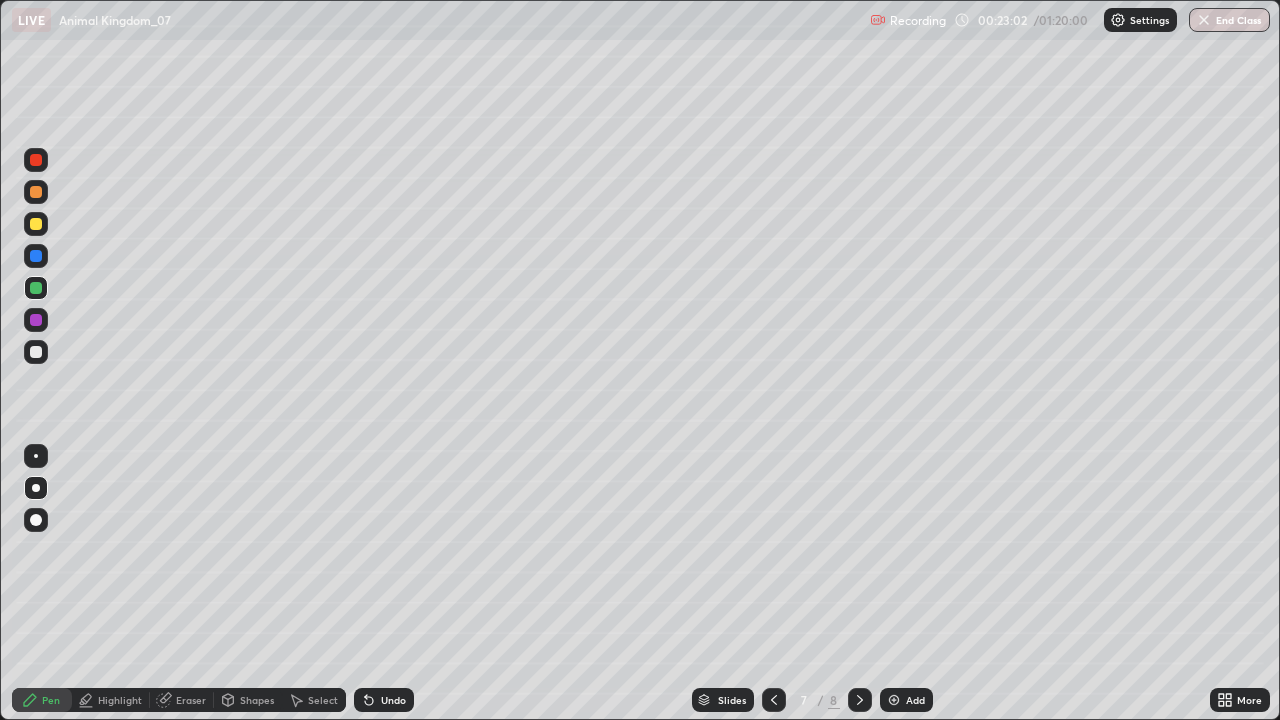 click at bounding box center [36, 352] 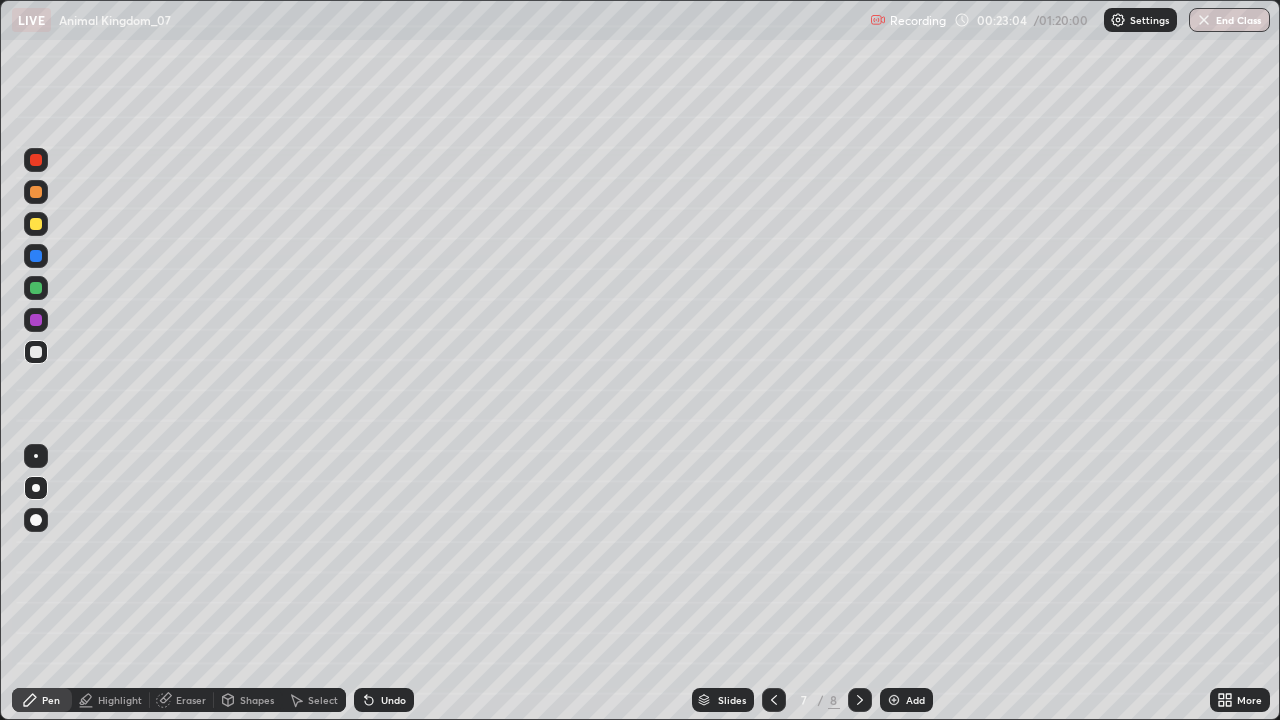click at bounding box center [36, 160] 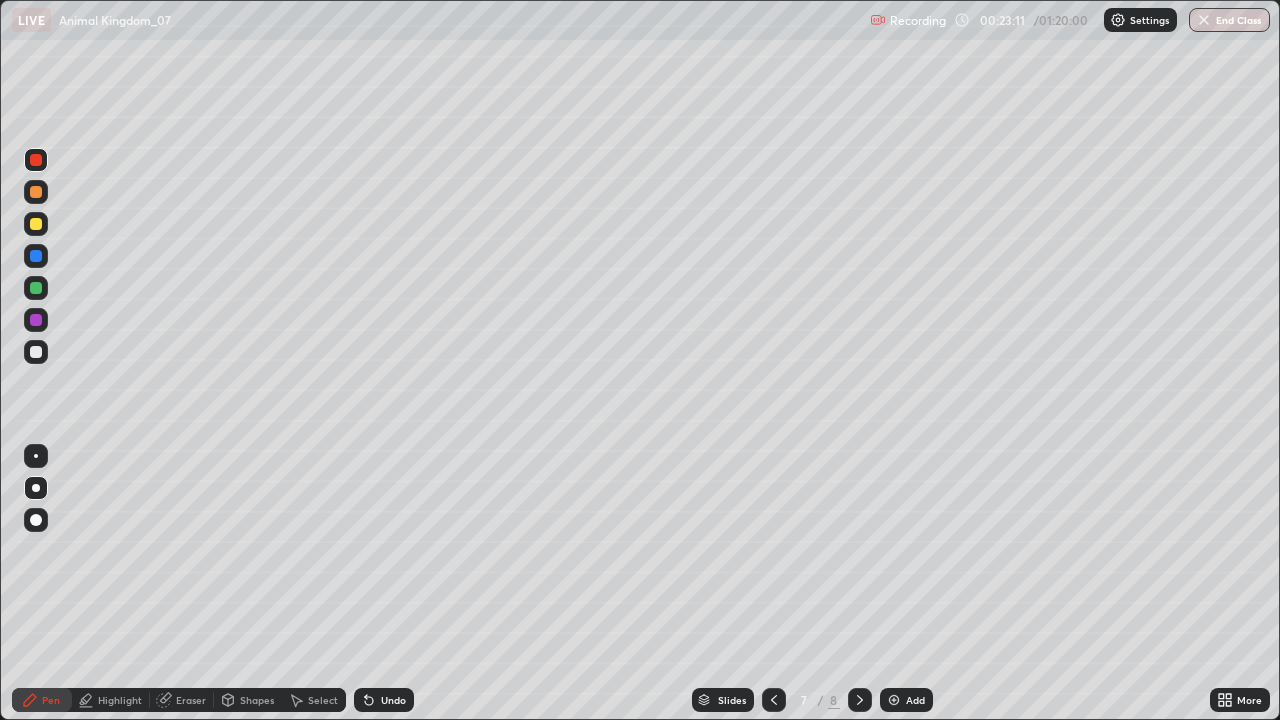 click at bounding box center (36, 288) 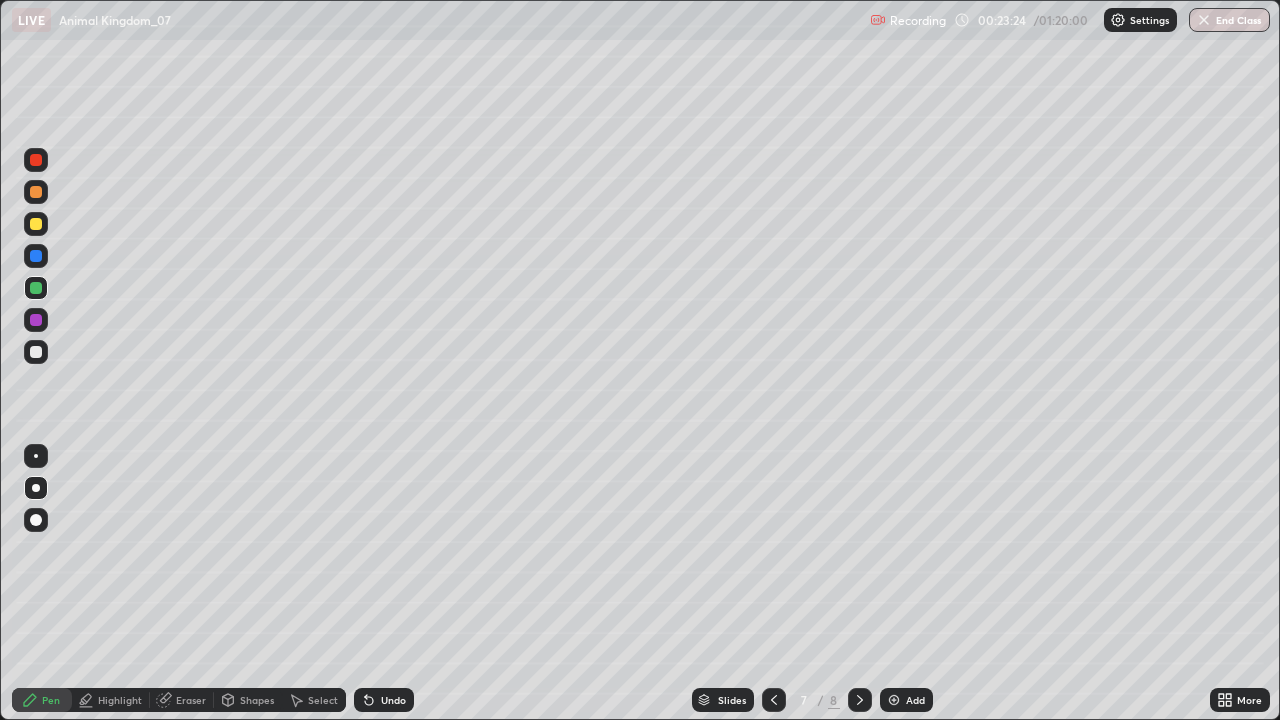 click at bounding box center [36, 352] 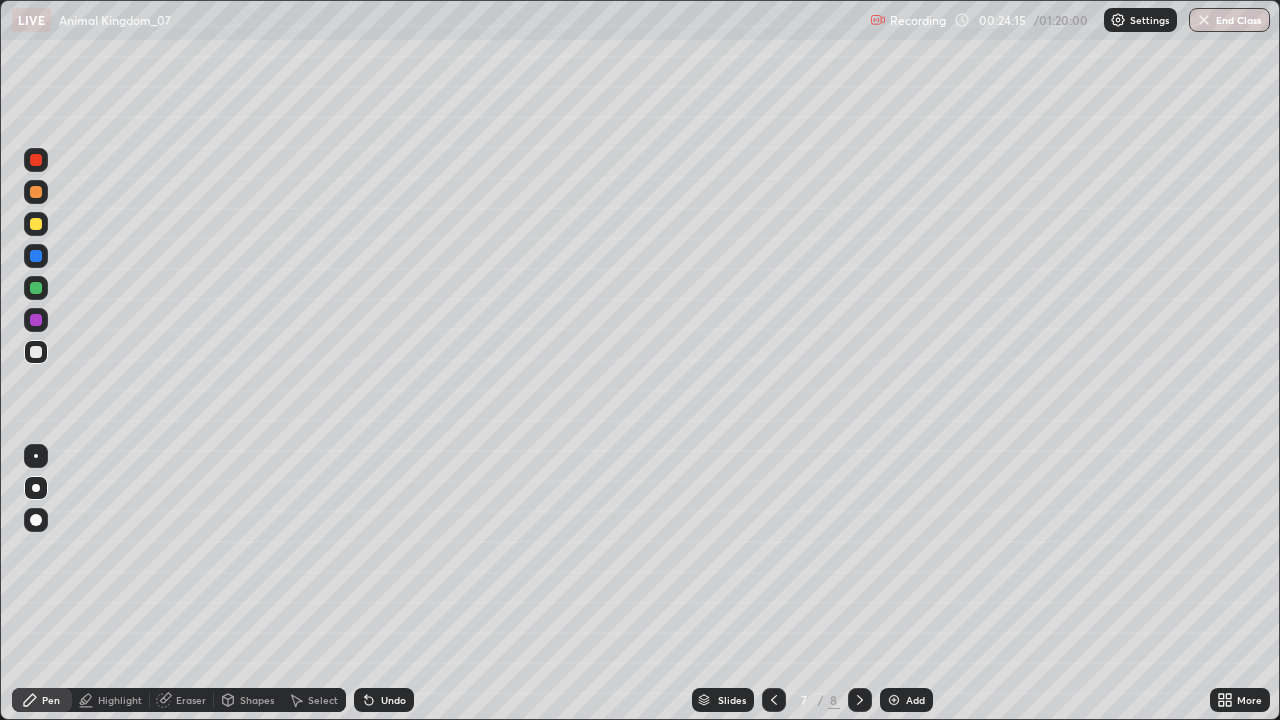 click at bounding box center [36, 288] 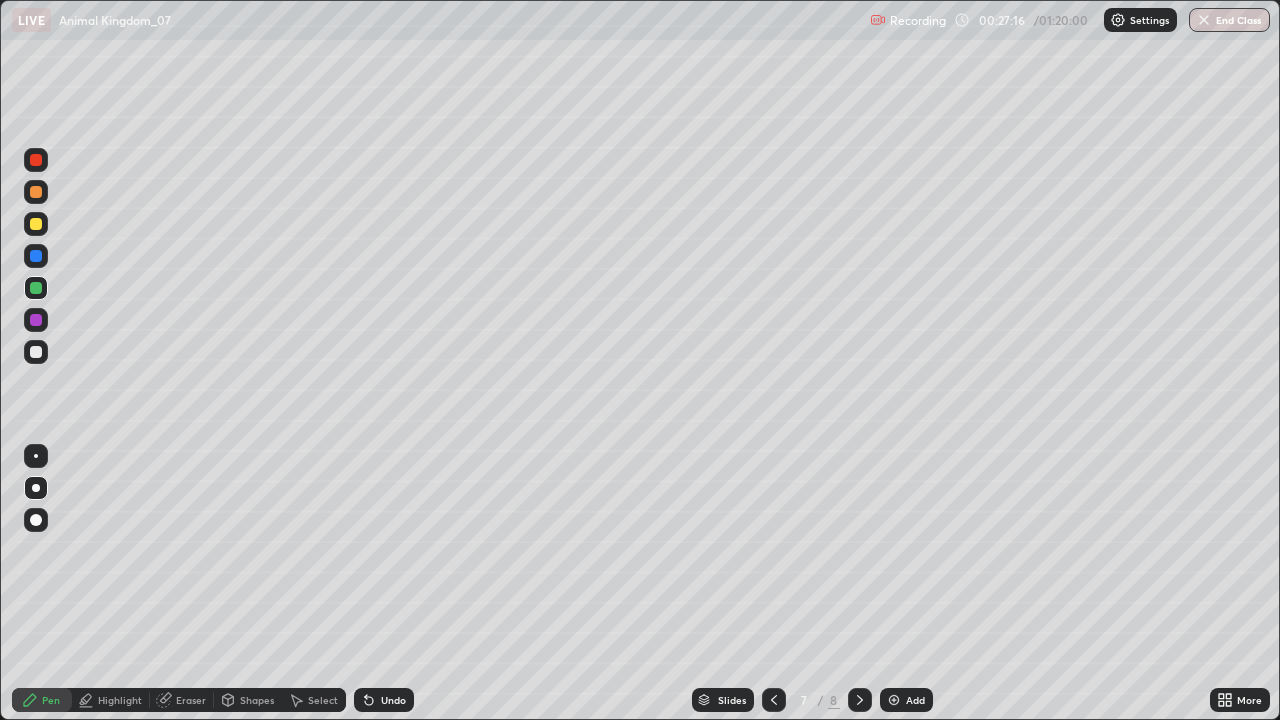 click on "Add" at bounding box center [906, 700] 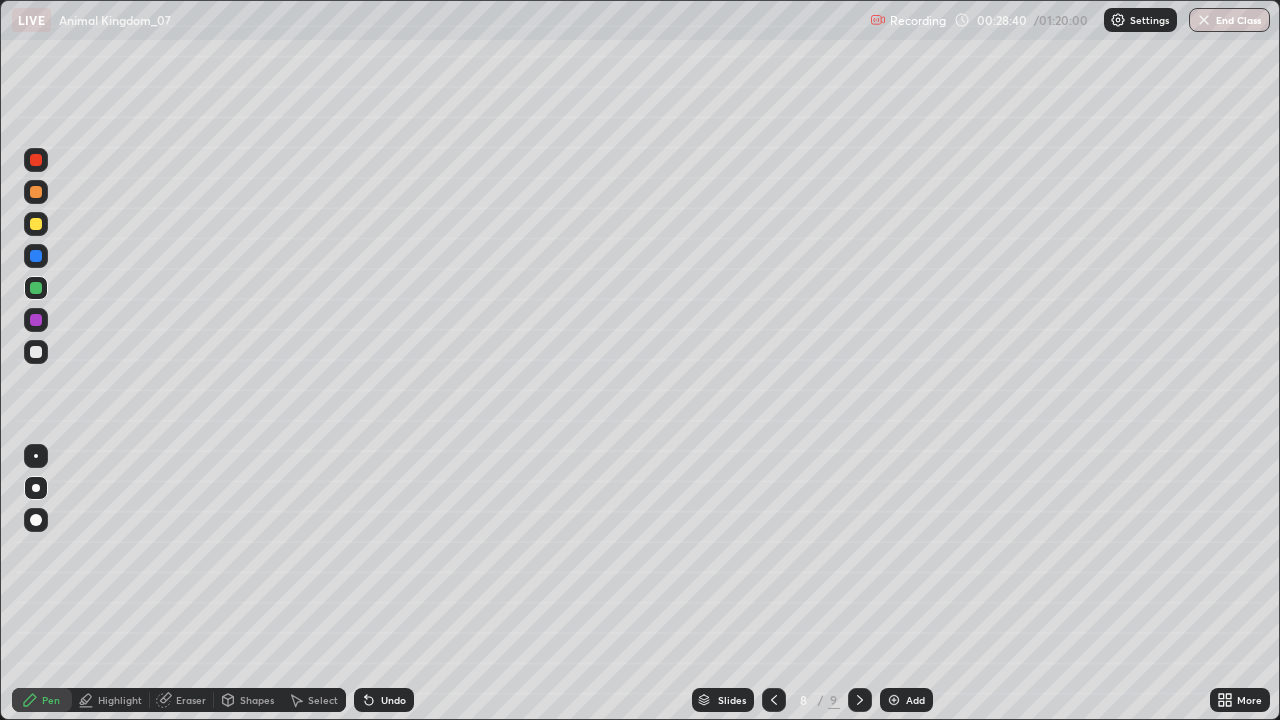 click on "Shapes" at bounding box center [248, 700] 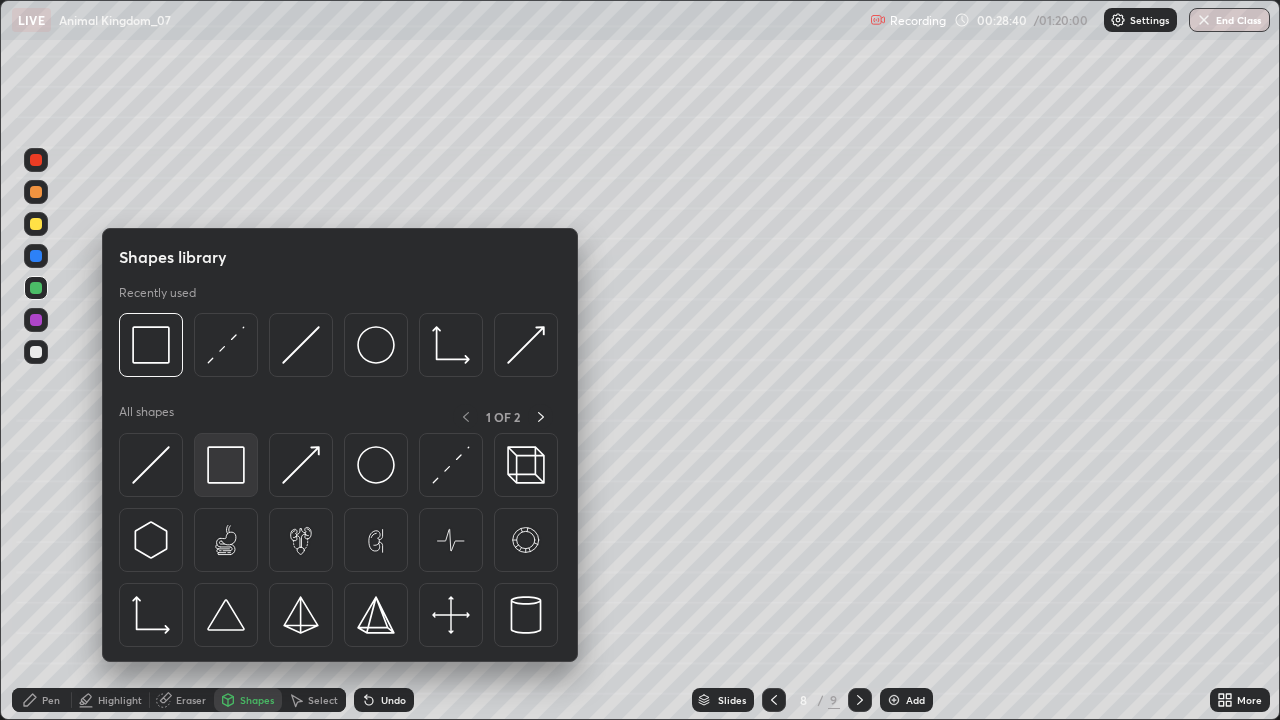 click at bounding box center (226, 465) 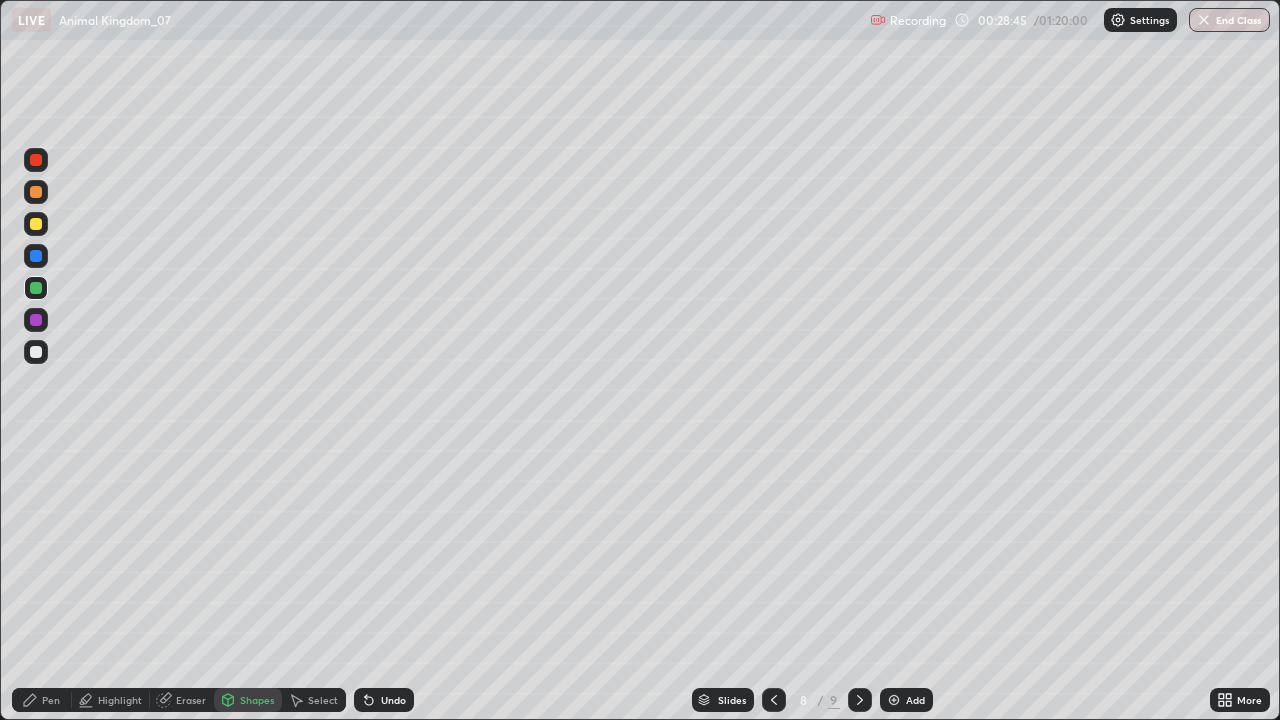 click at bounding box center [36, 288] 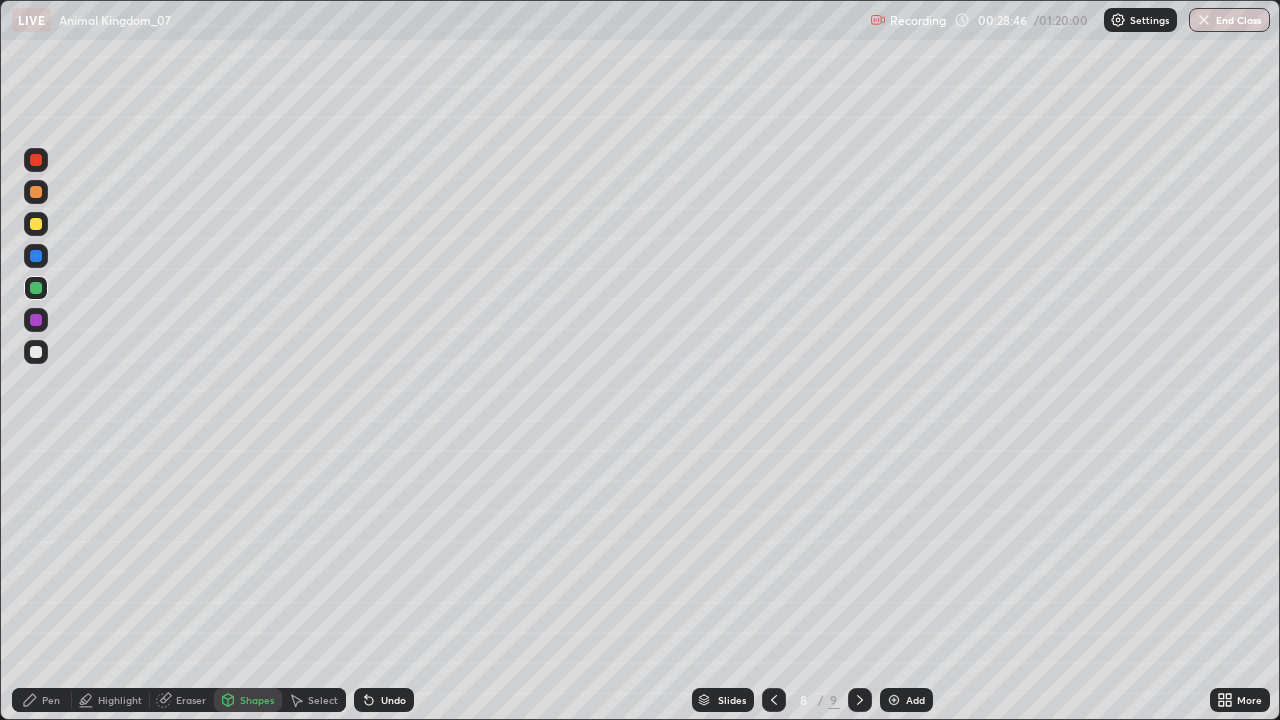 click at bounding box center [36, 352] 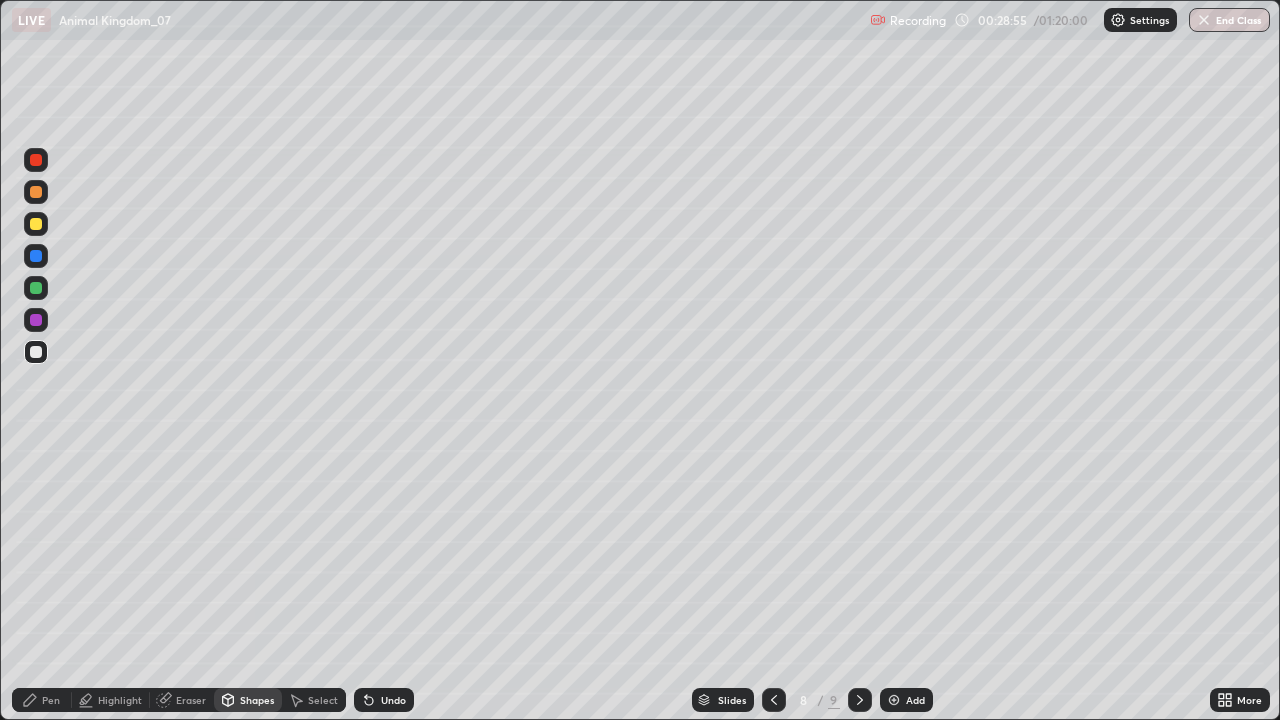 click at bounding box center (36, 224) 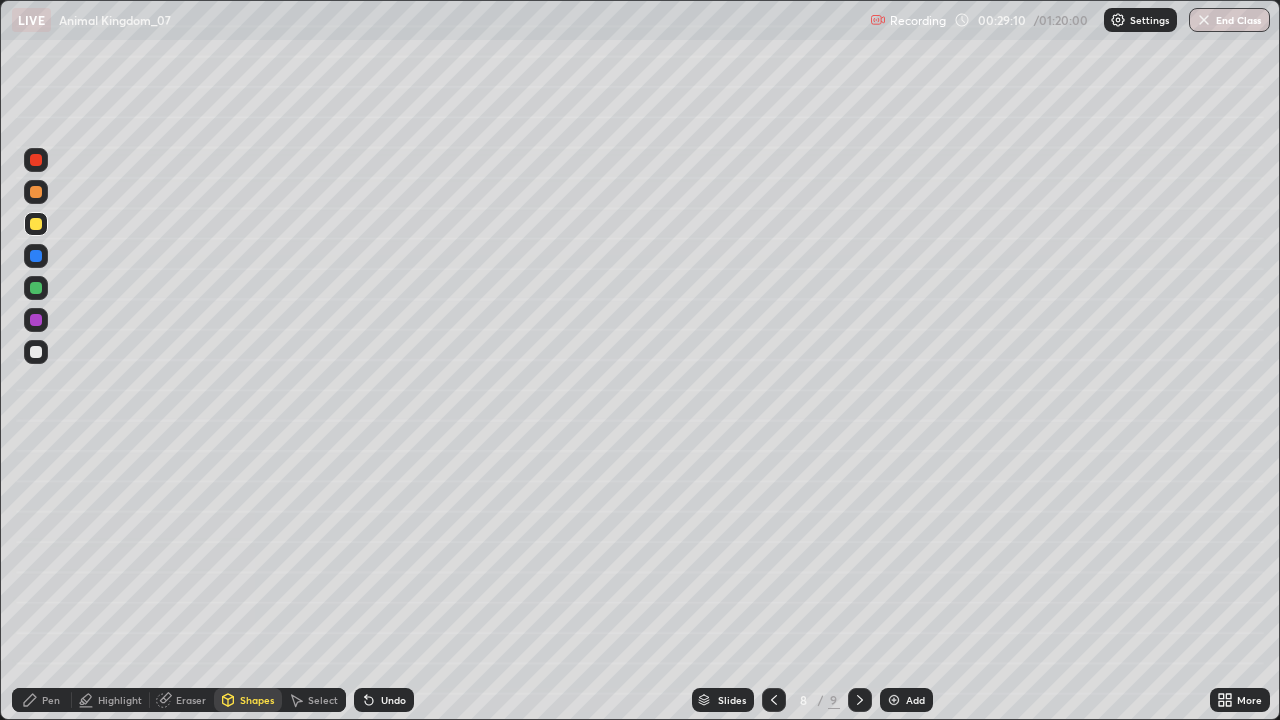 click at bounding box center [36, 256] 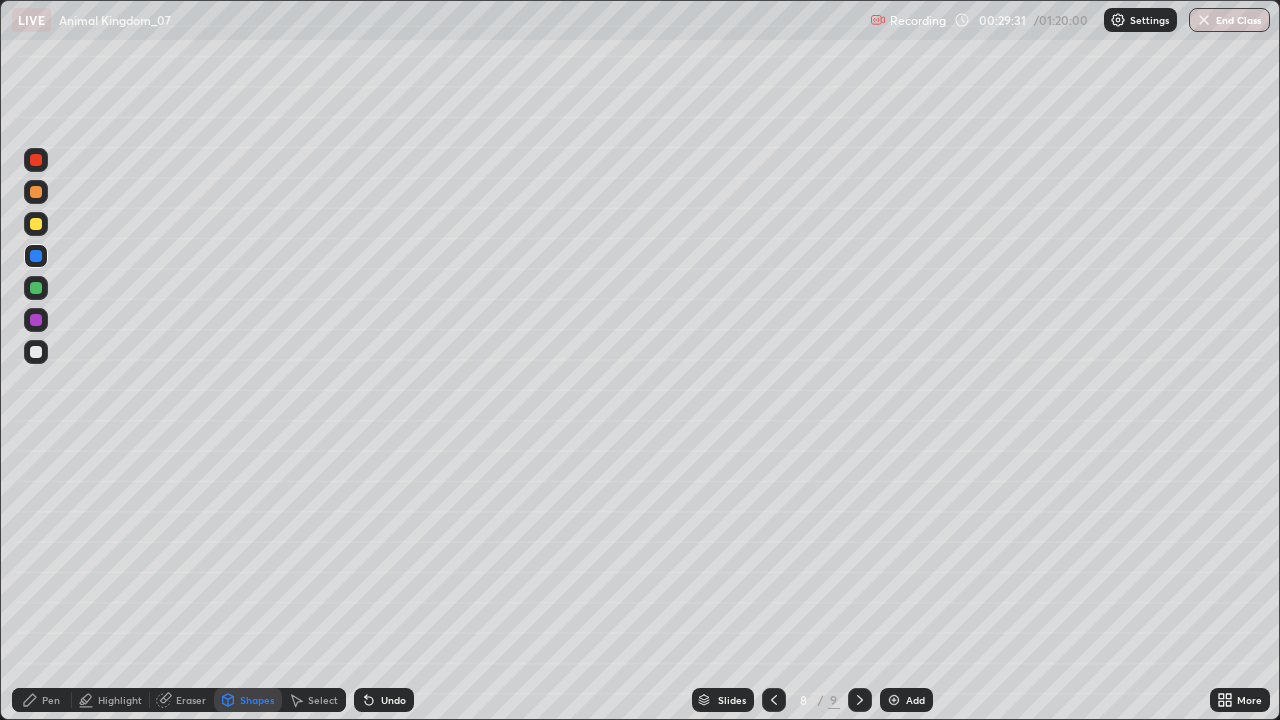 click at bounding box center (36, 288) 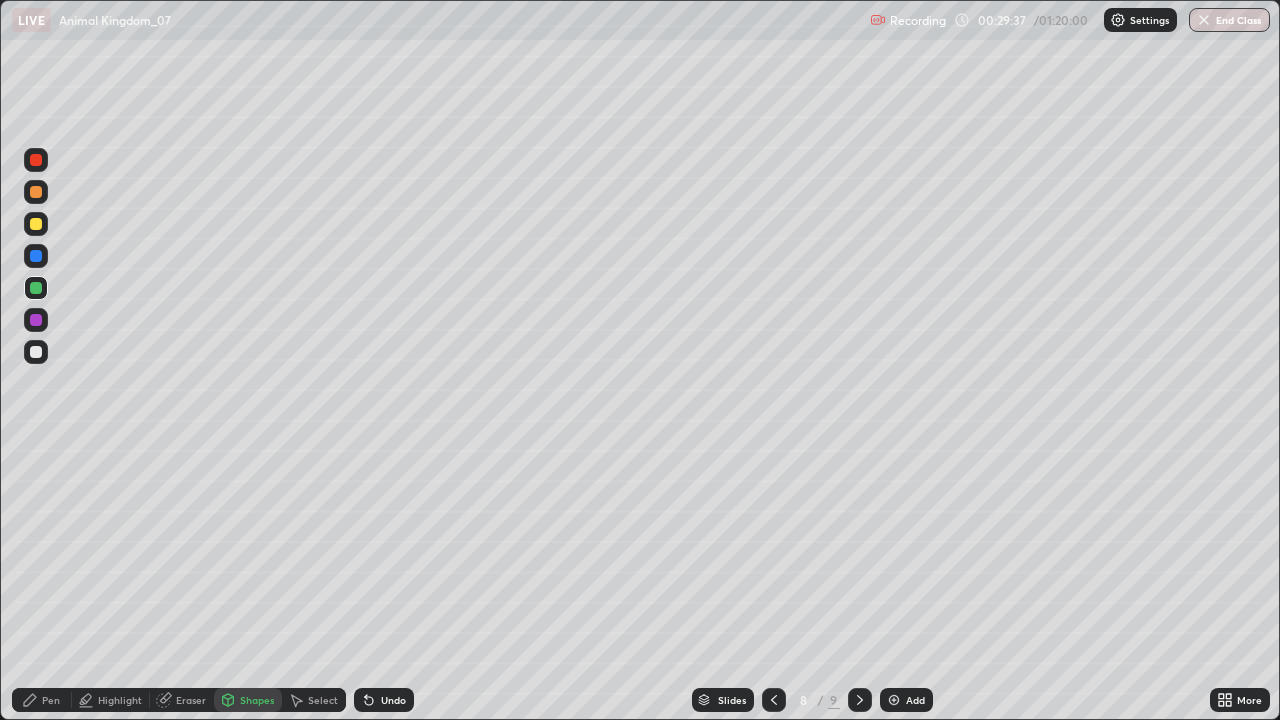 click at bounding box center [36, 224] 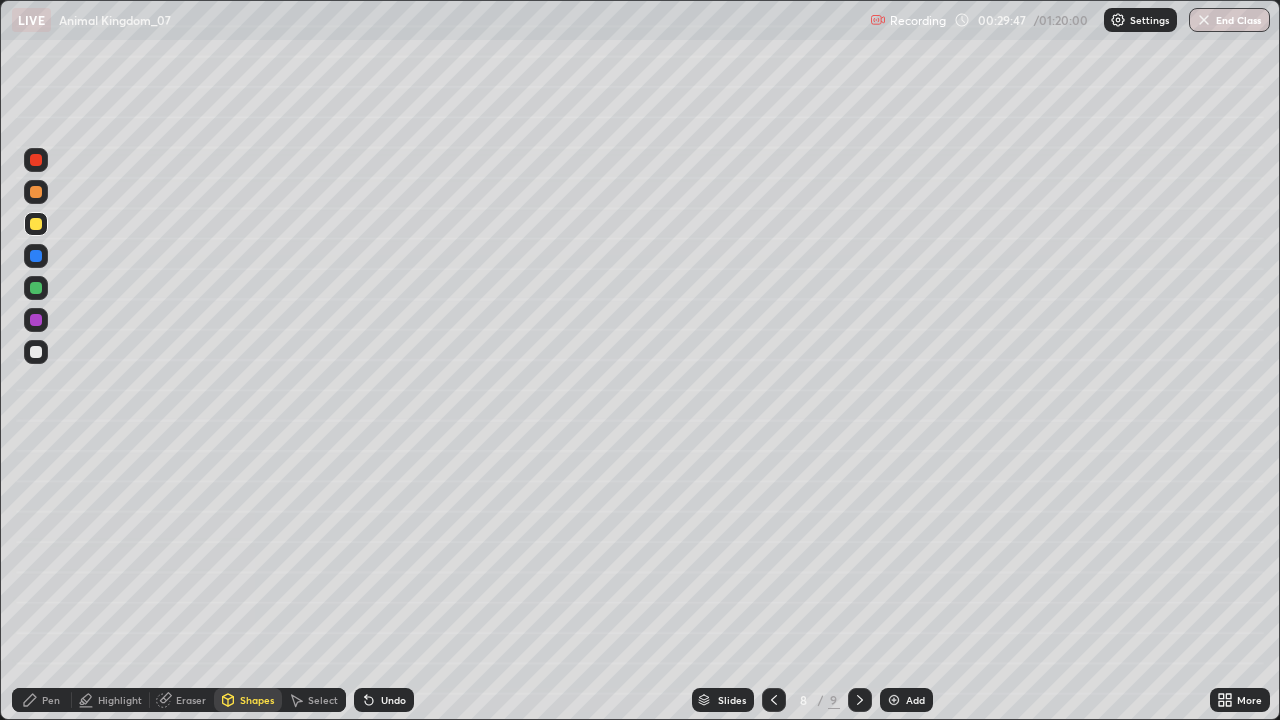 click at bounding box center (36, 352) 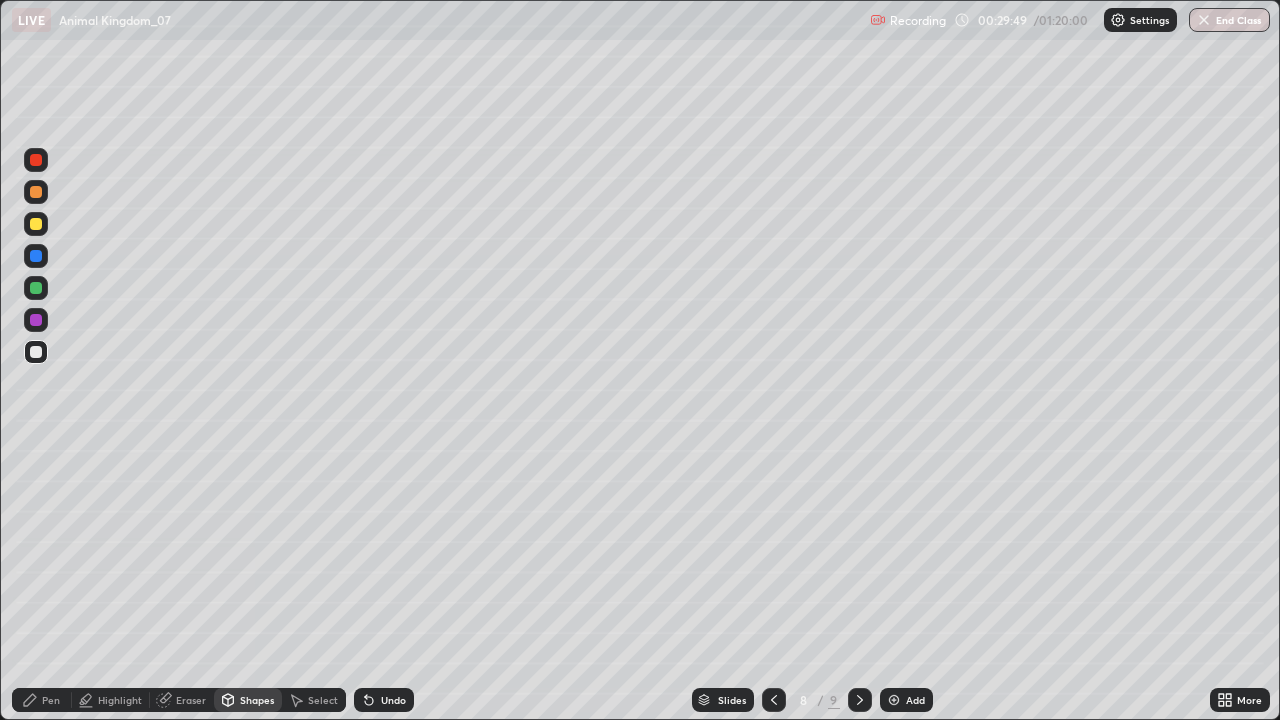 click on "Shapes" at bounding box center [257, 700] 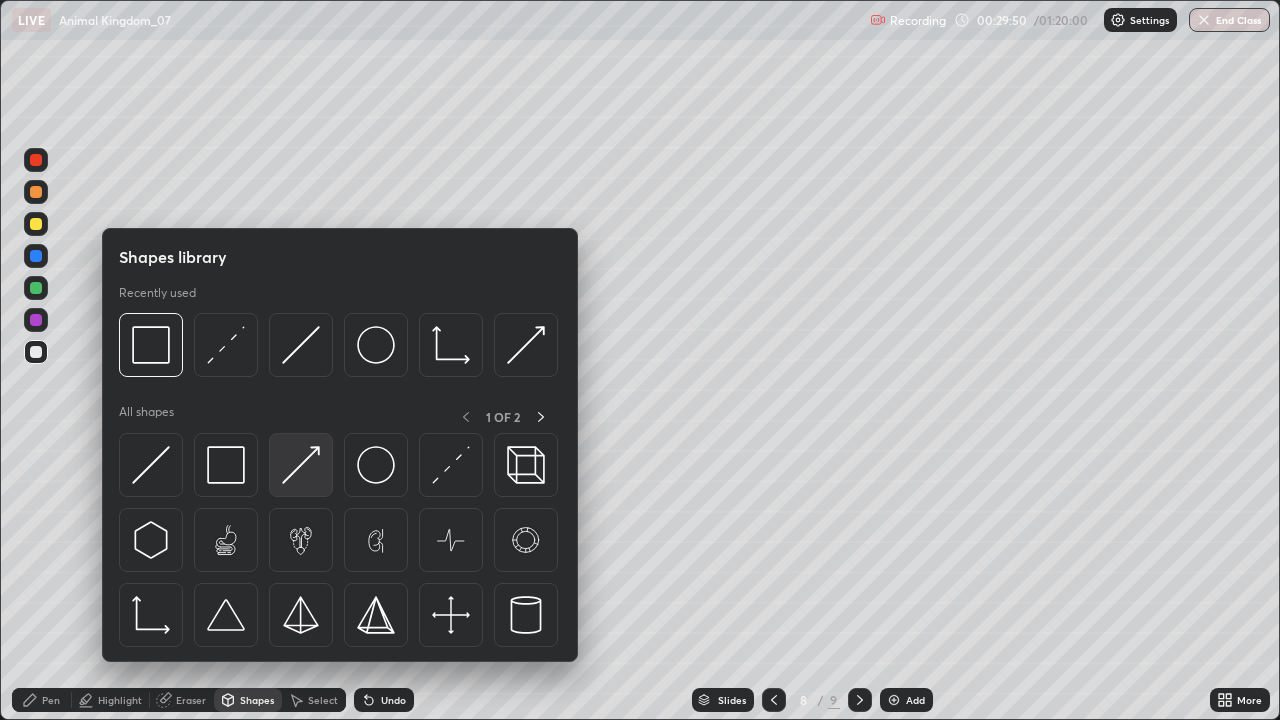 click at bounding box center (301, 465) 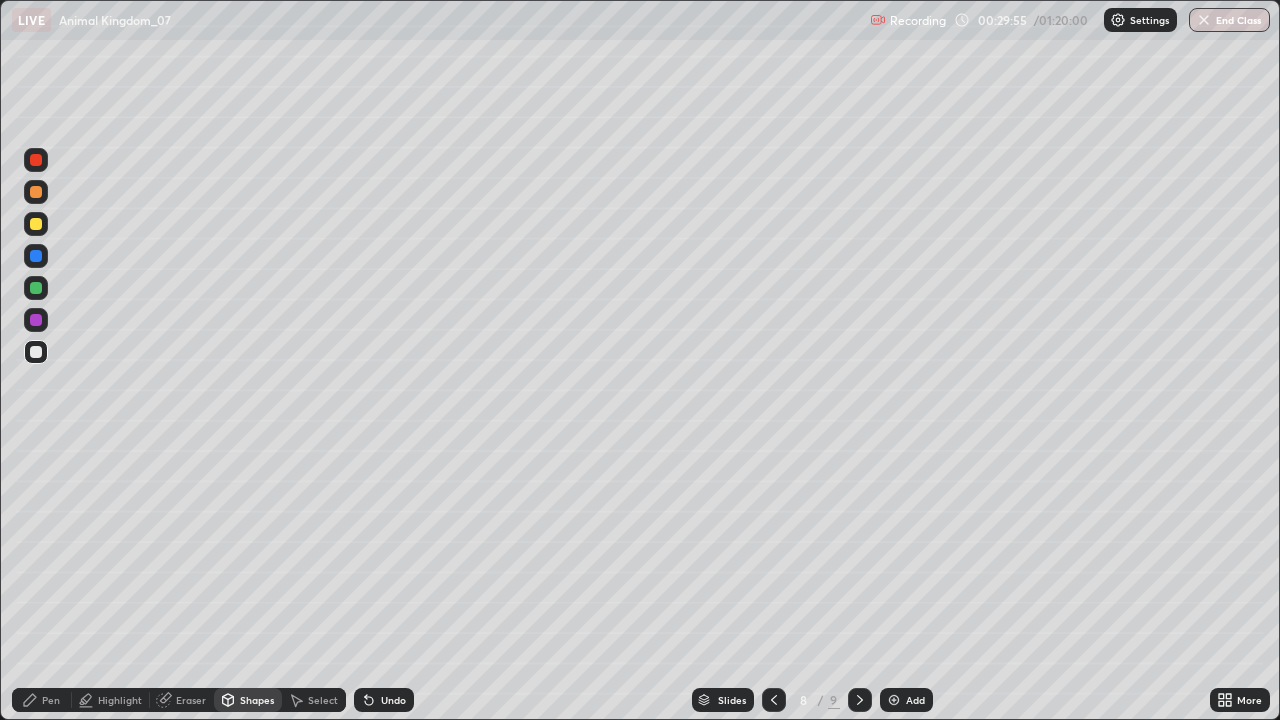 click on "Shapes" at bounding box center (257, 700) 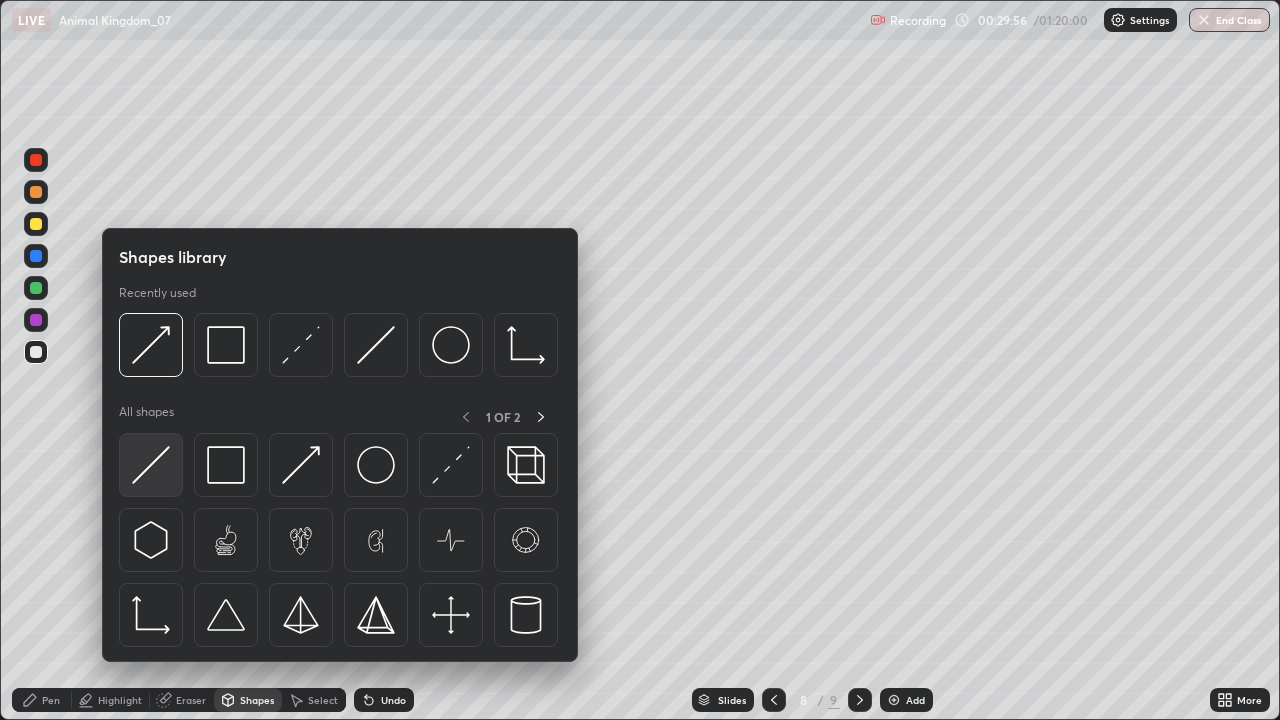 click at bounding box center [151, 465] 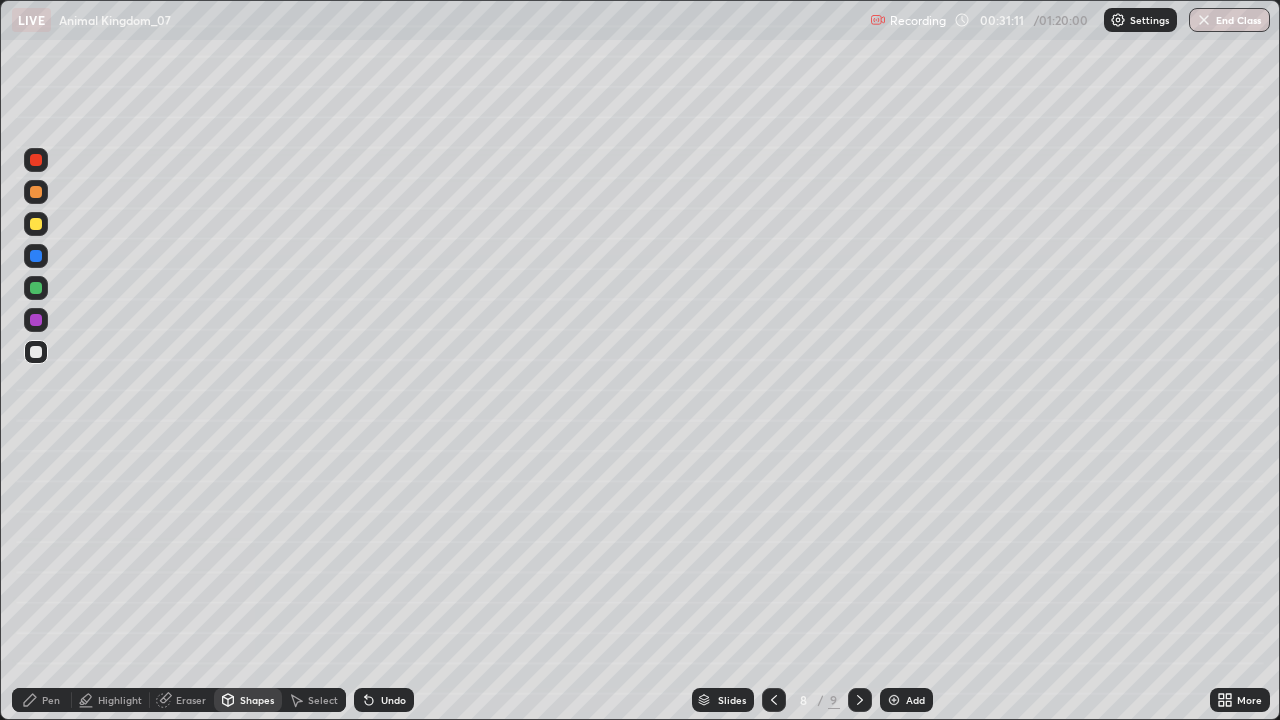 click on "Pen" at bounding box center [51, 700] 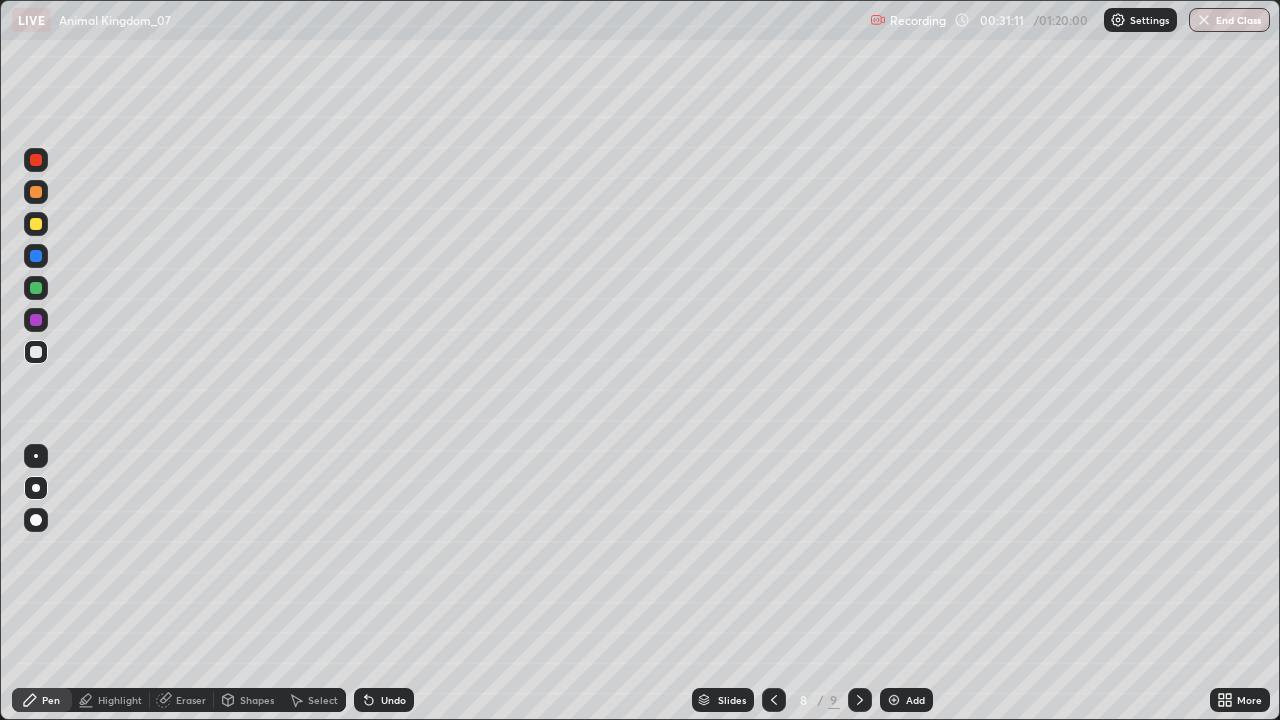 click at bounding box center [36, 520] 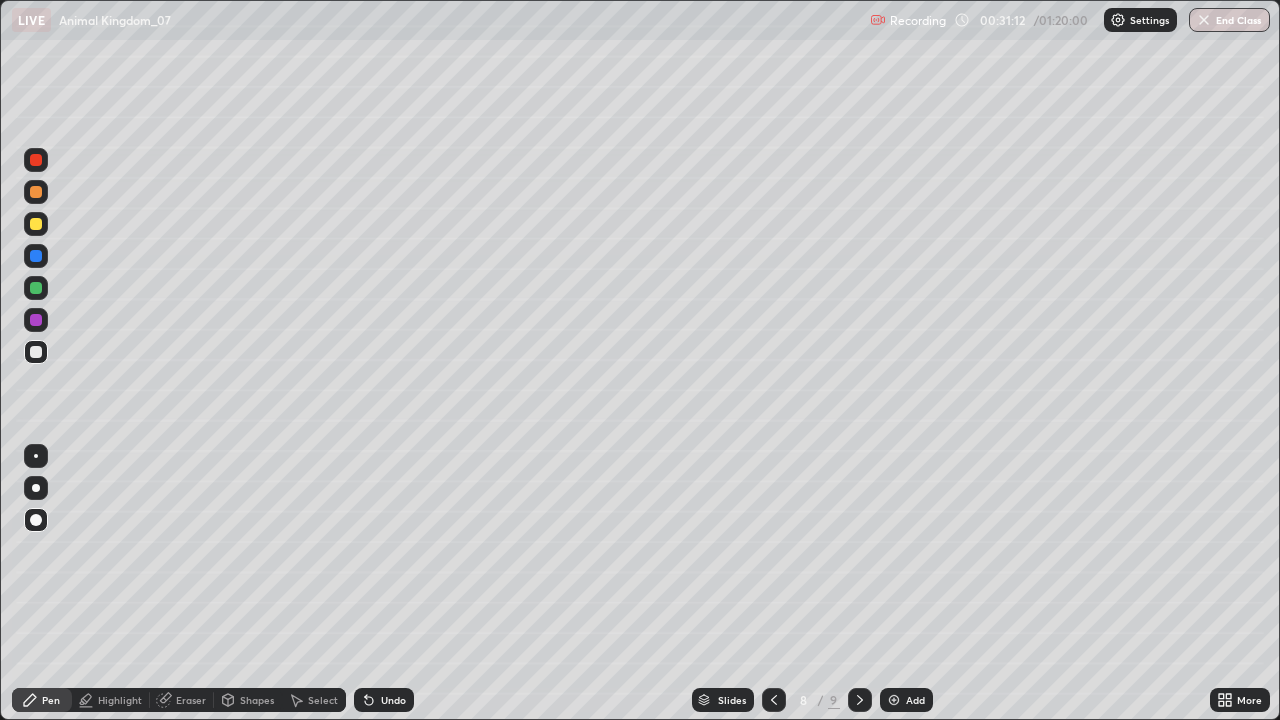 click at bounding box center [36, 224] 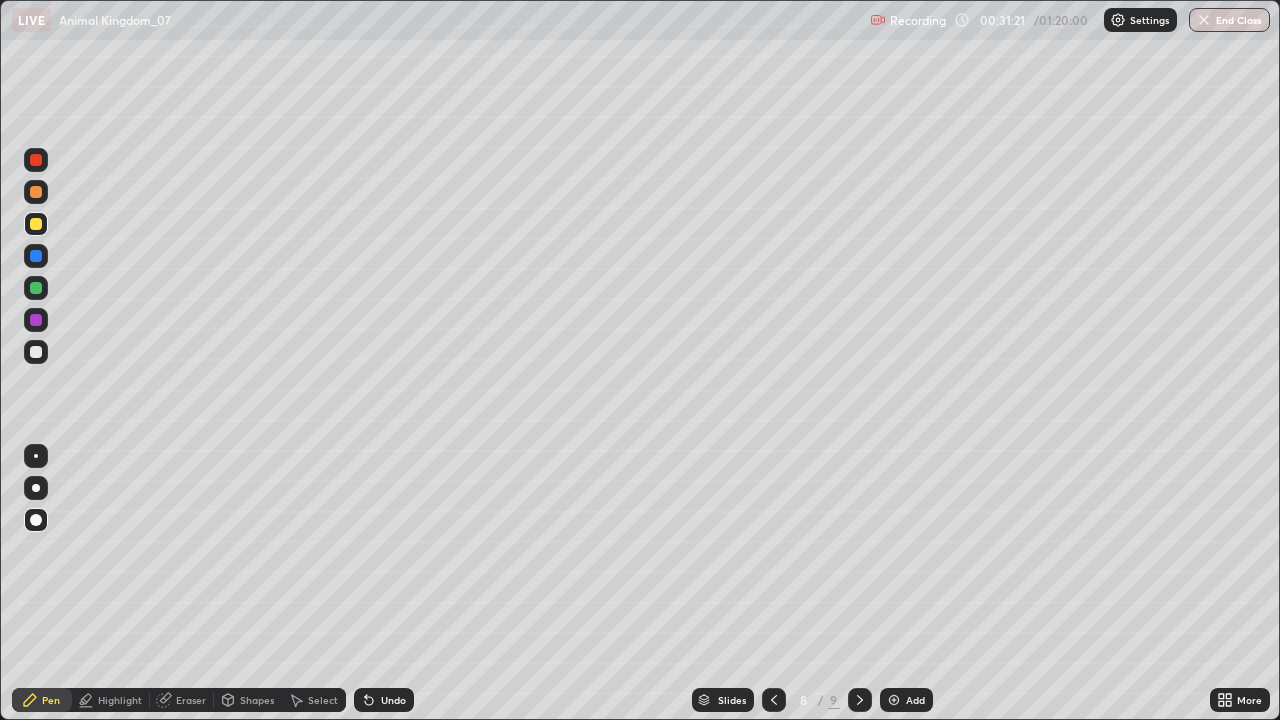 click at bounding box center [36, 288] 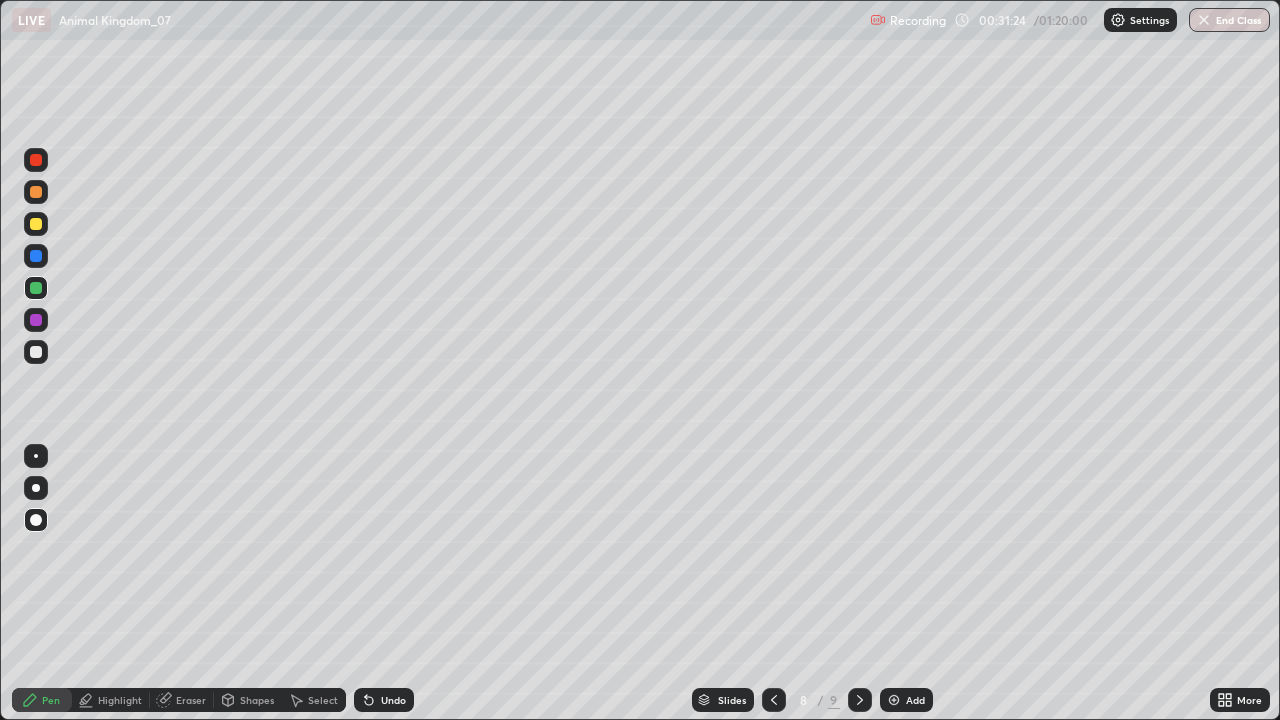 click at bounding box center (36, 488) 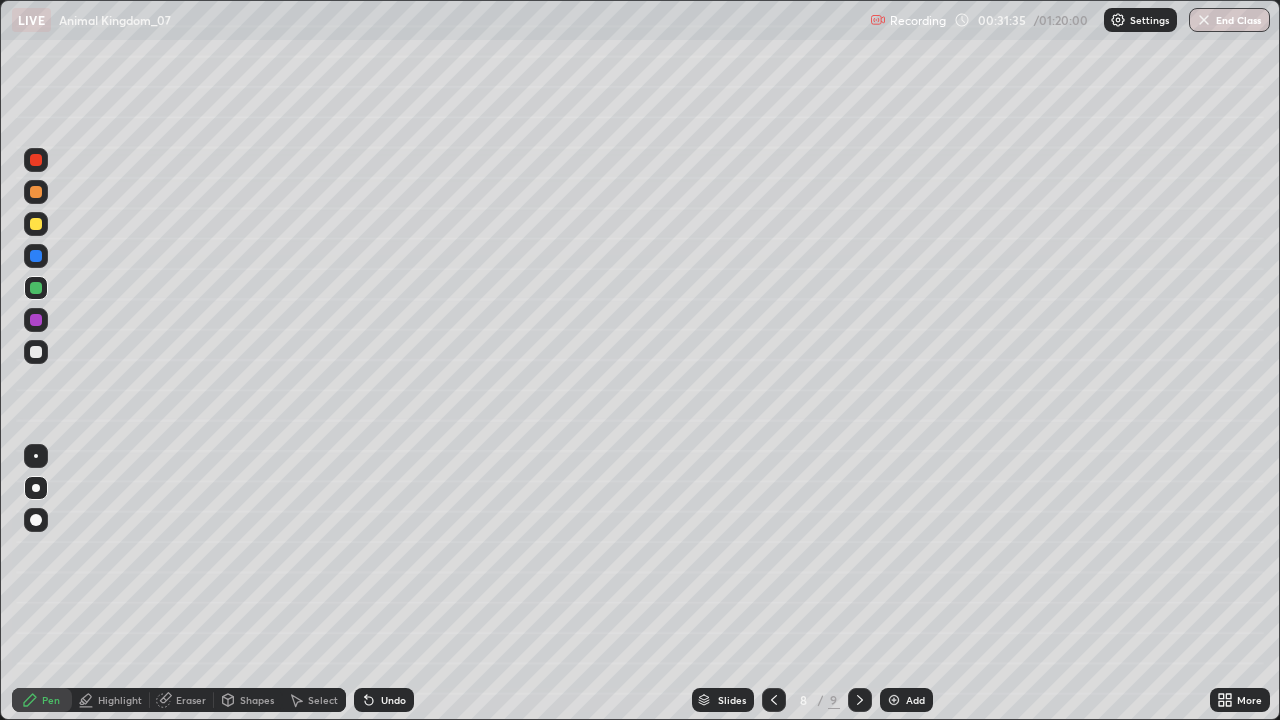 click at bounding box center (36, 224) 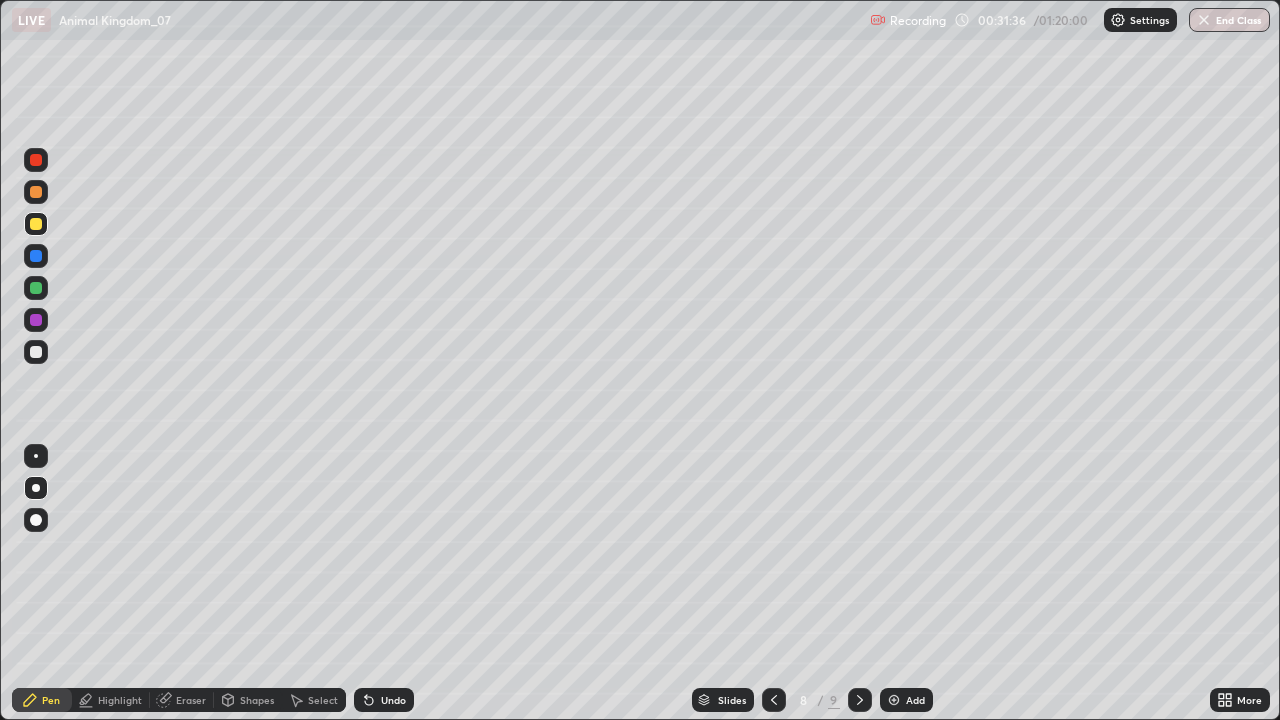 click at bounding box center [36, 192] 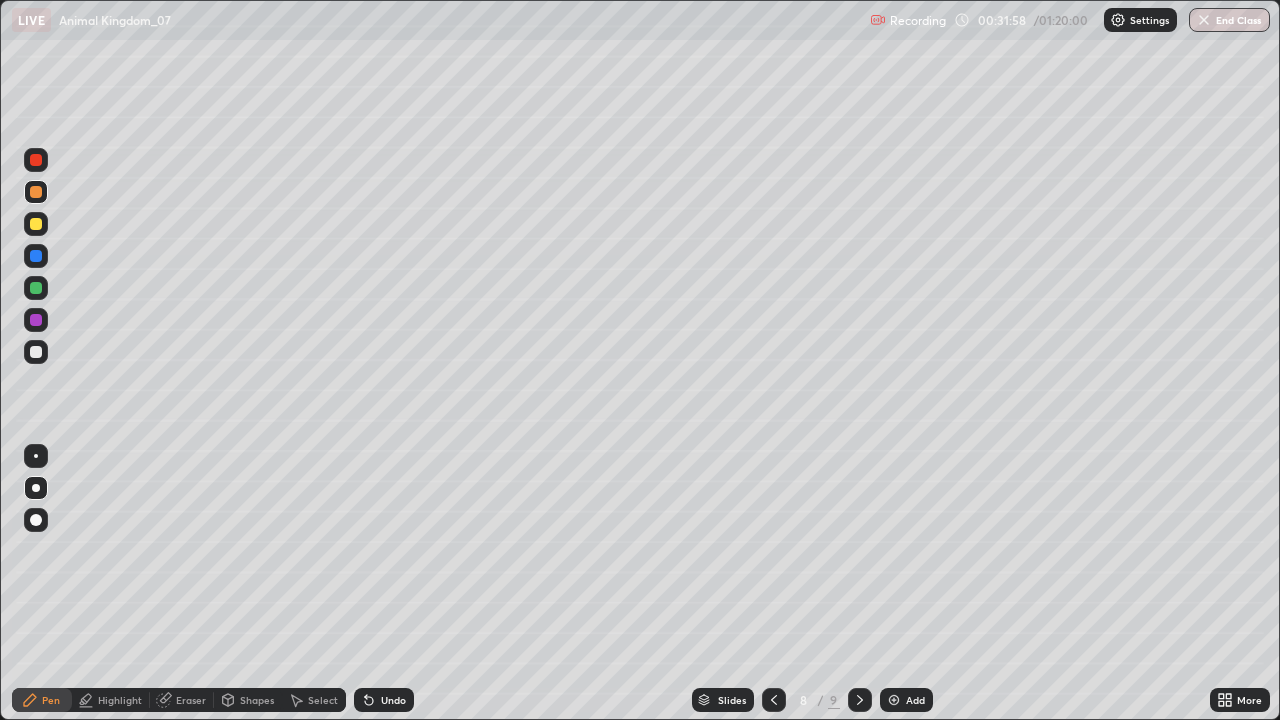 click at bounding box center (36, 288) 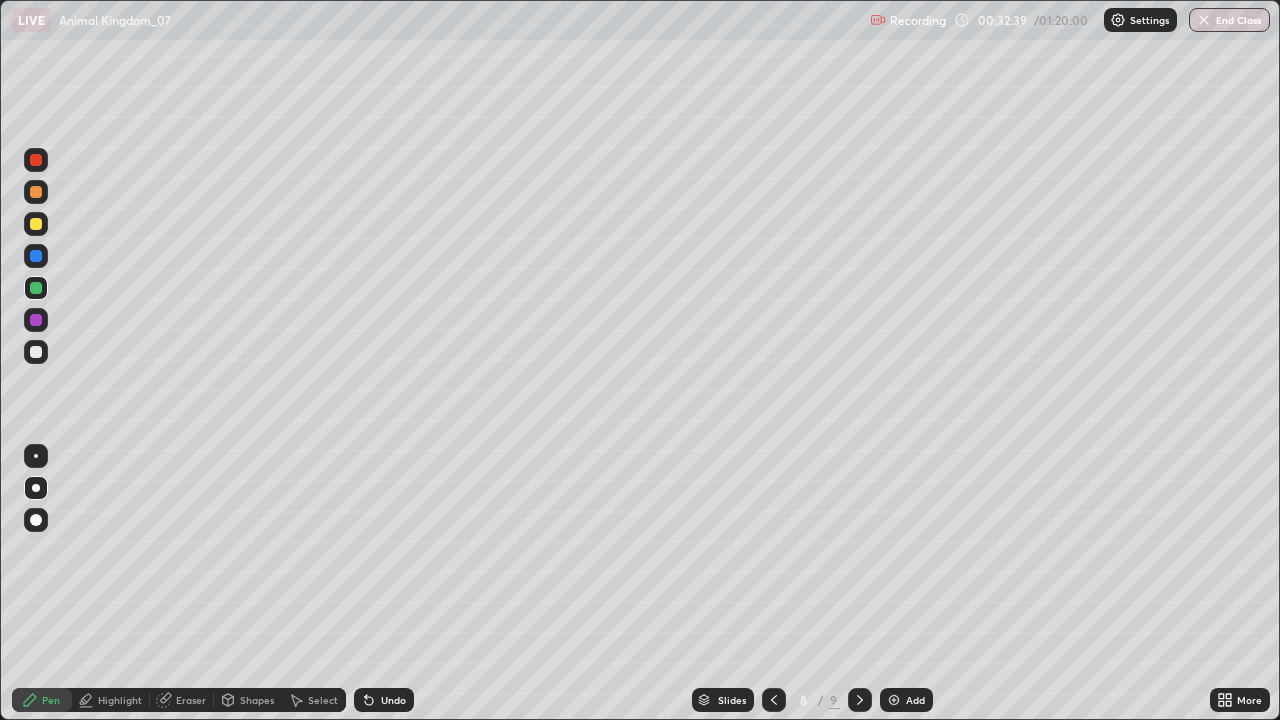 click on "Undo" at bounding box center [393, 700] 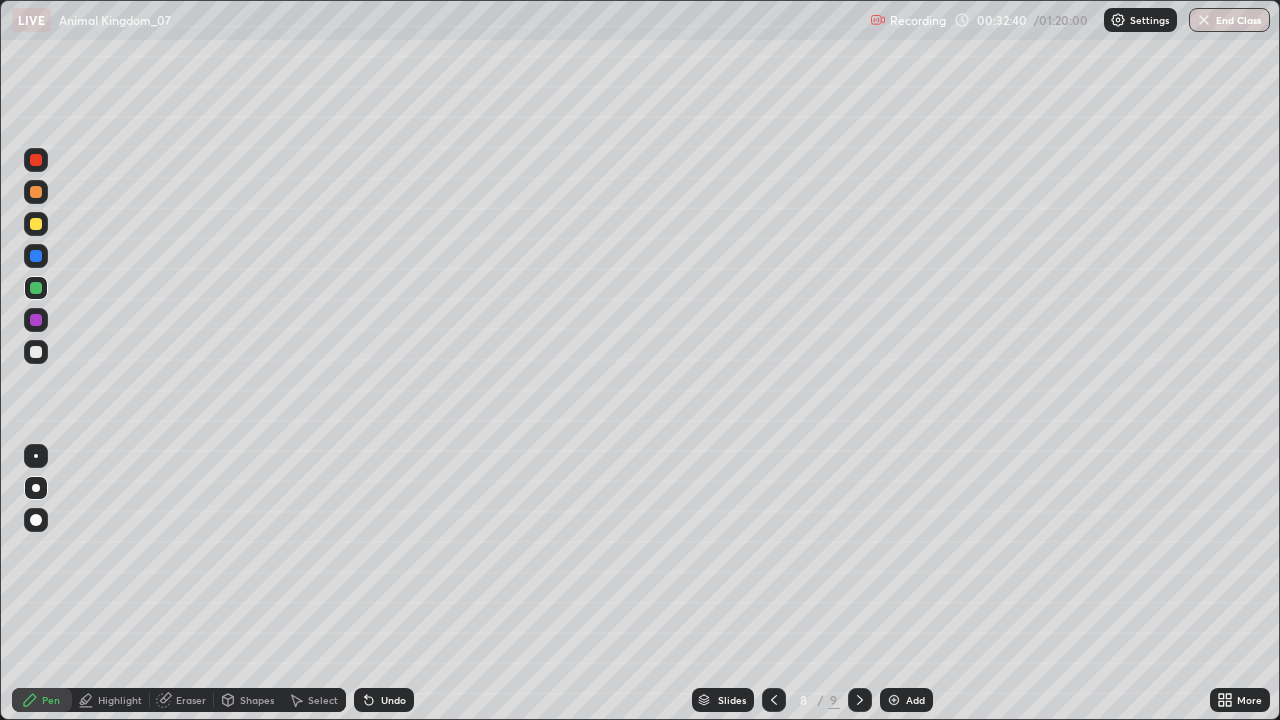 click at bounding box center (36, 352) 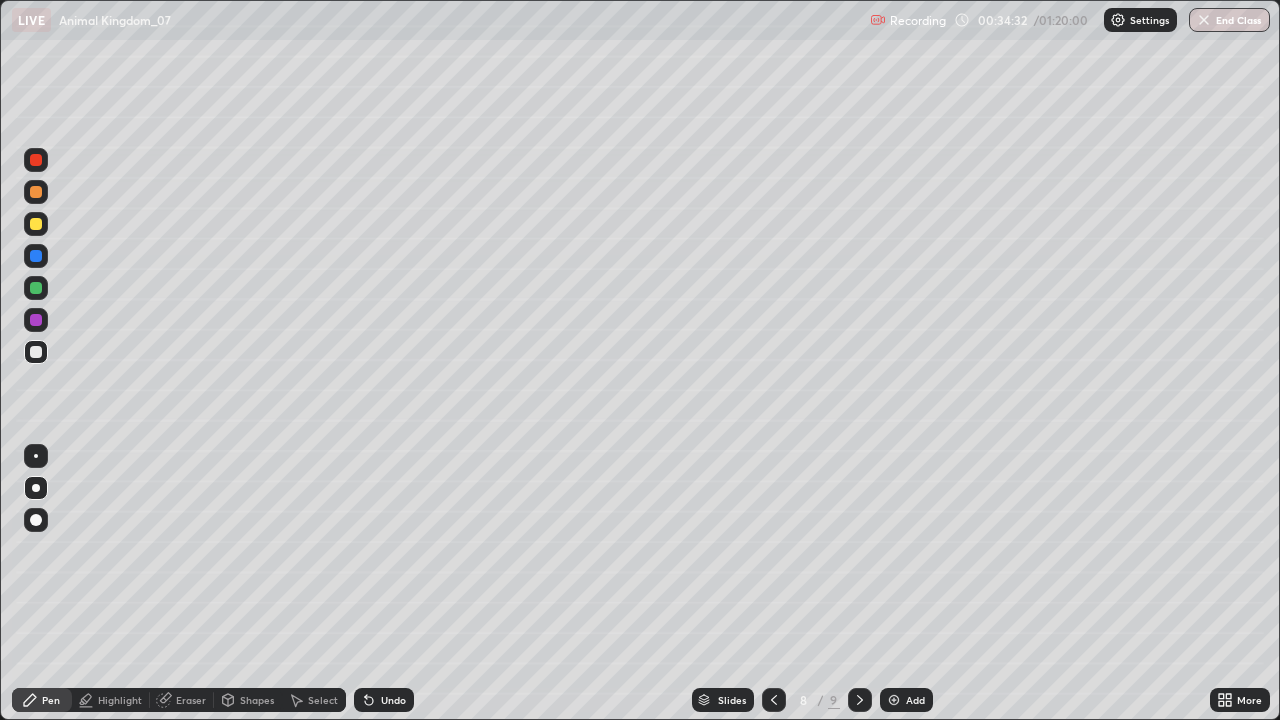 click at bounding box center [36, 160] 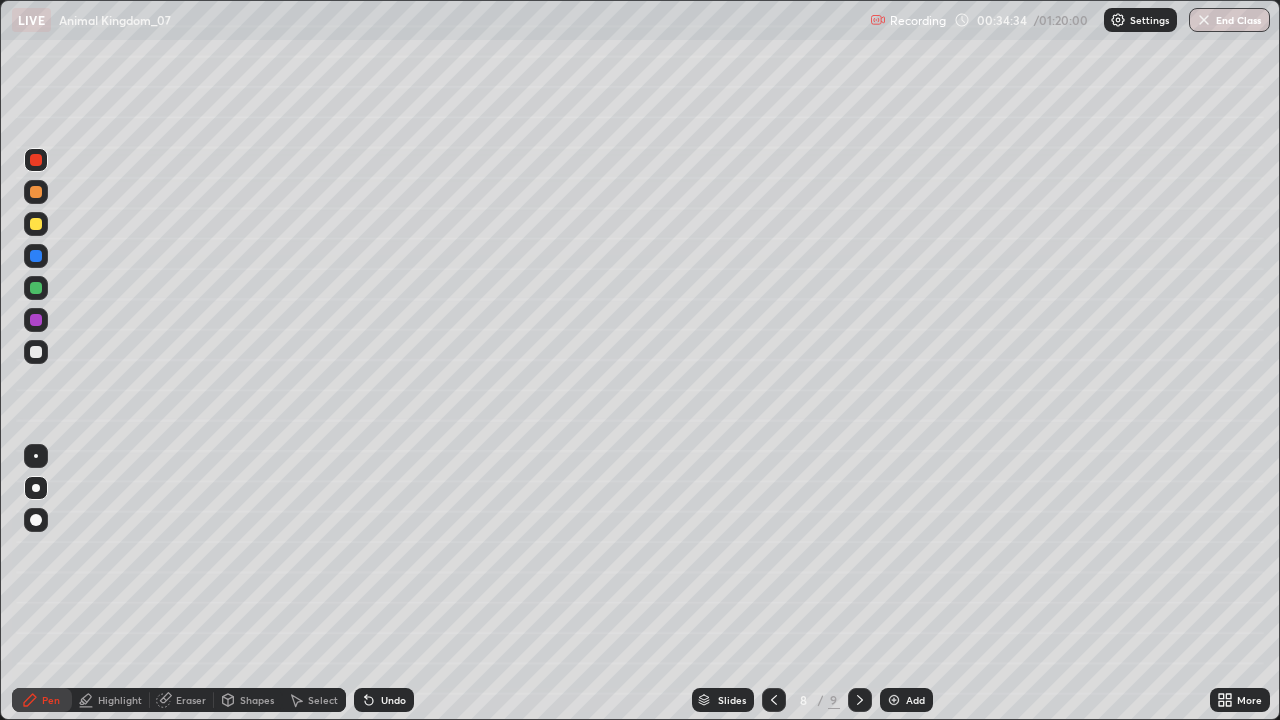 click at bounding box center (36, 456) 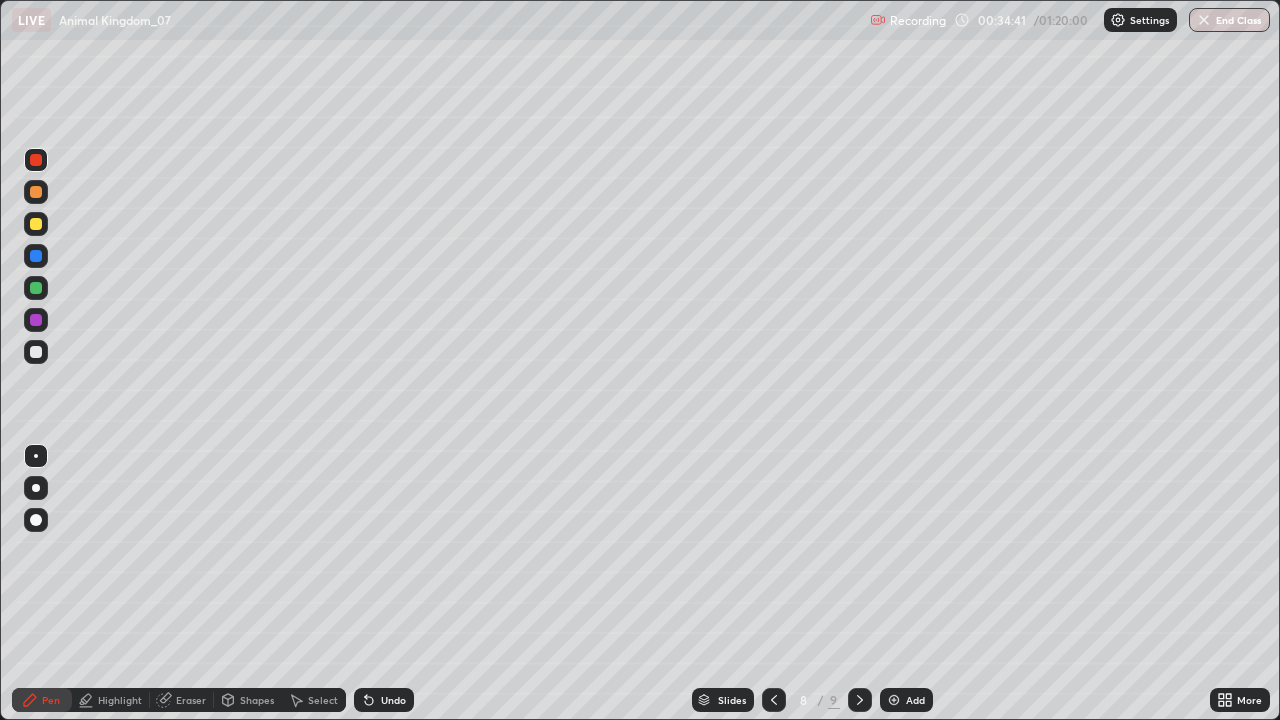 click 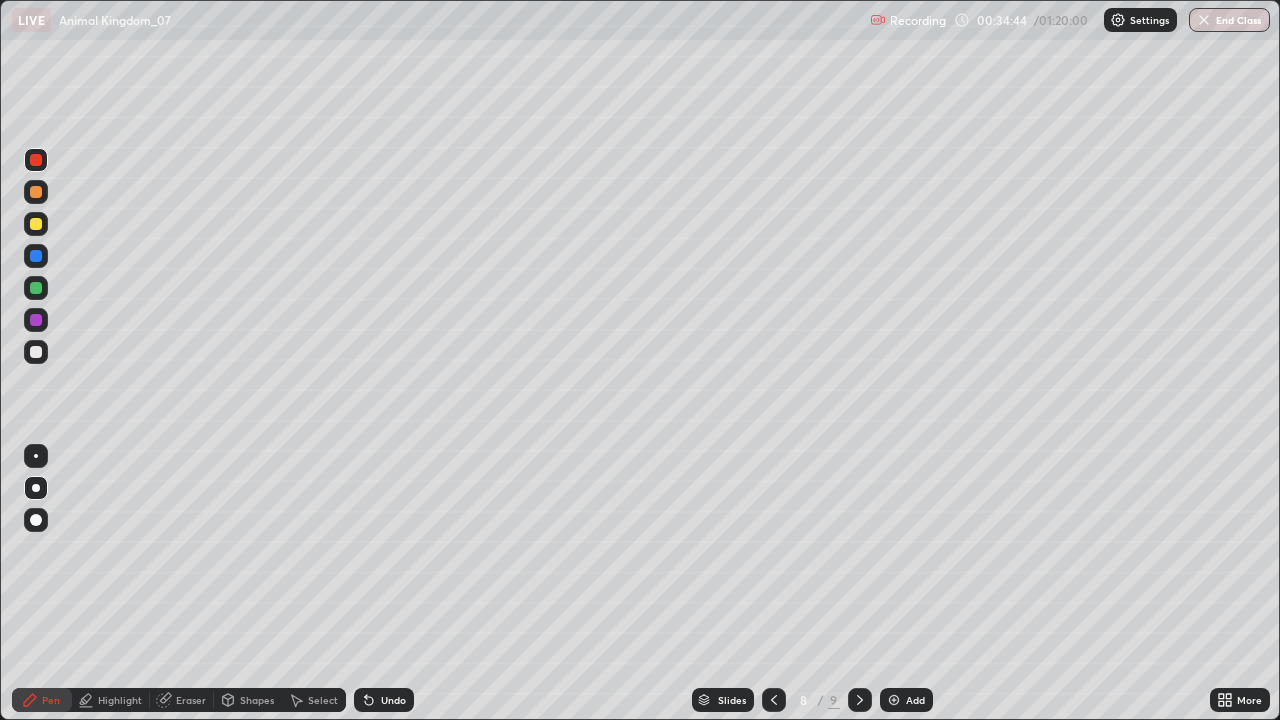 click at bounding box center (36, 352) 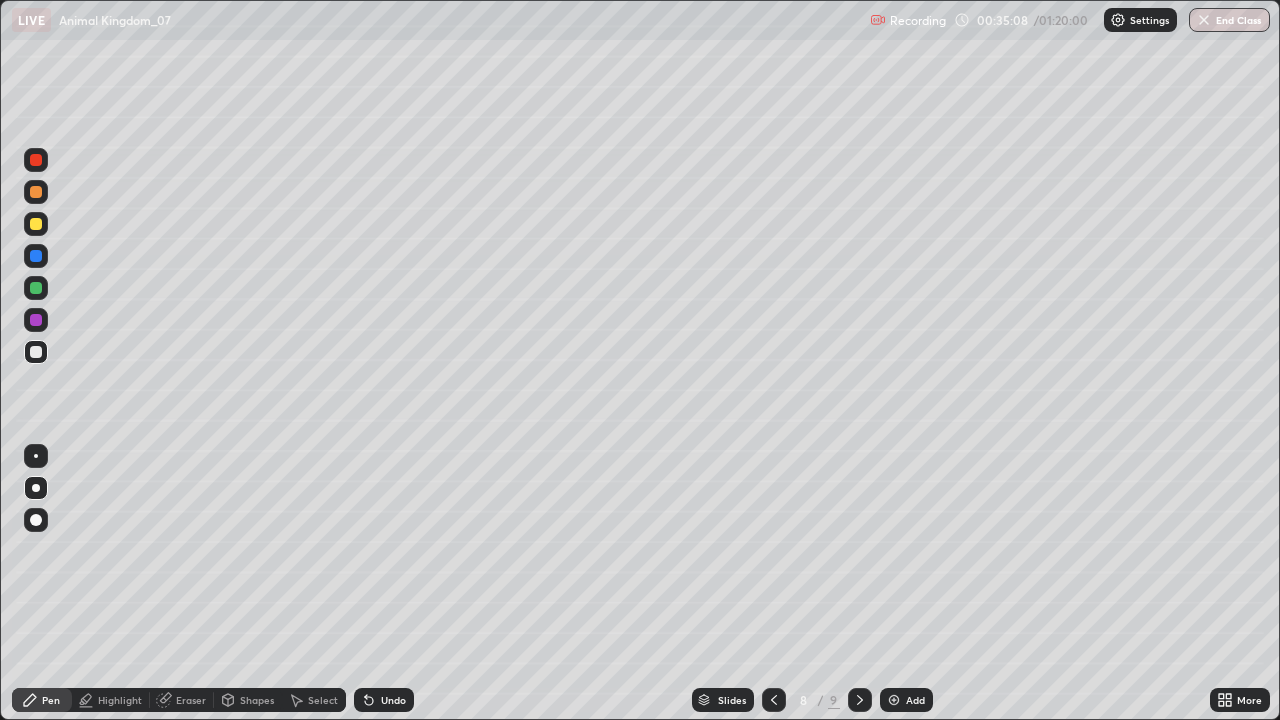 click at bounding box center (36, 288) 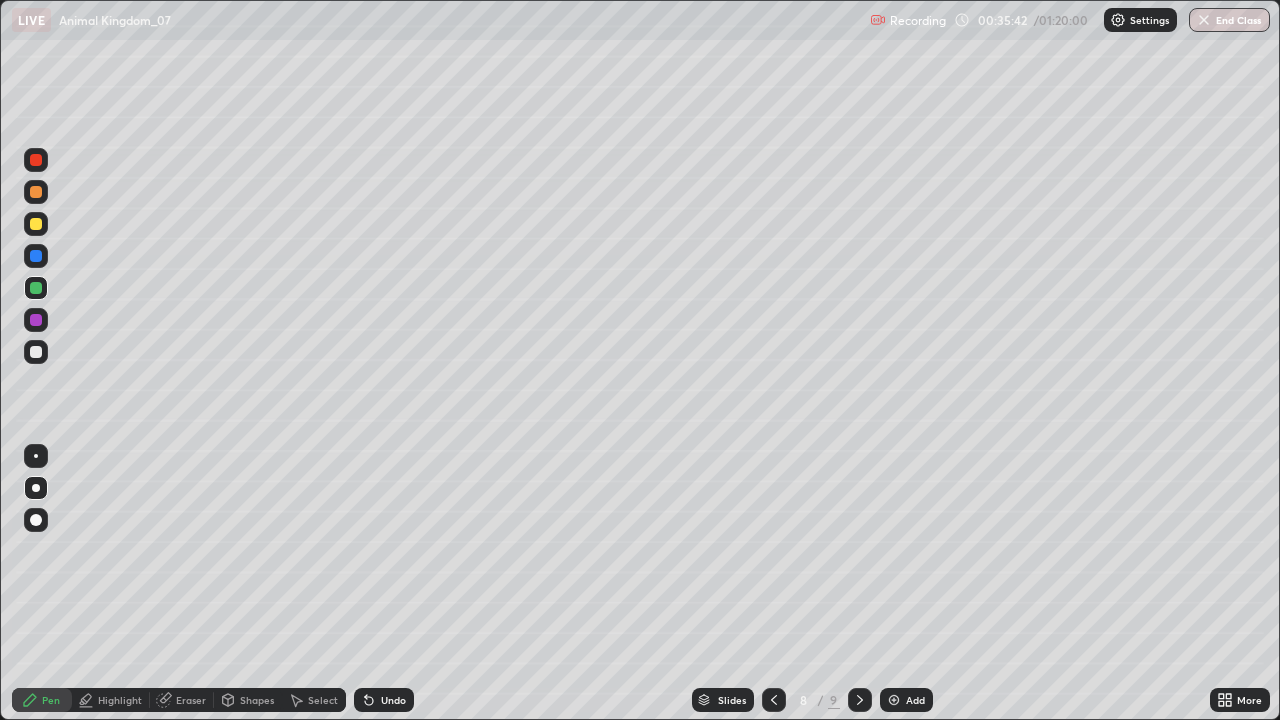 click at bounding box center [36, 224] 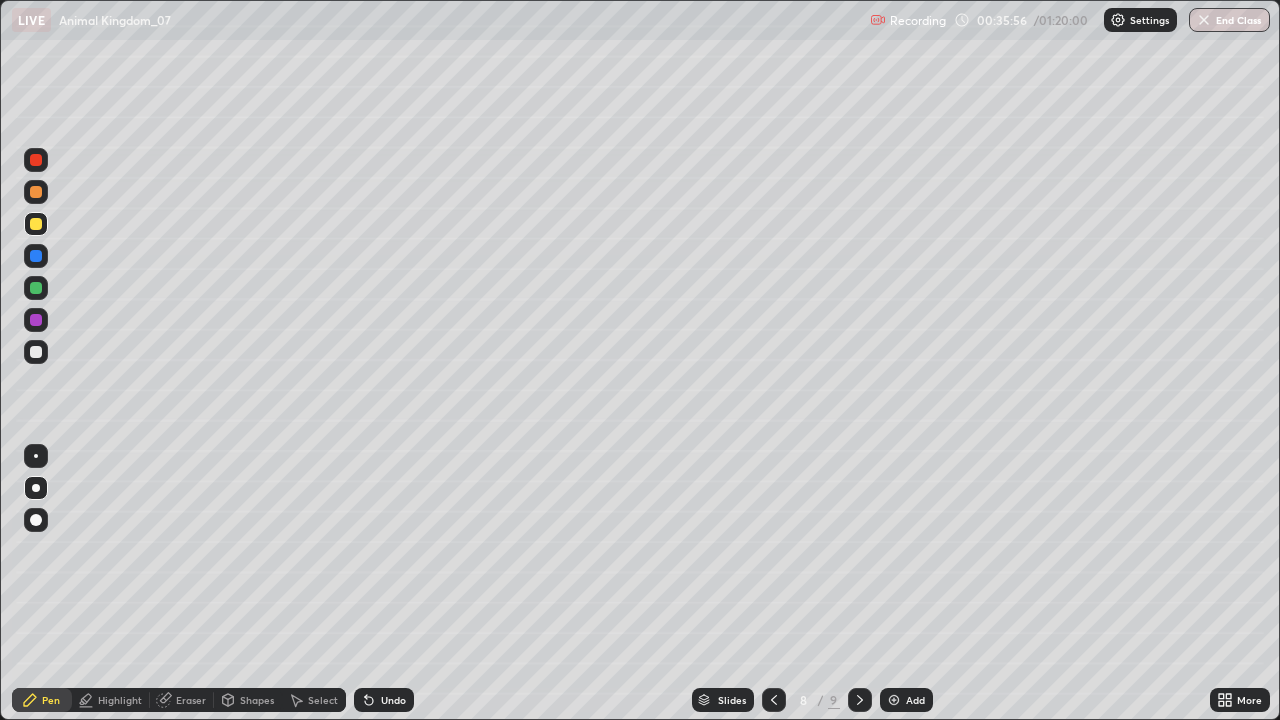 click at bounding box center [36, 352] 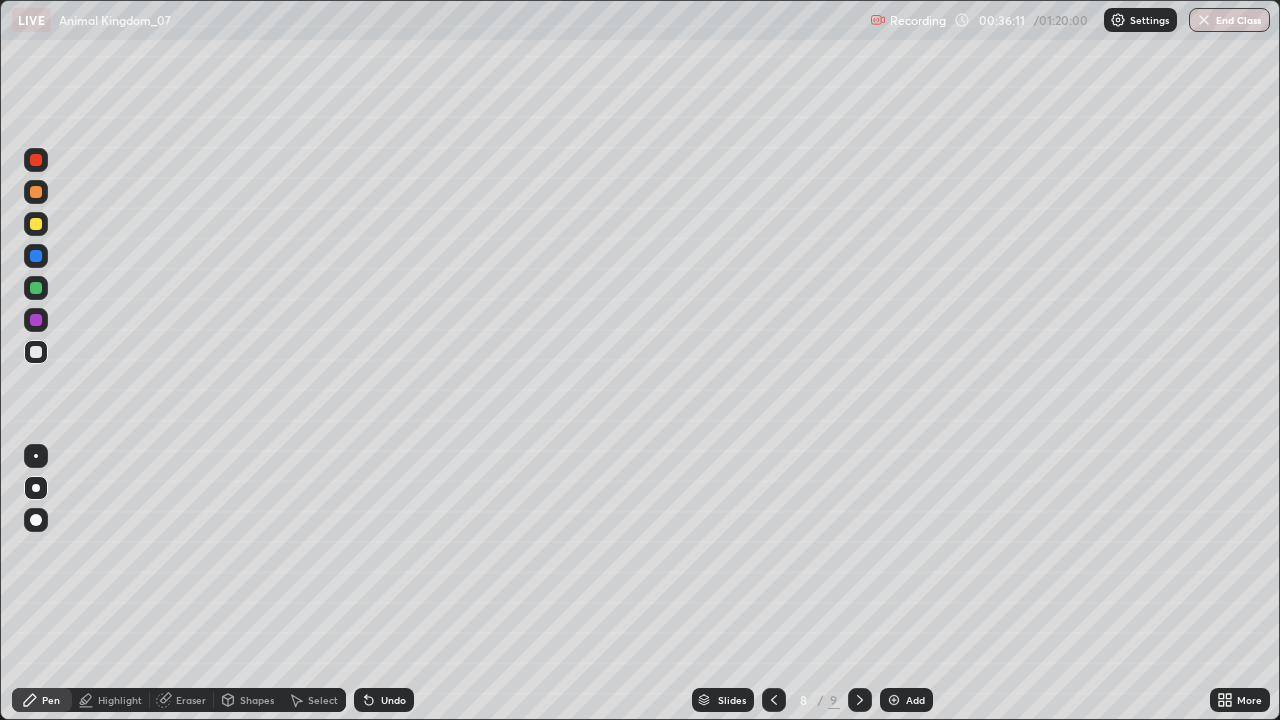 click at bounding box center [36, 320] 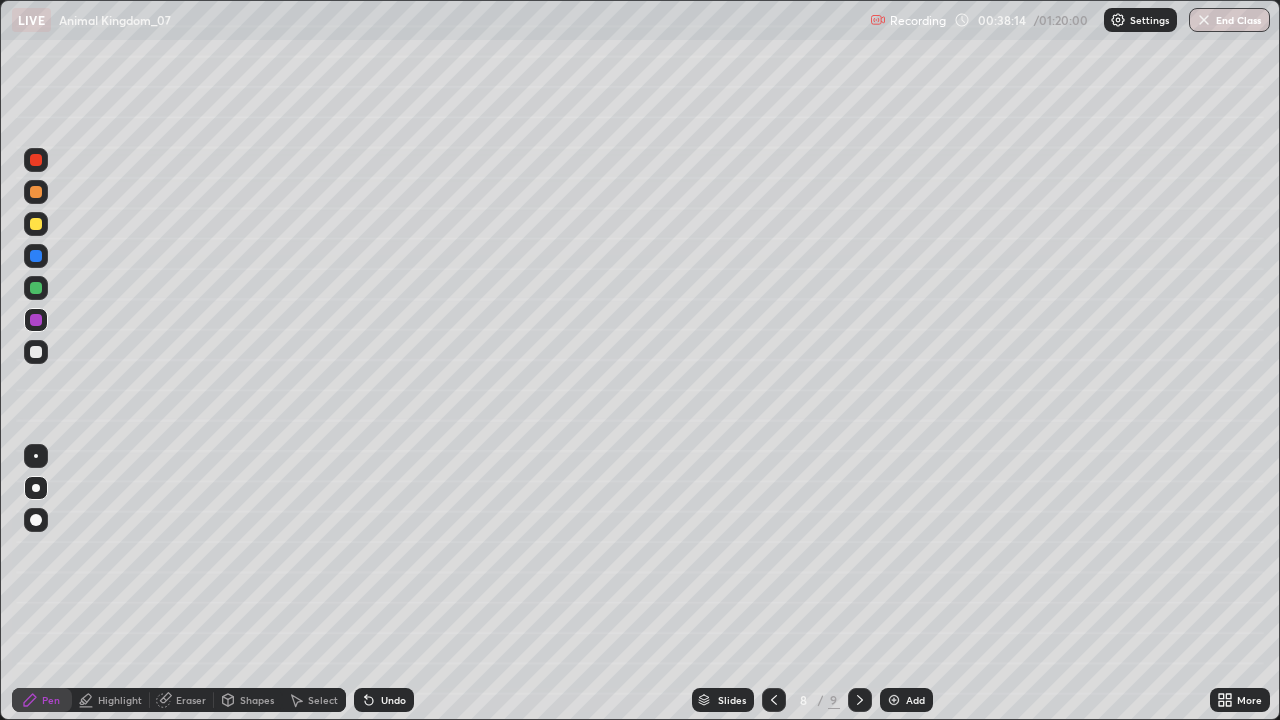 click on "Add" at bounding box center (915, 700) 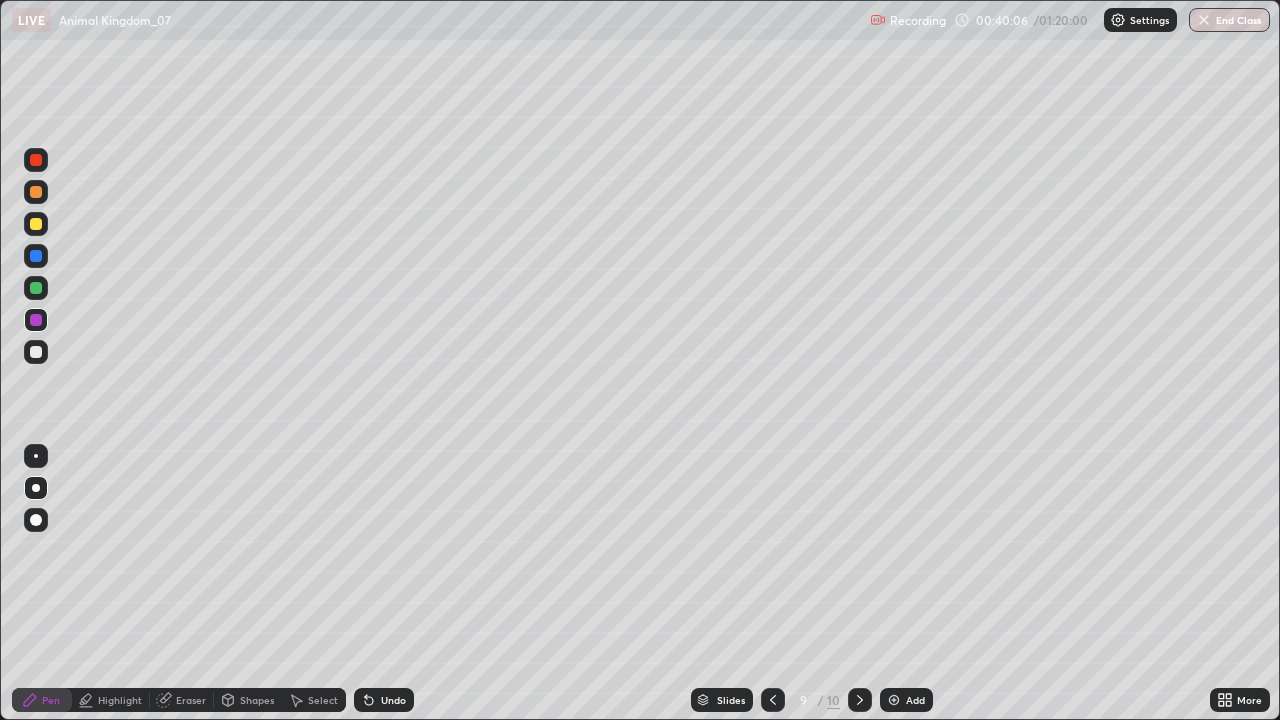 click 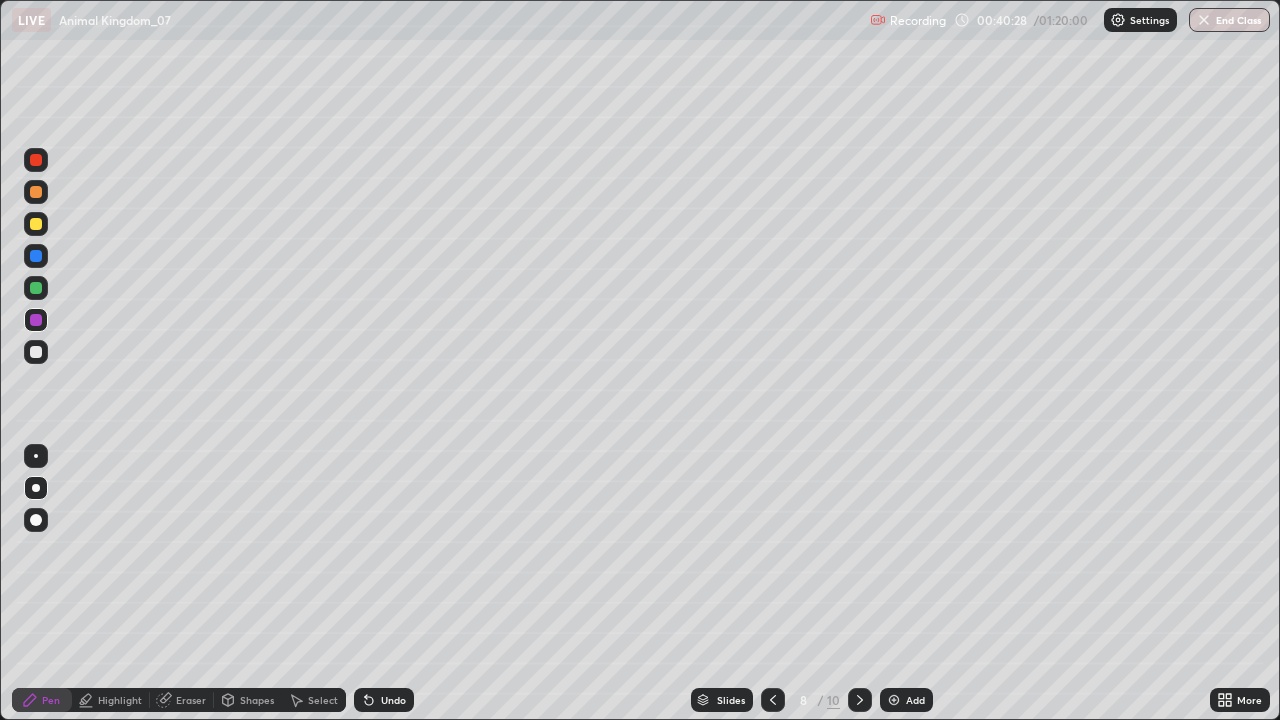 click 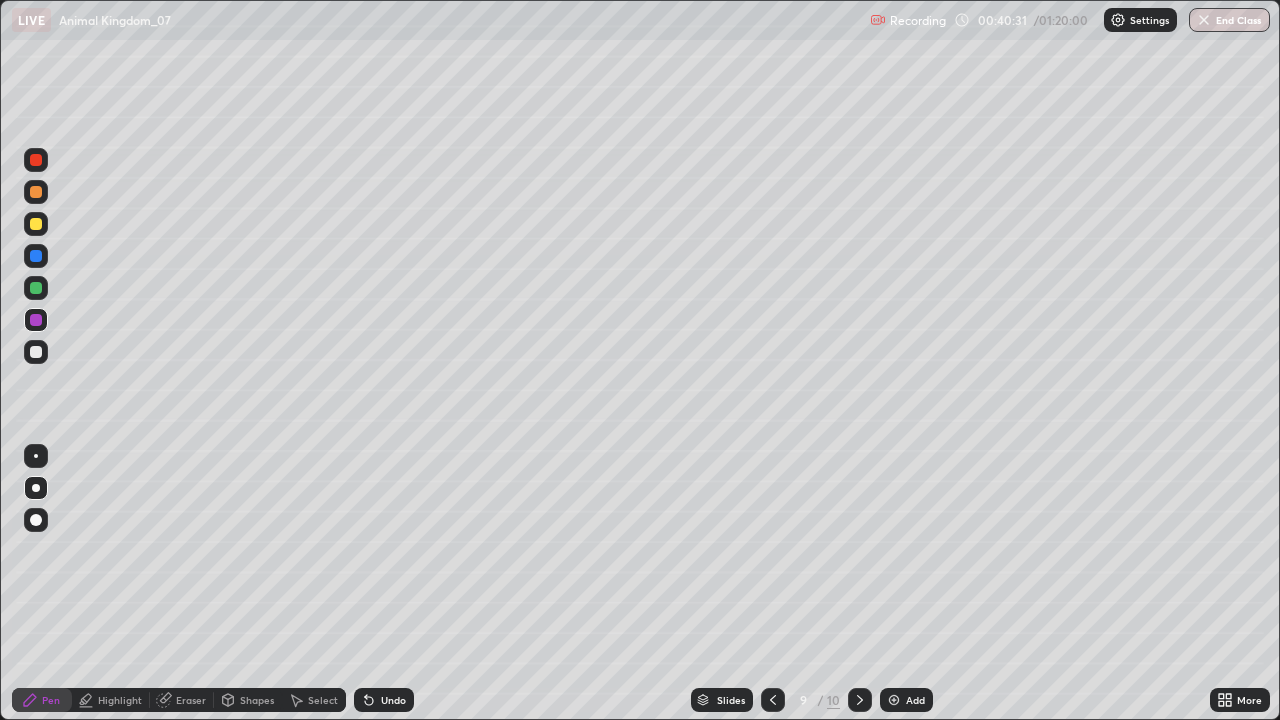 click at bounding box center (36, 352) 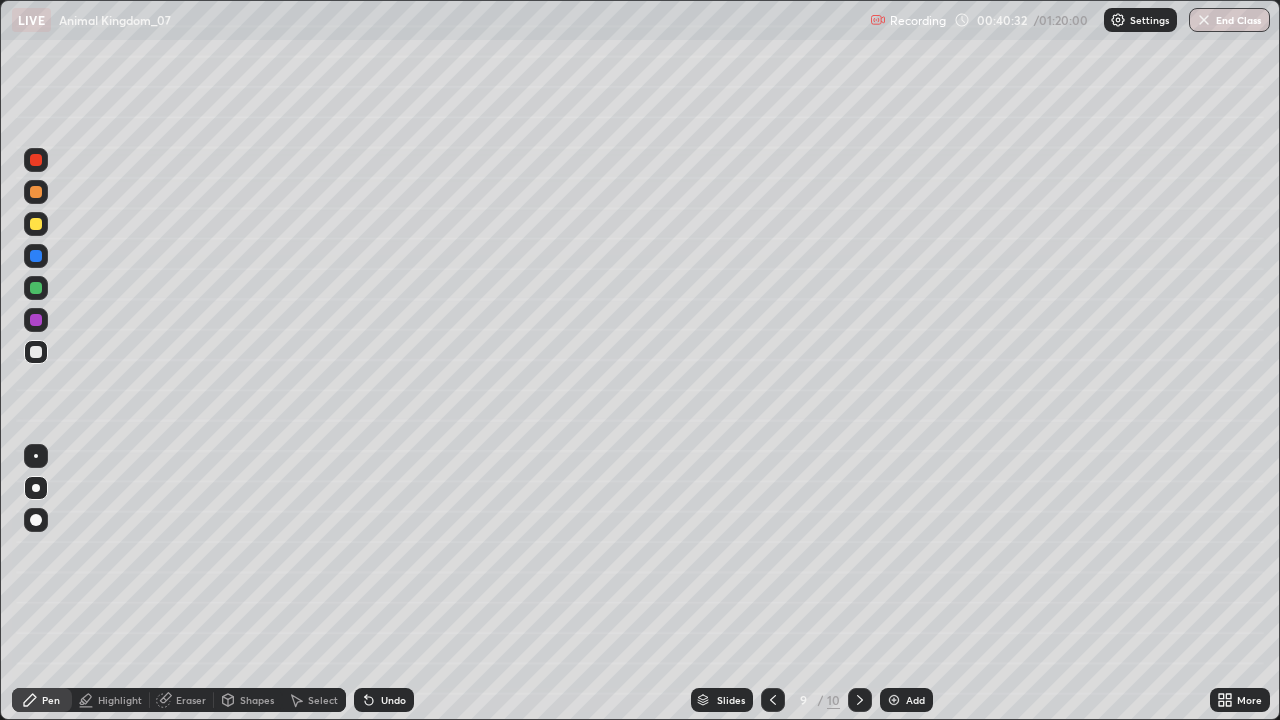 click on "Shapes" at bounding box center (248, 700) 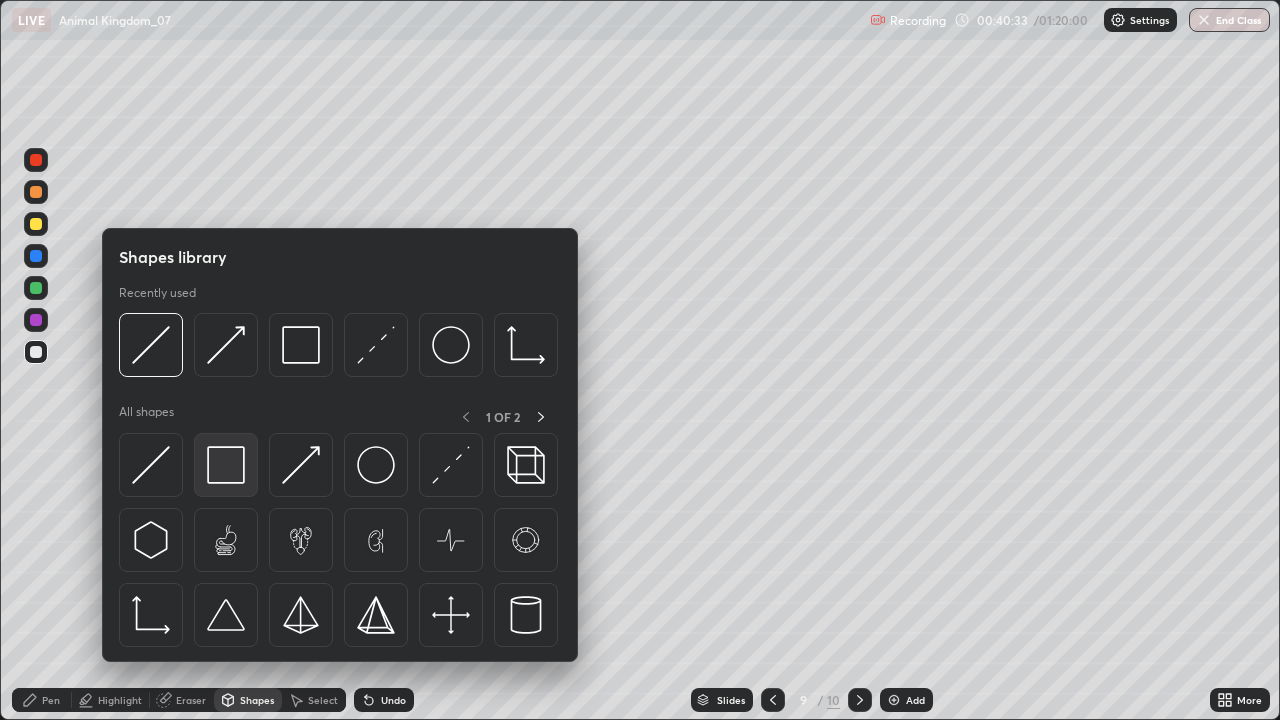 click at bounding box center (226, 465) 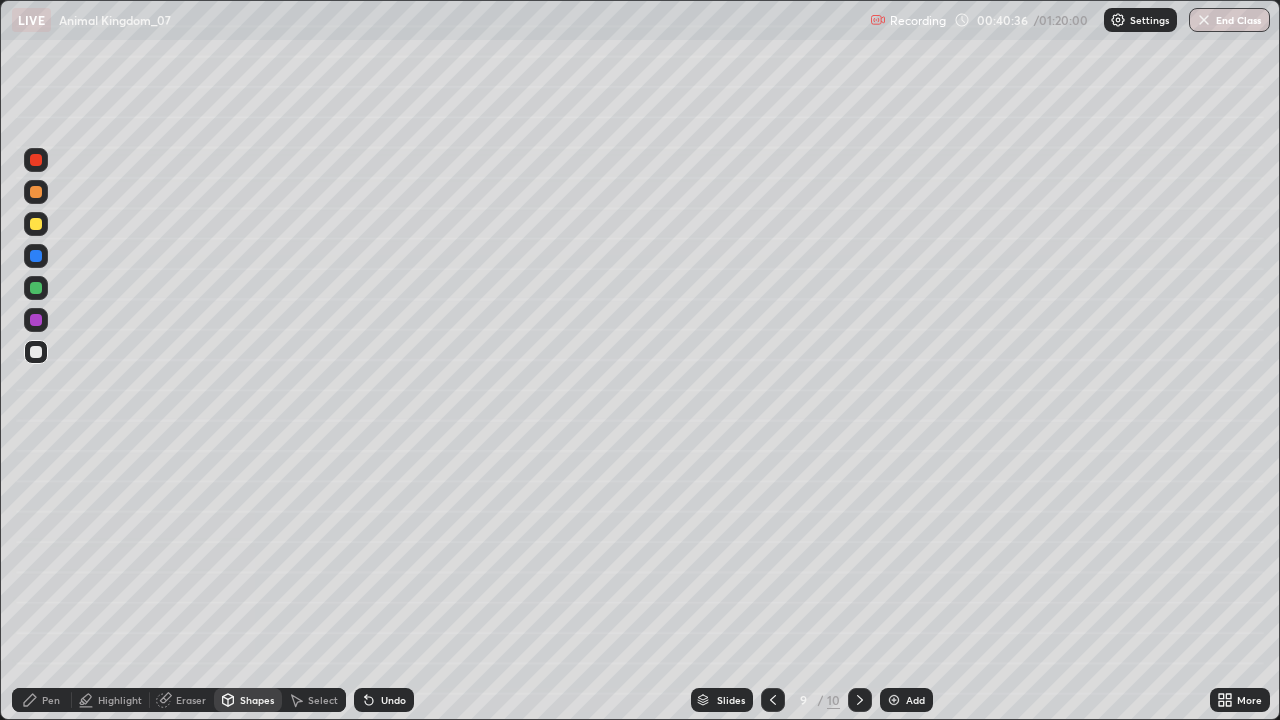 click at bounding box center (36, 192) 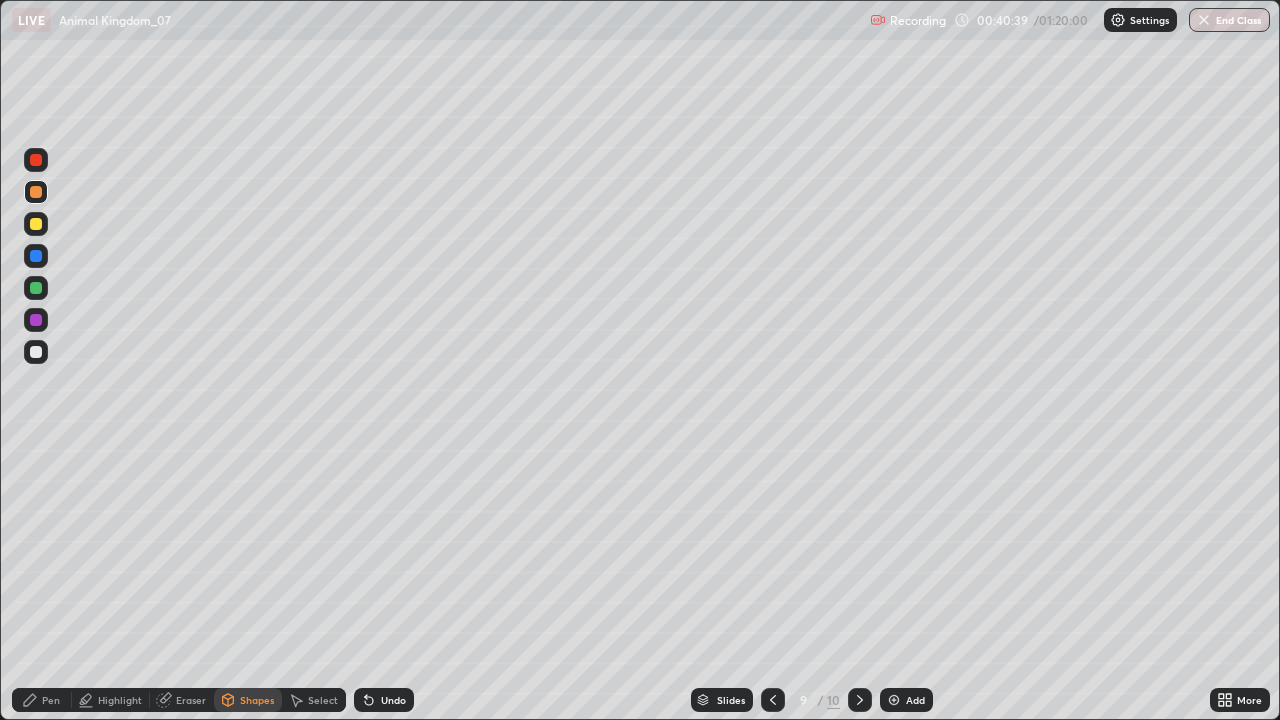 click 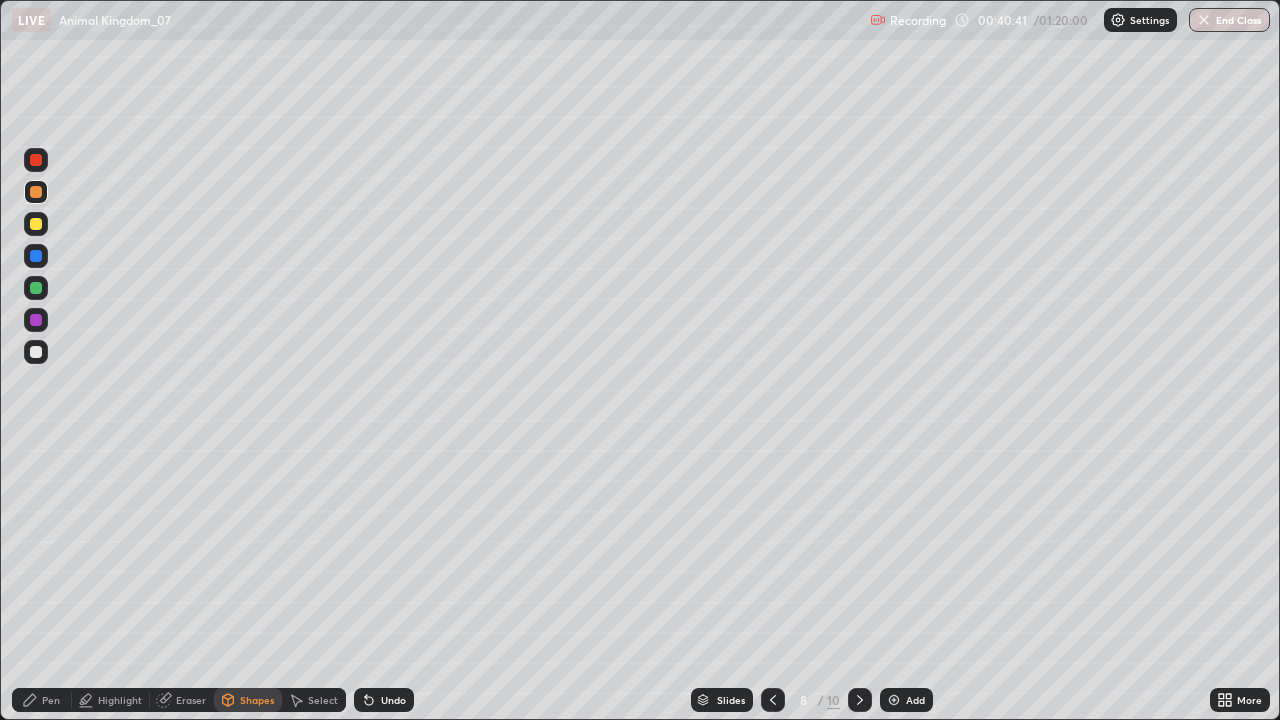 click at bounding box center [36, 320] 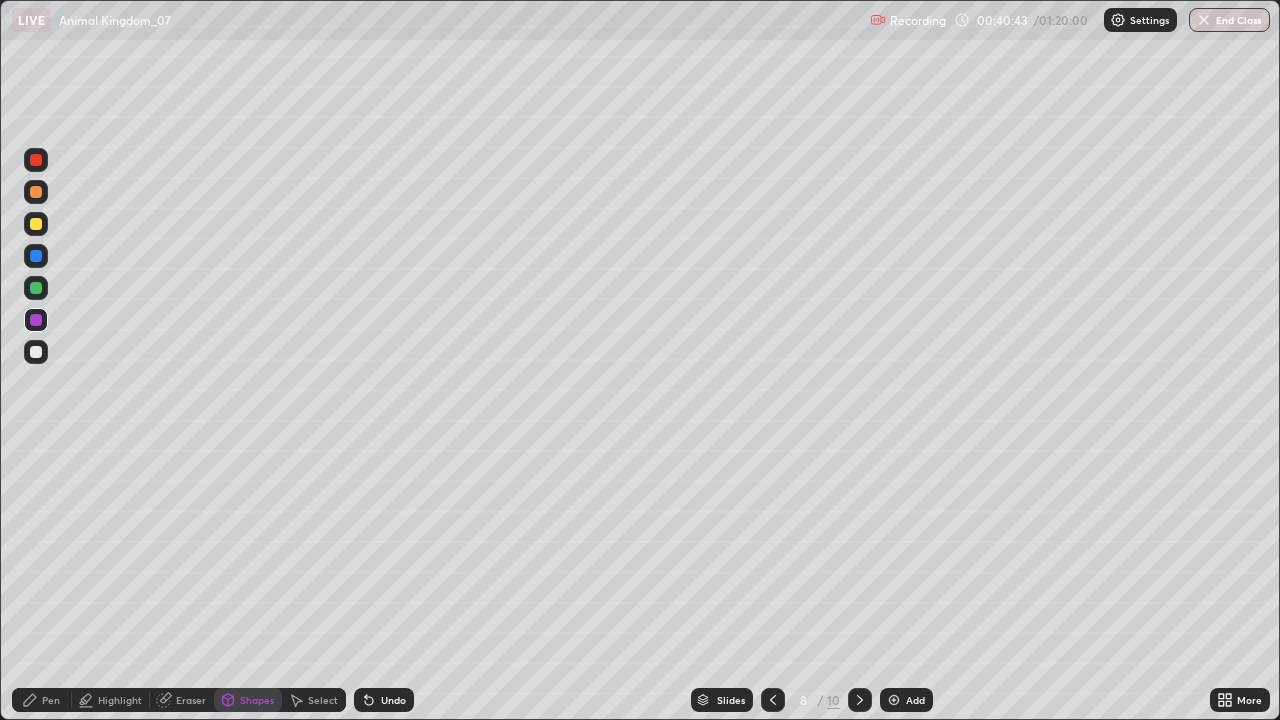 click on "Pen" at bounding box center [42, 700] 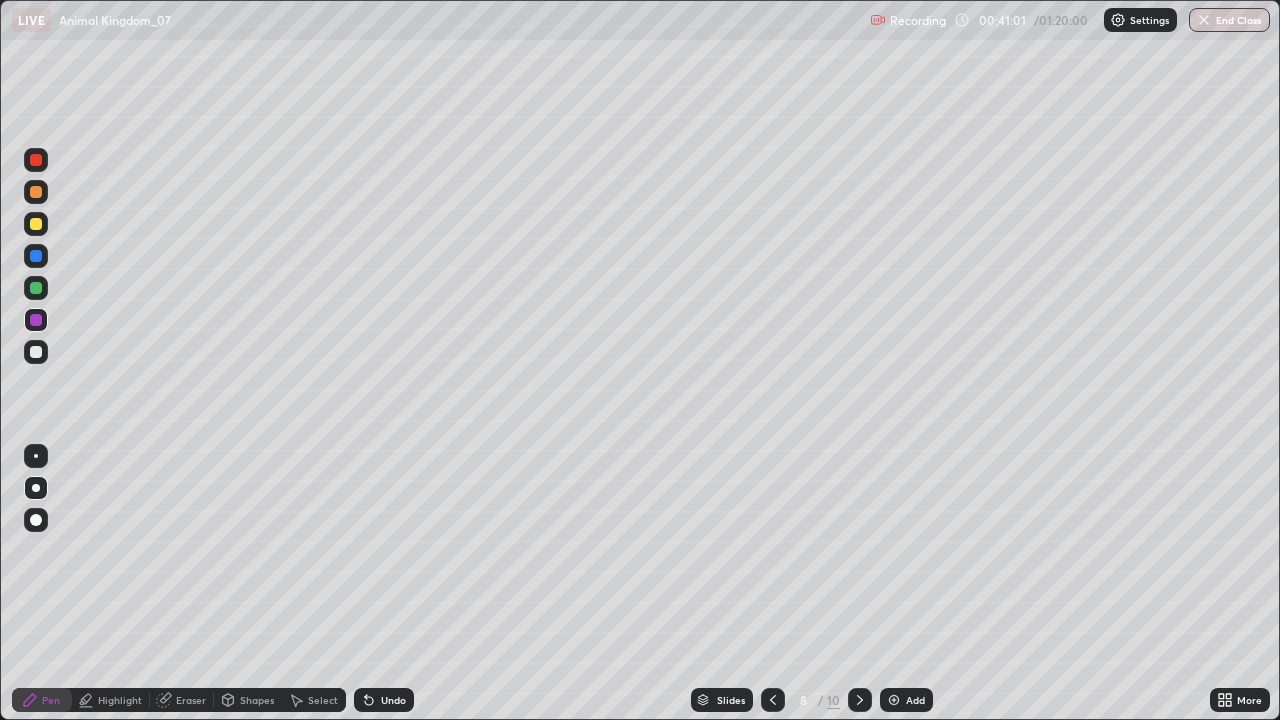 click 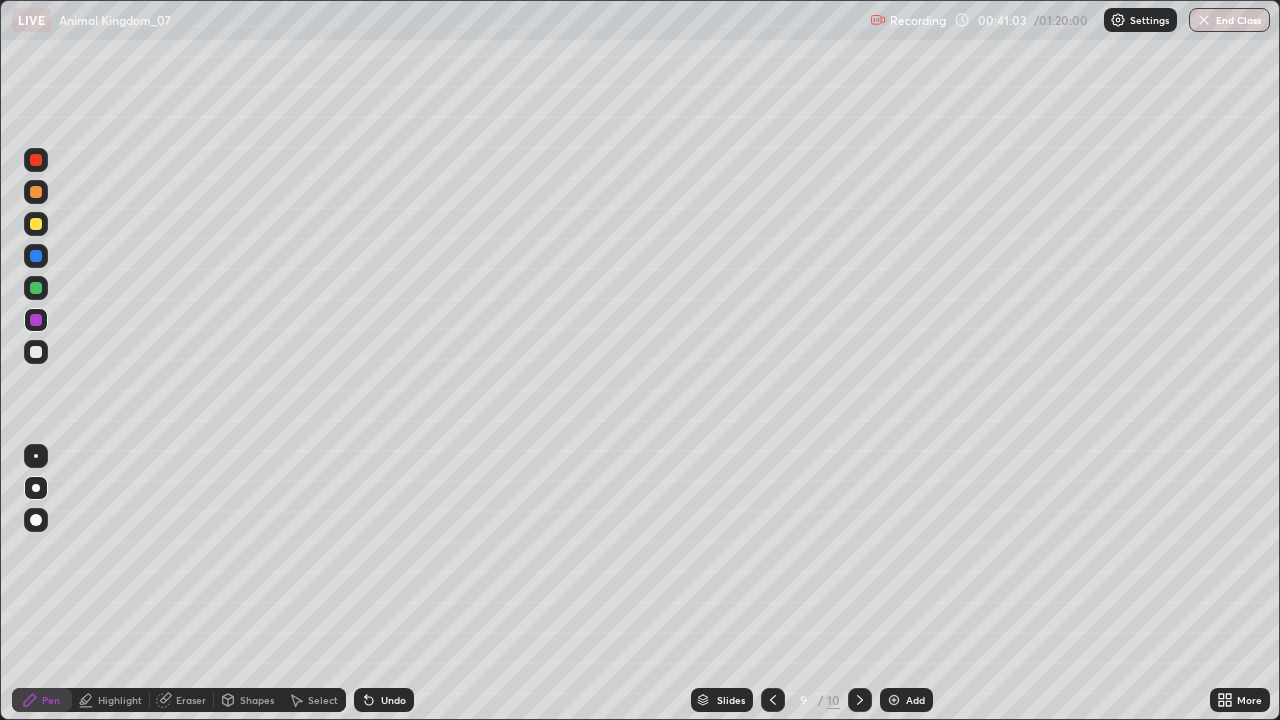 click at bounding box center (36, 192) 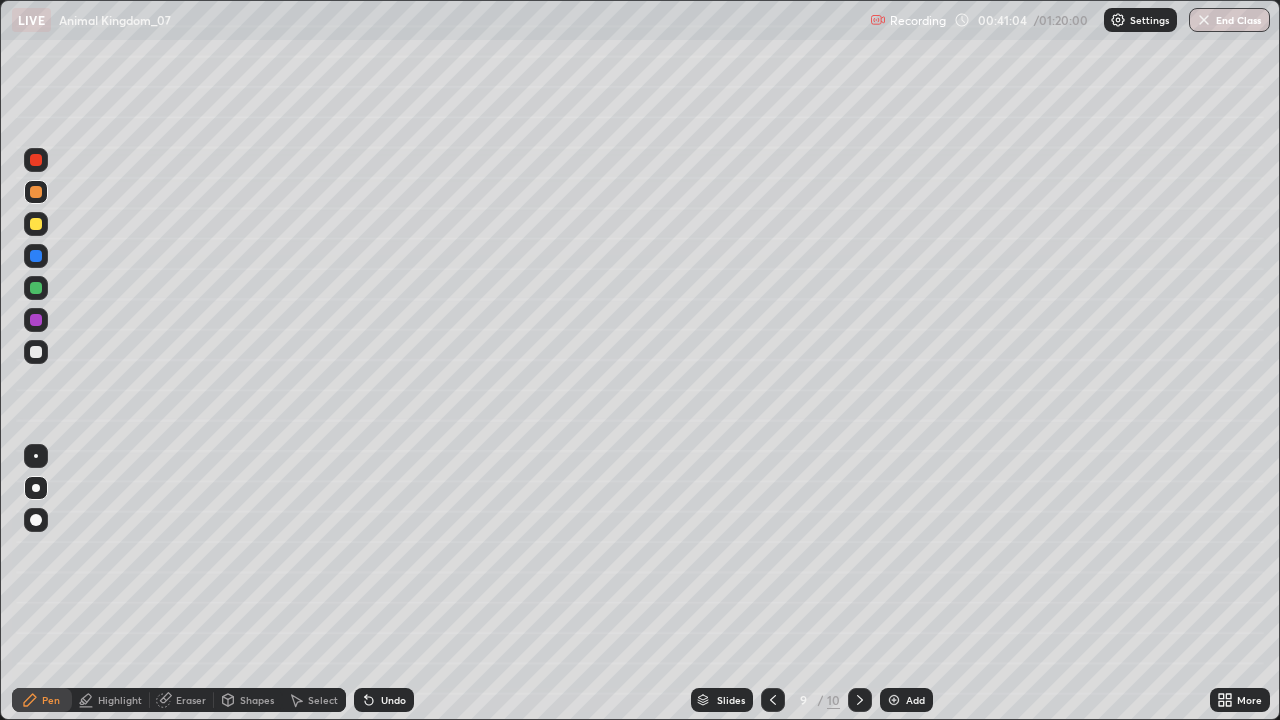 click at bounding box center (36, 488) 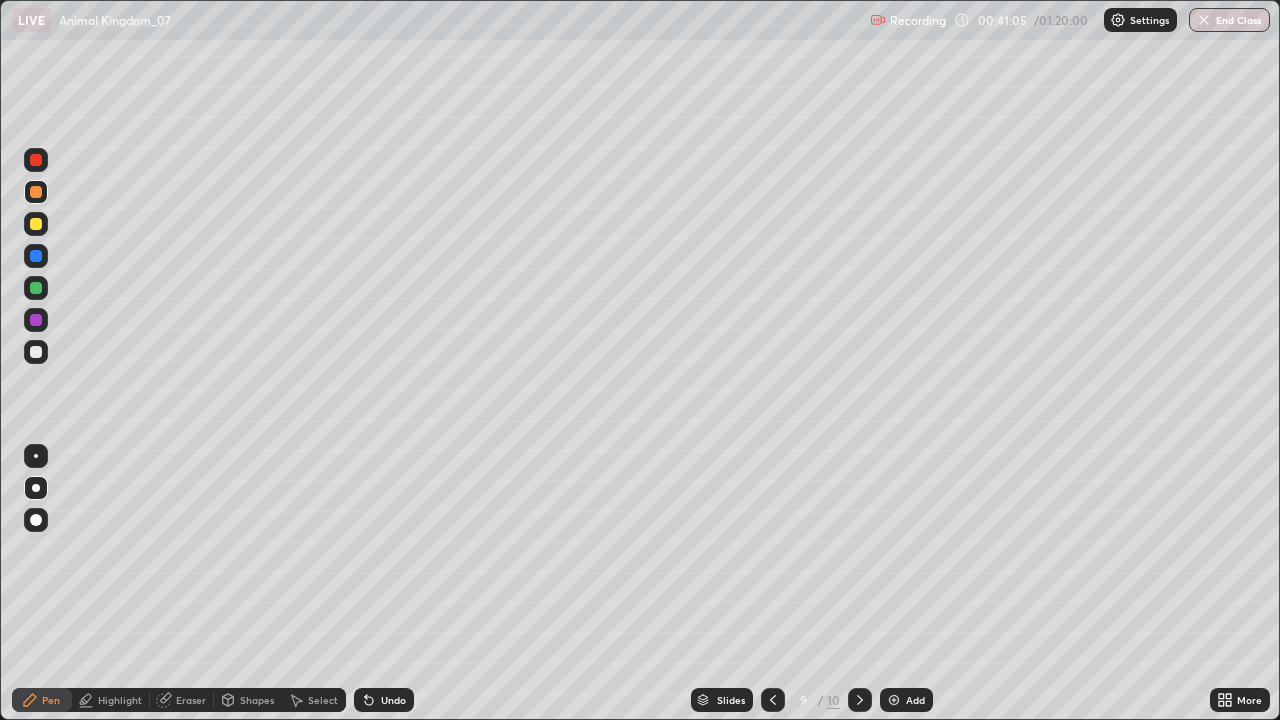 click at bounding box center (36, 520) 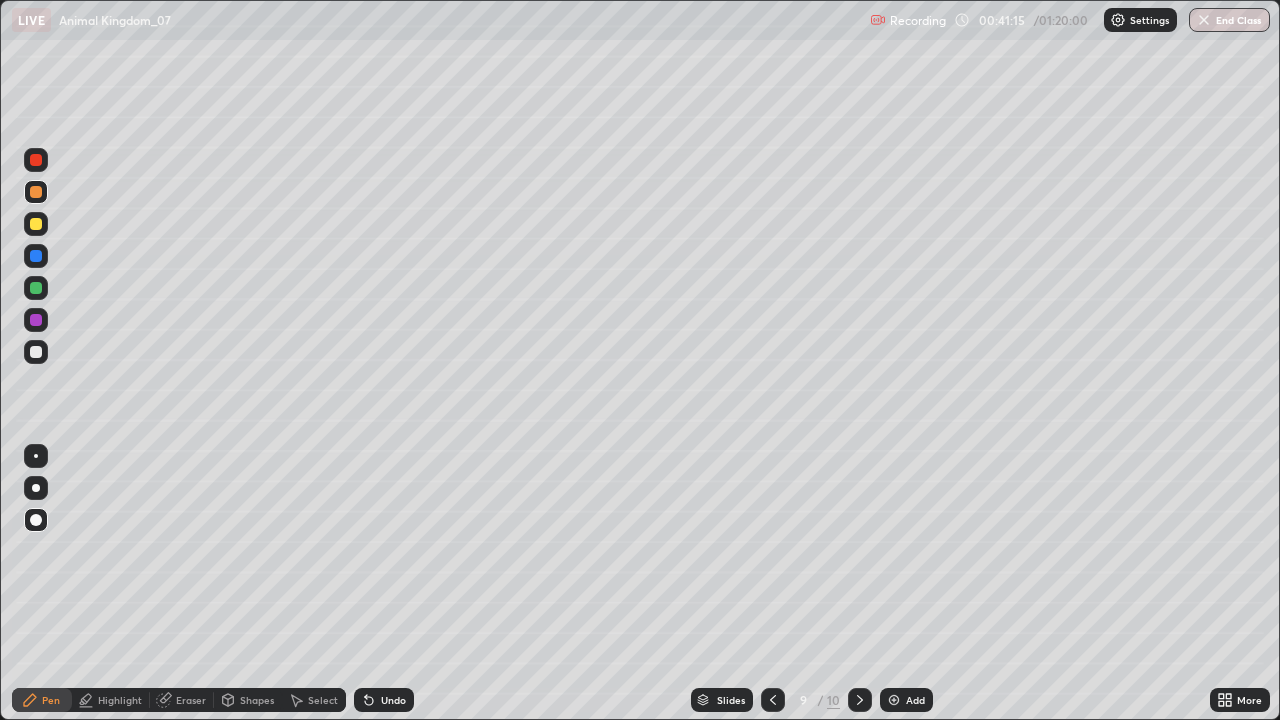 click at bounding box center (36, 256) 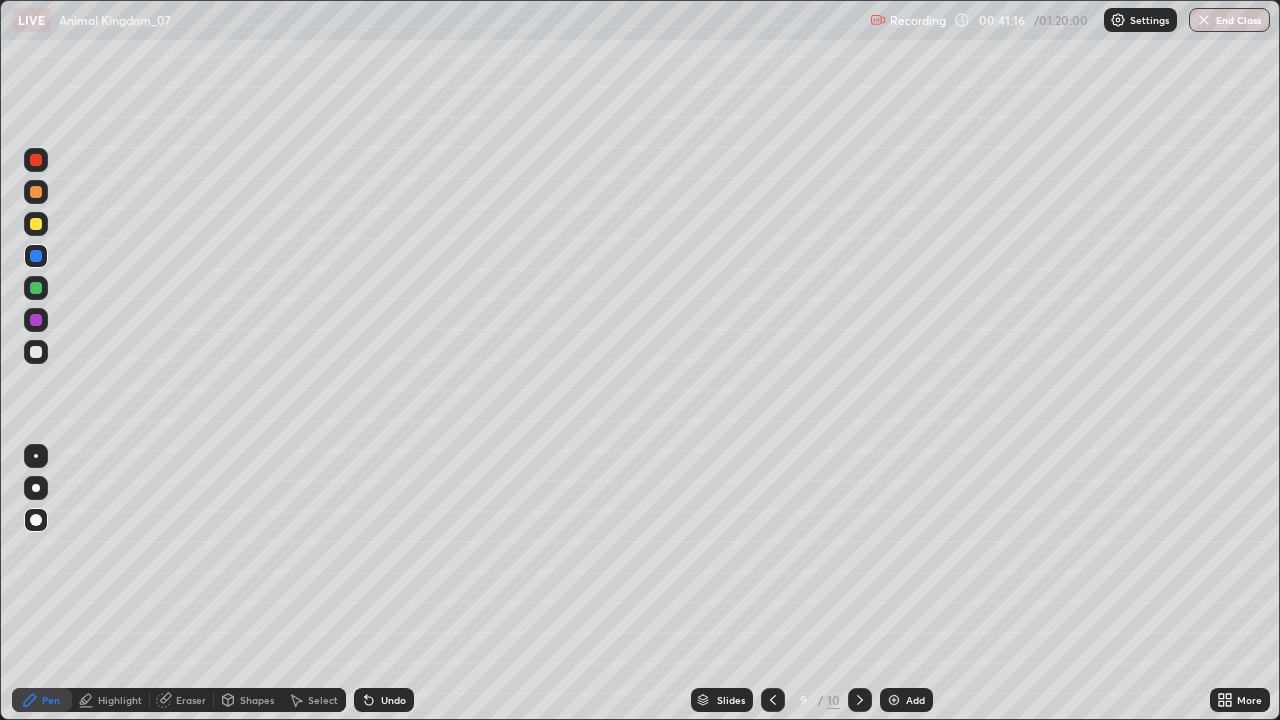 click at bounding box center (36, 488) 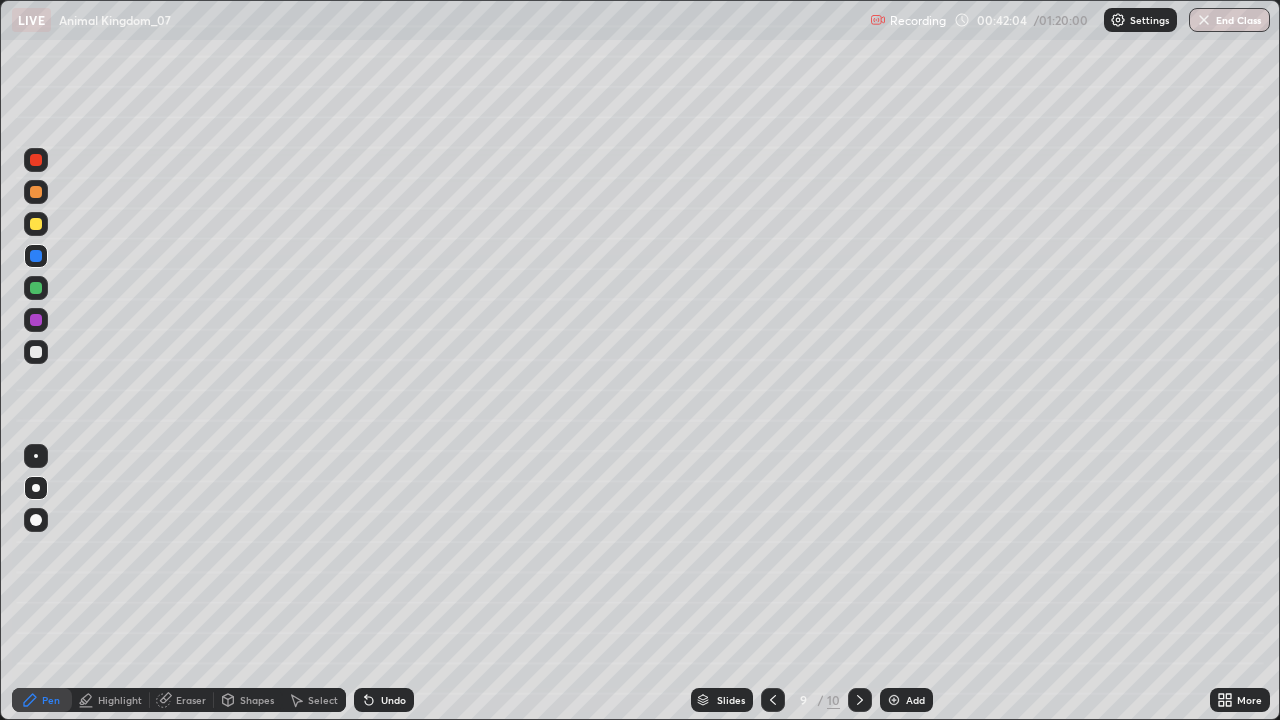 click at bounding box center (36, 224) 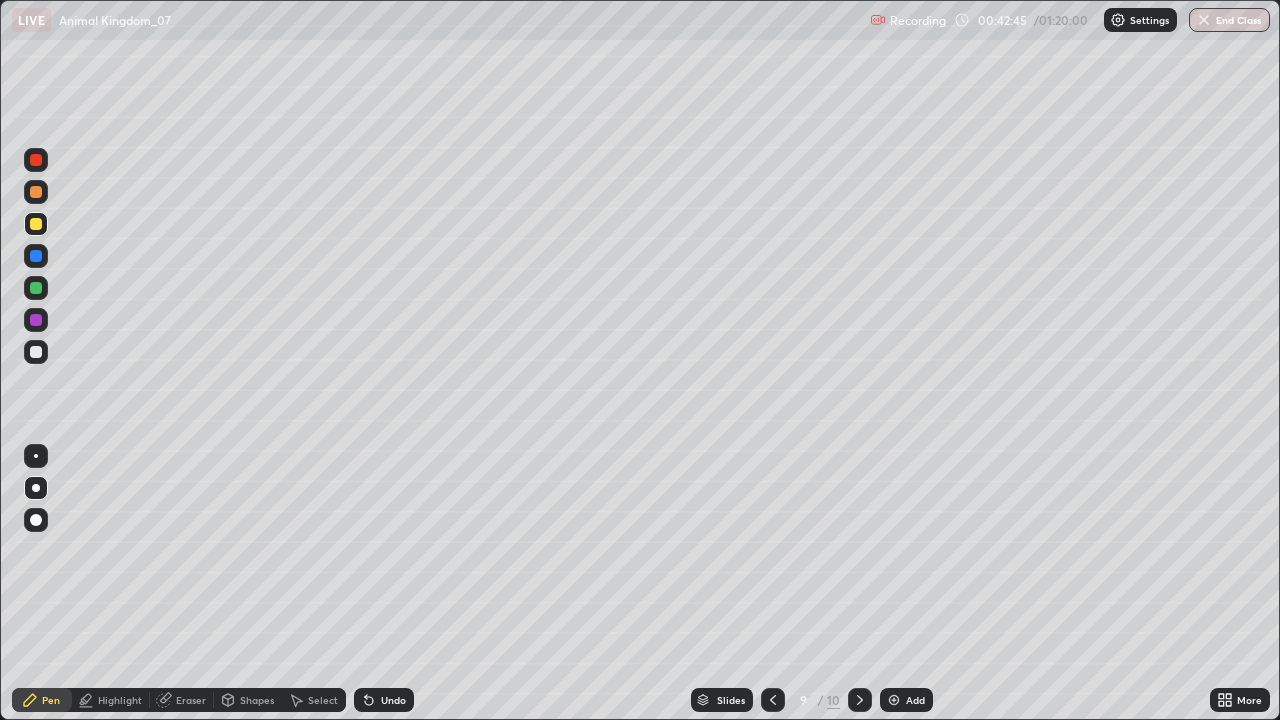 click at bounding box center (36, 352) 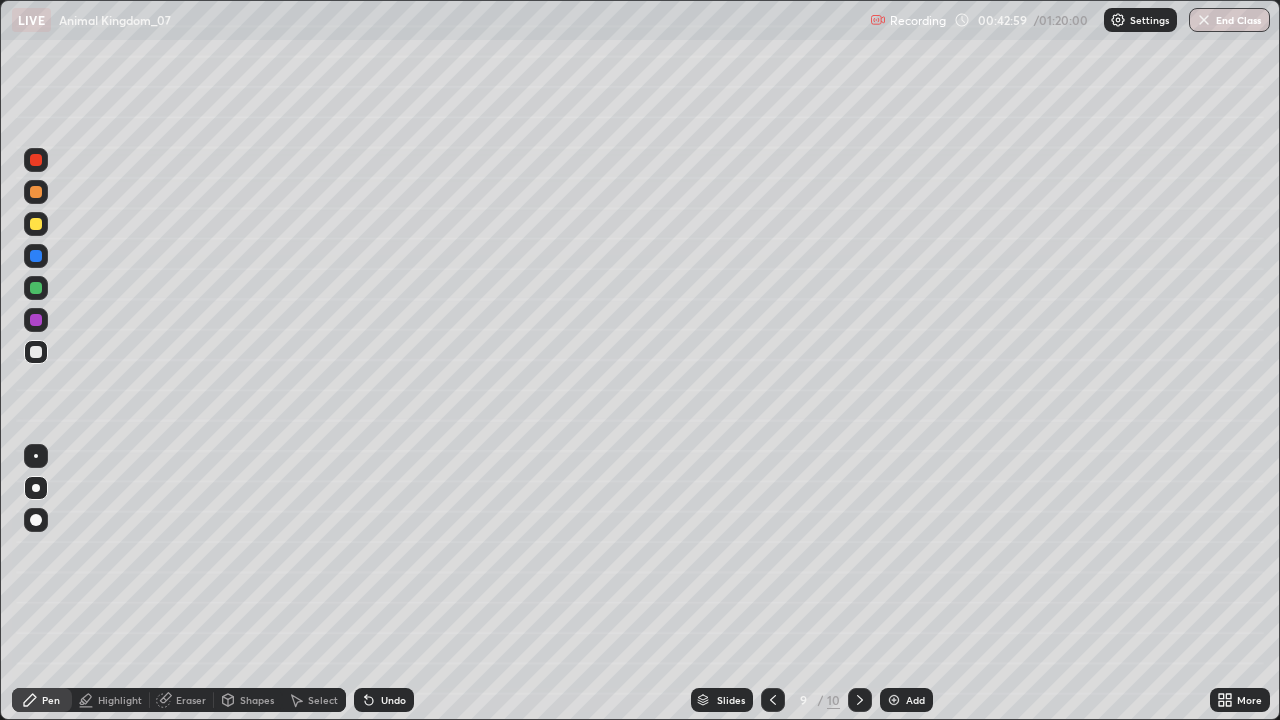 click at bounding box center (36, 320) 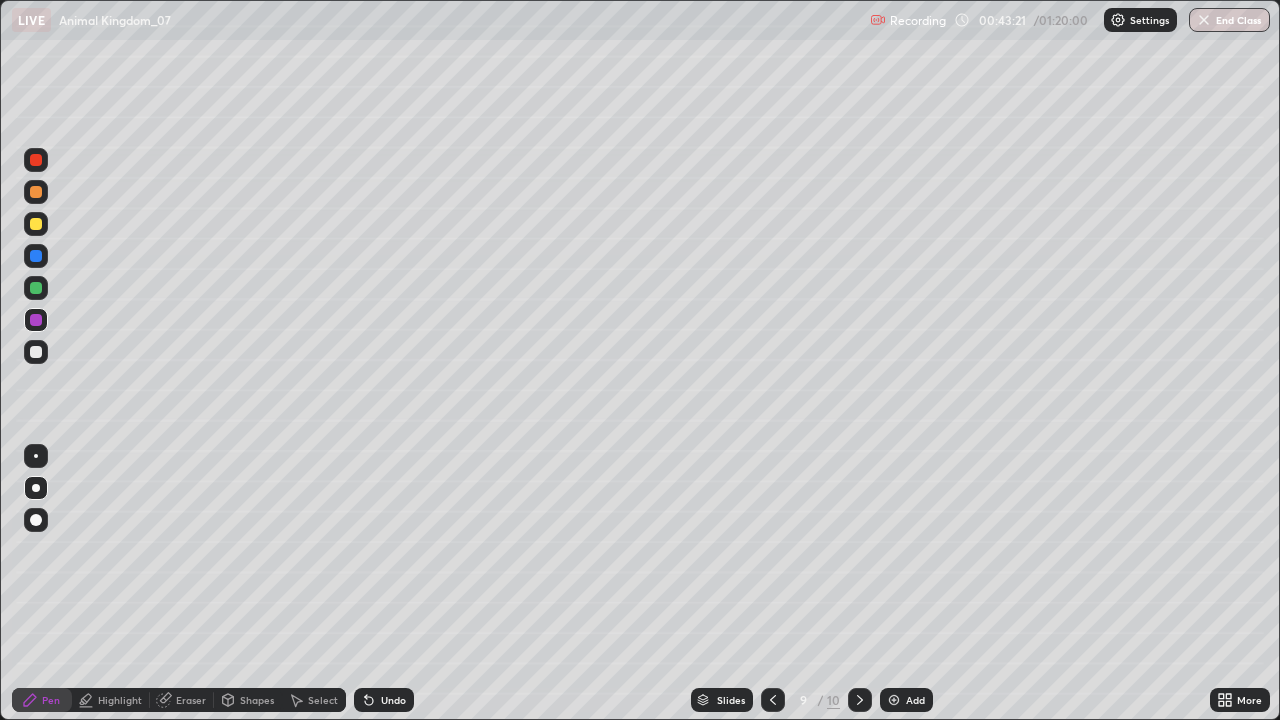 click at bounding box center (36, 352) 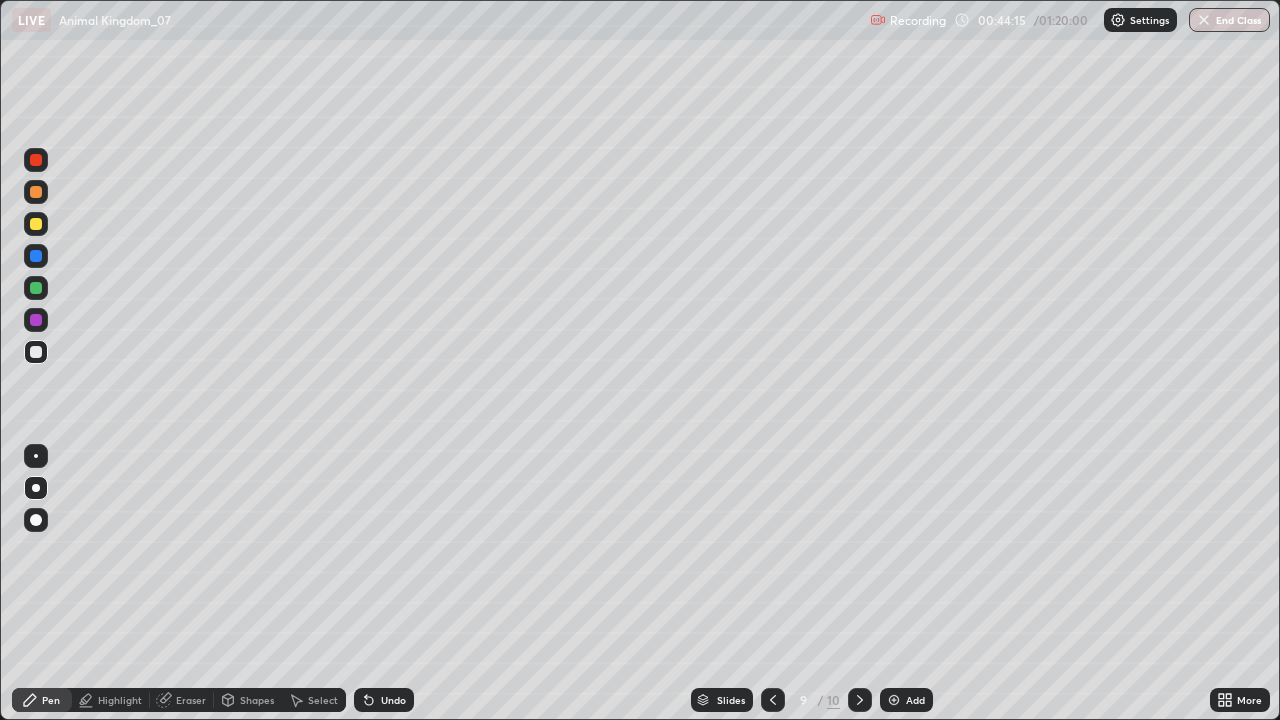 click at bounding box center (36, 288) 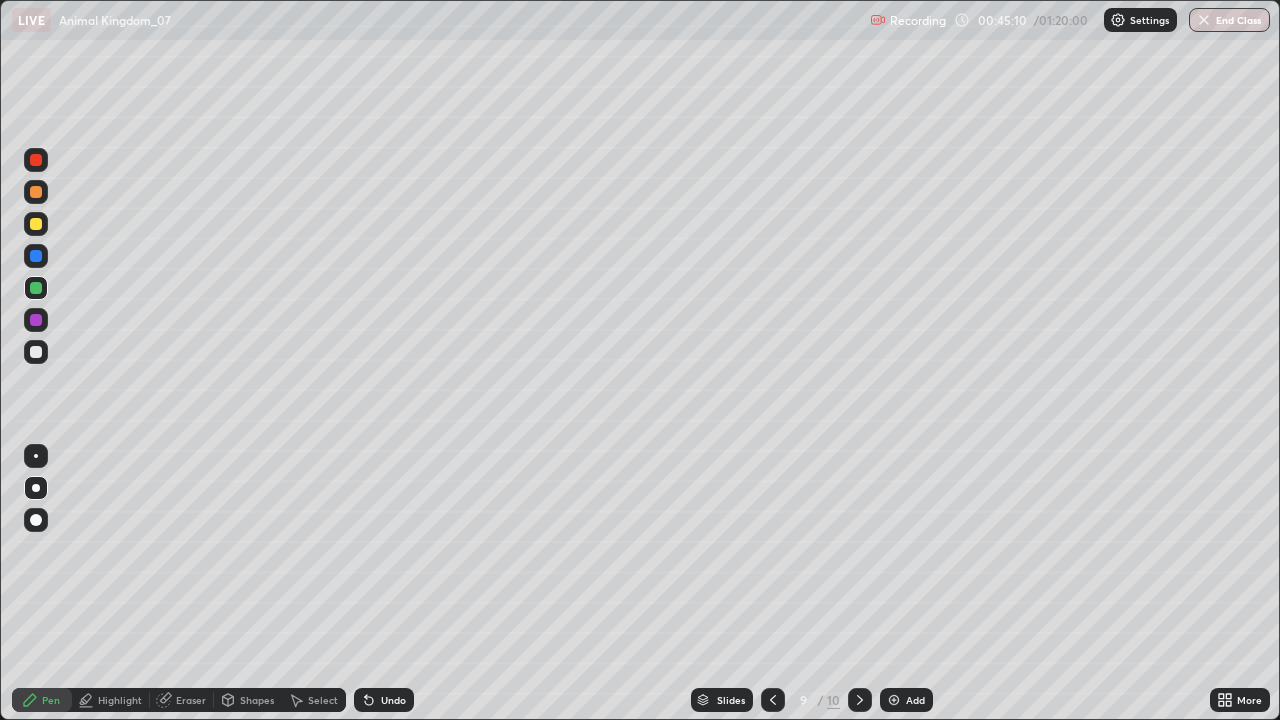 click at bounding box center (36, 224) 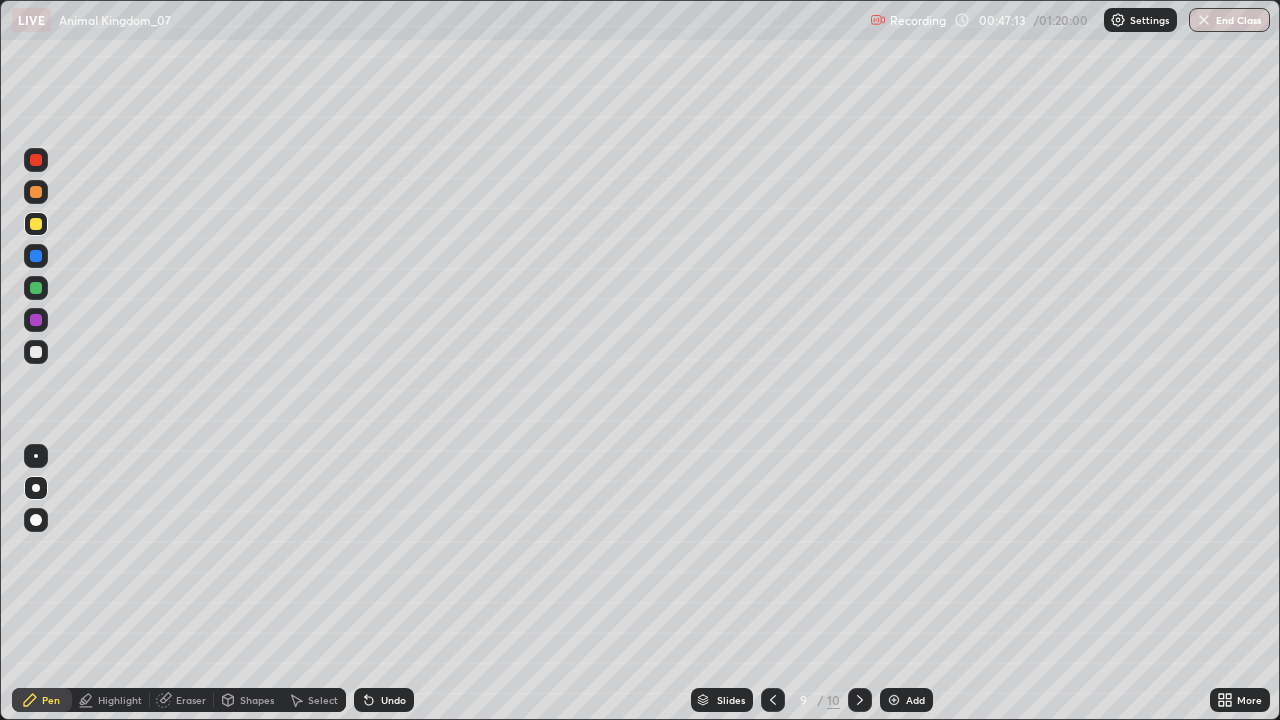 click on "Add" at bounding box center (906, 700) 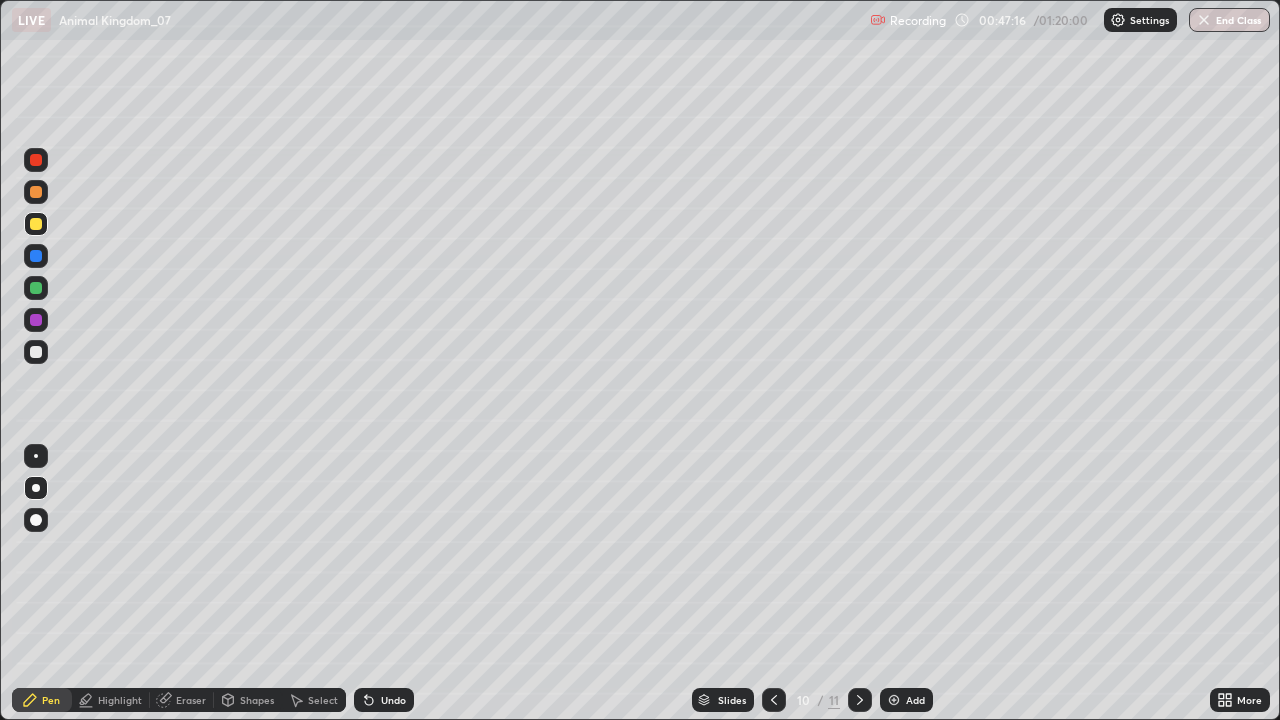 click at bounding box center (36, 352) 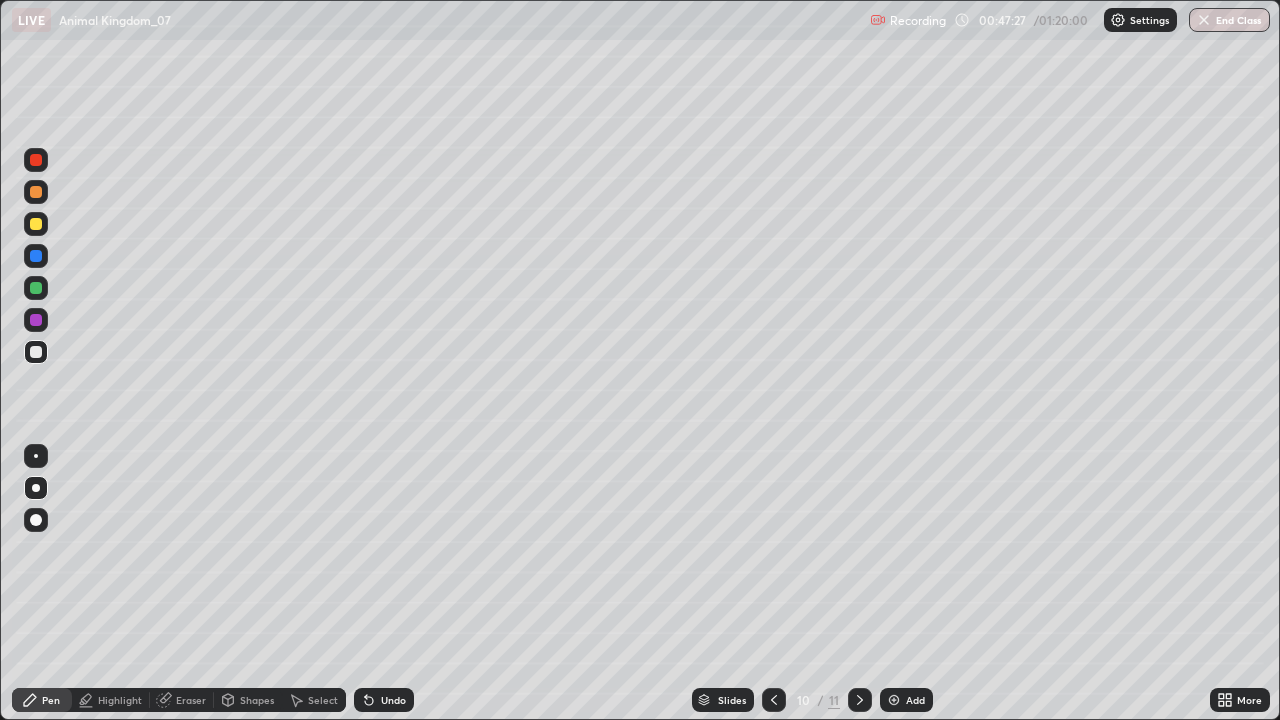 click at bounding box center [36, 256] 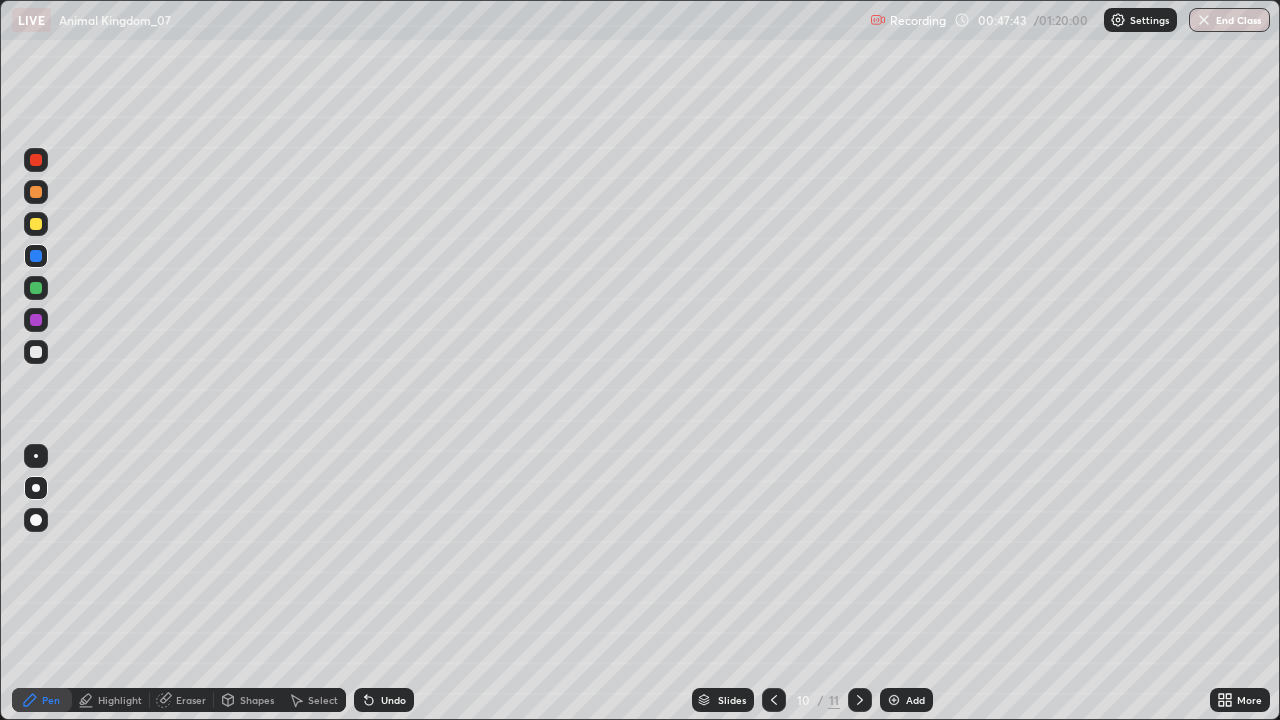 click at bounding box center [36, 352] 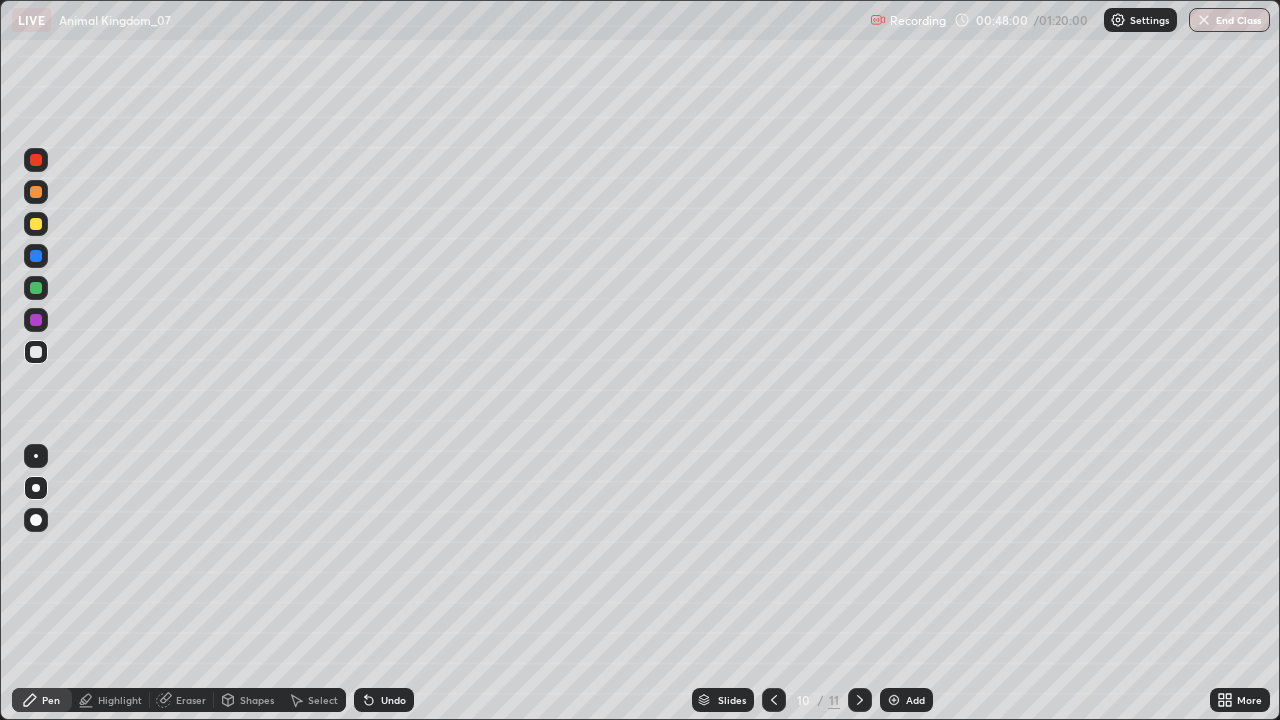 click at bounding box center [36, 288] 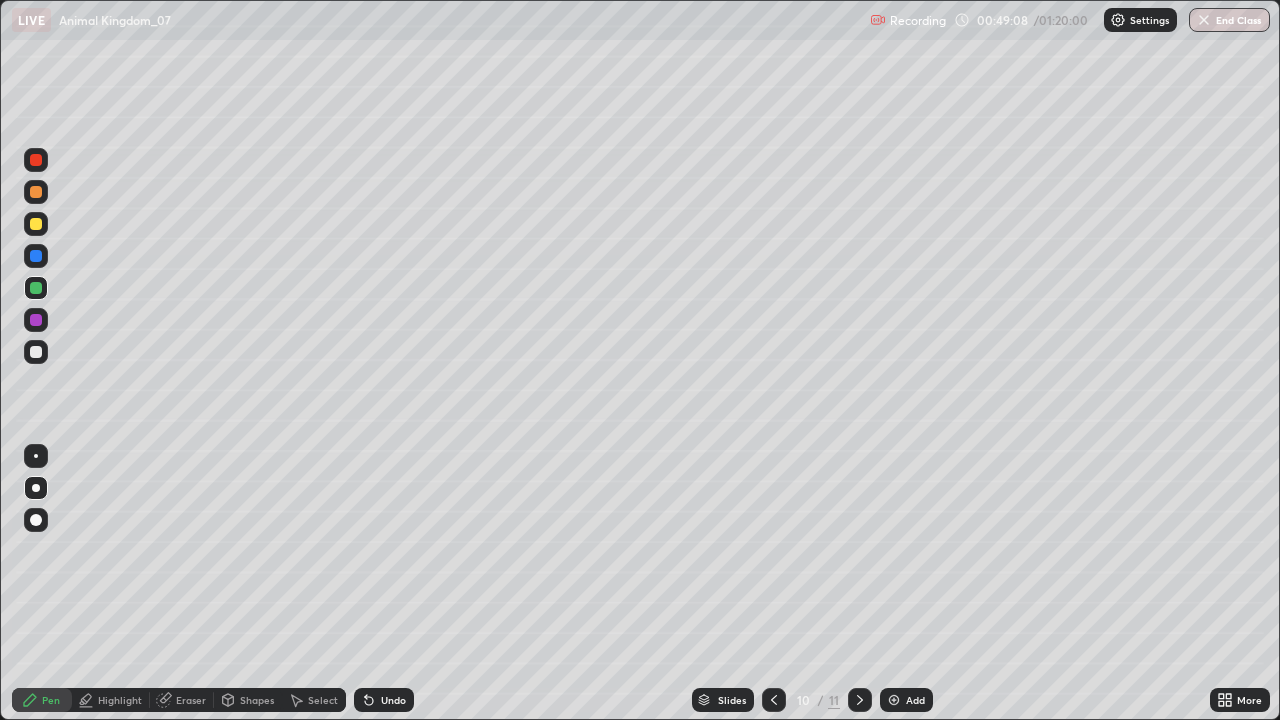 click at bounding box center (774, 700) 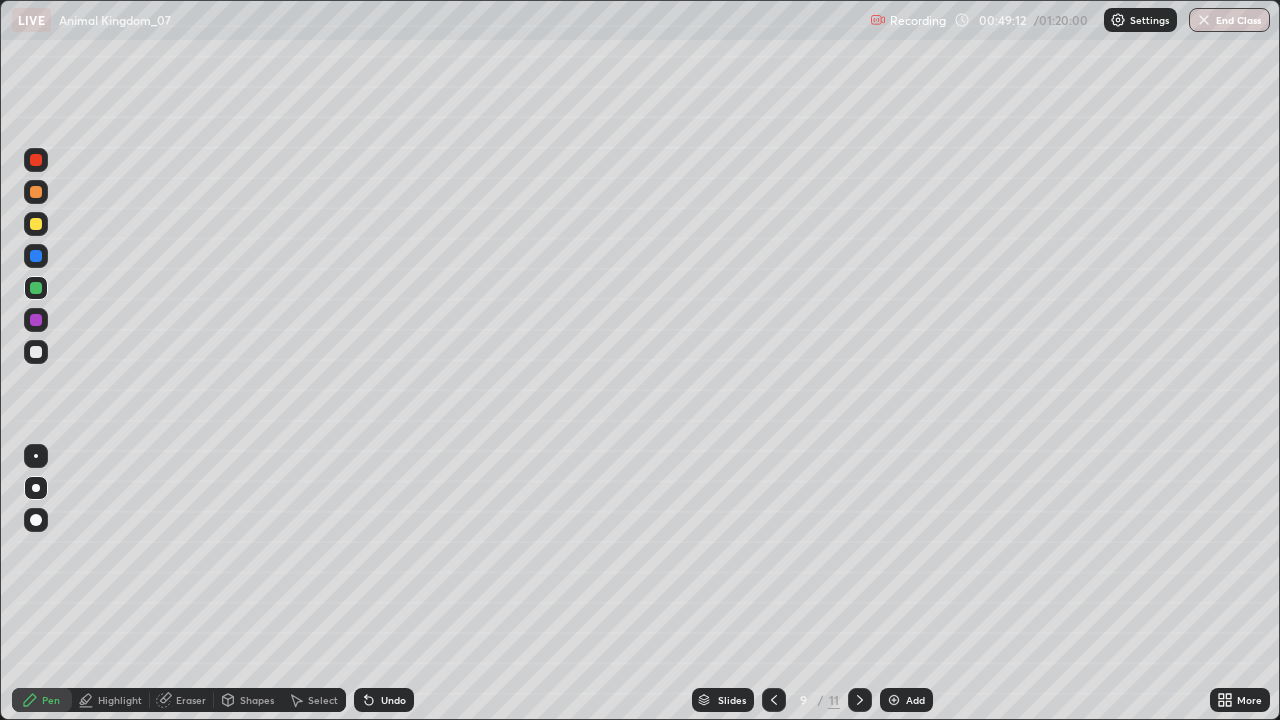 click 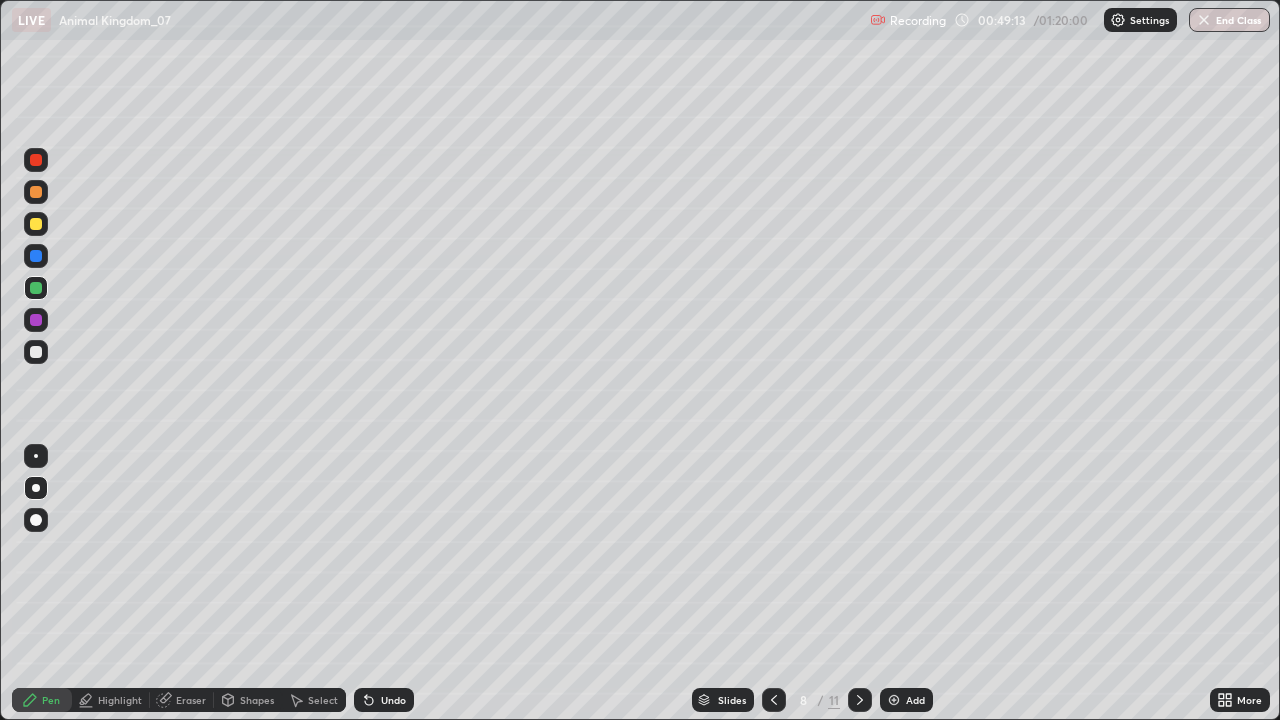 click 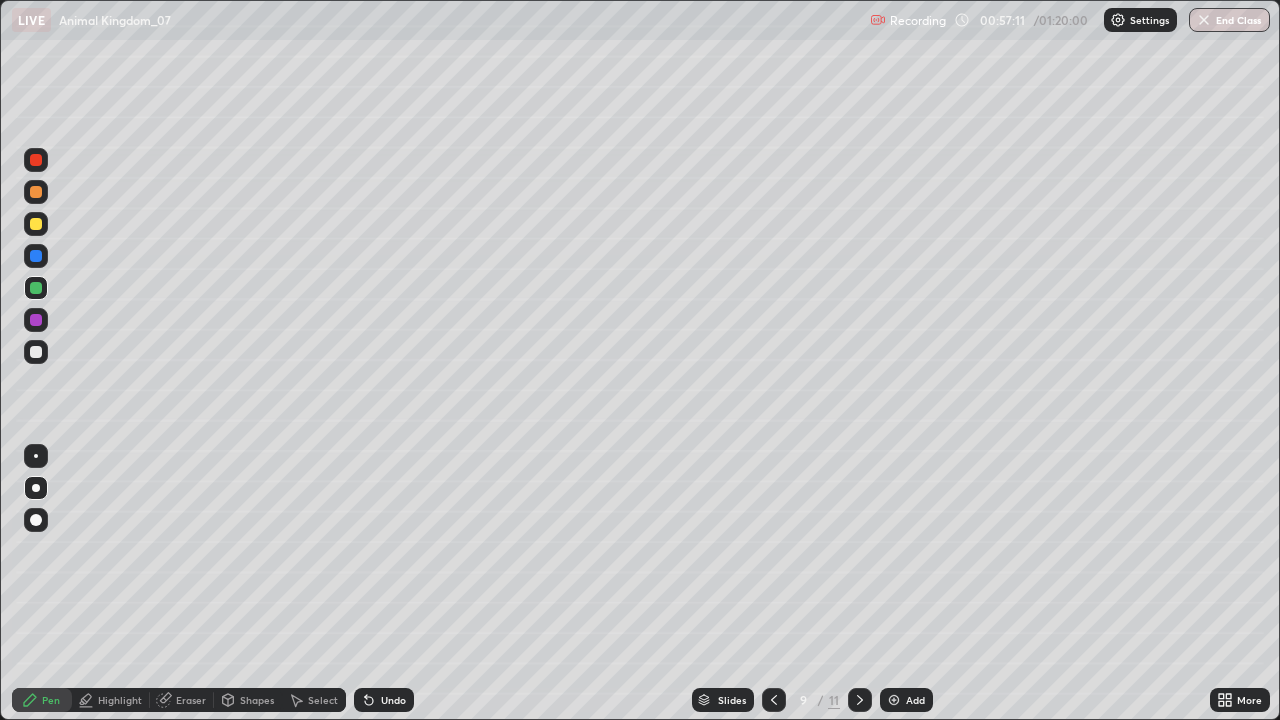 click 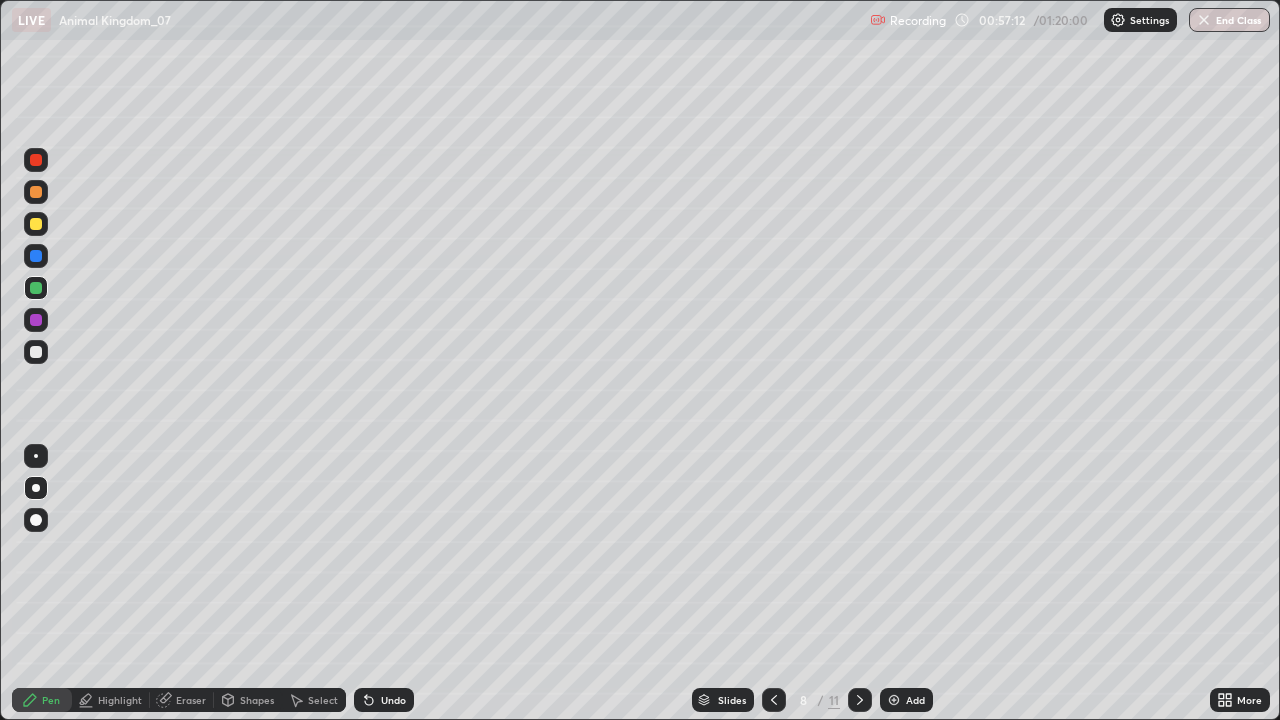 click 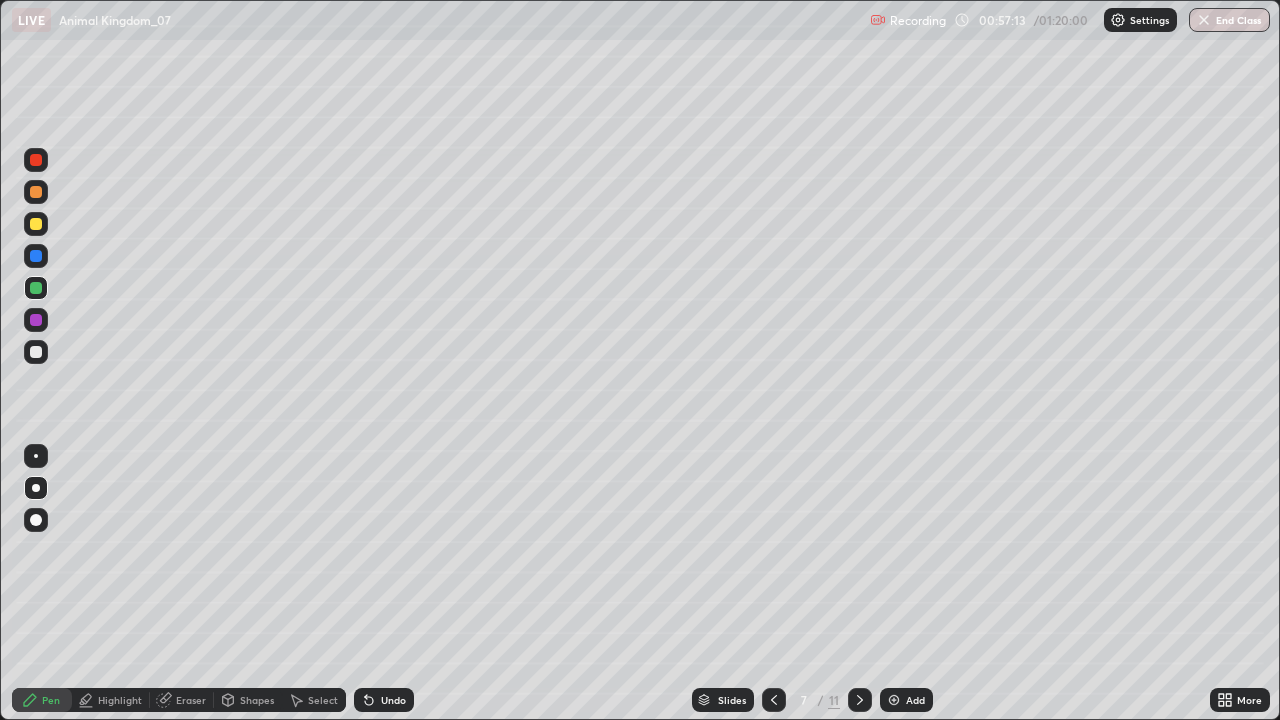 click at bounding box center (860, 700) 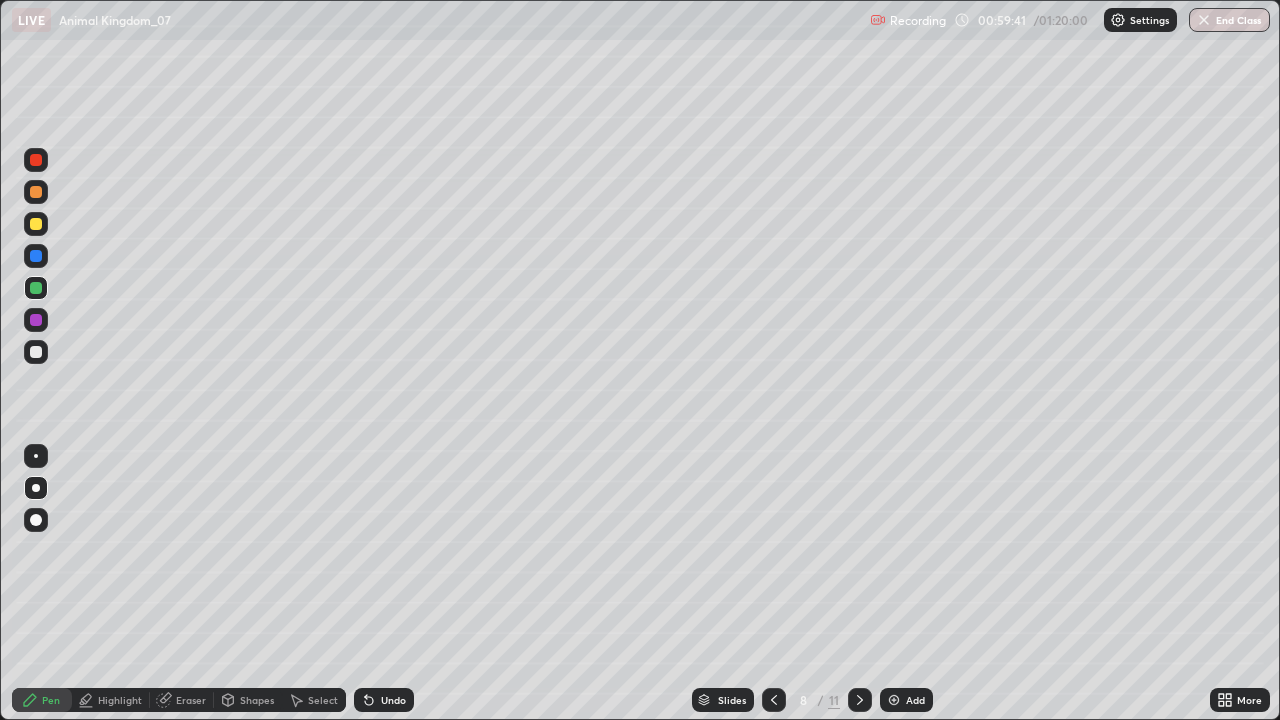 click on "Add" at bounding box center (915, 700) 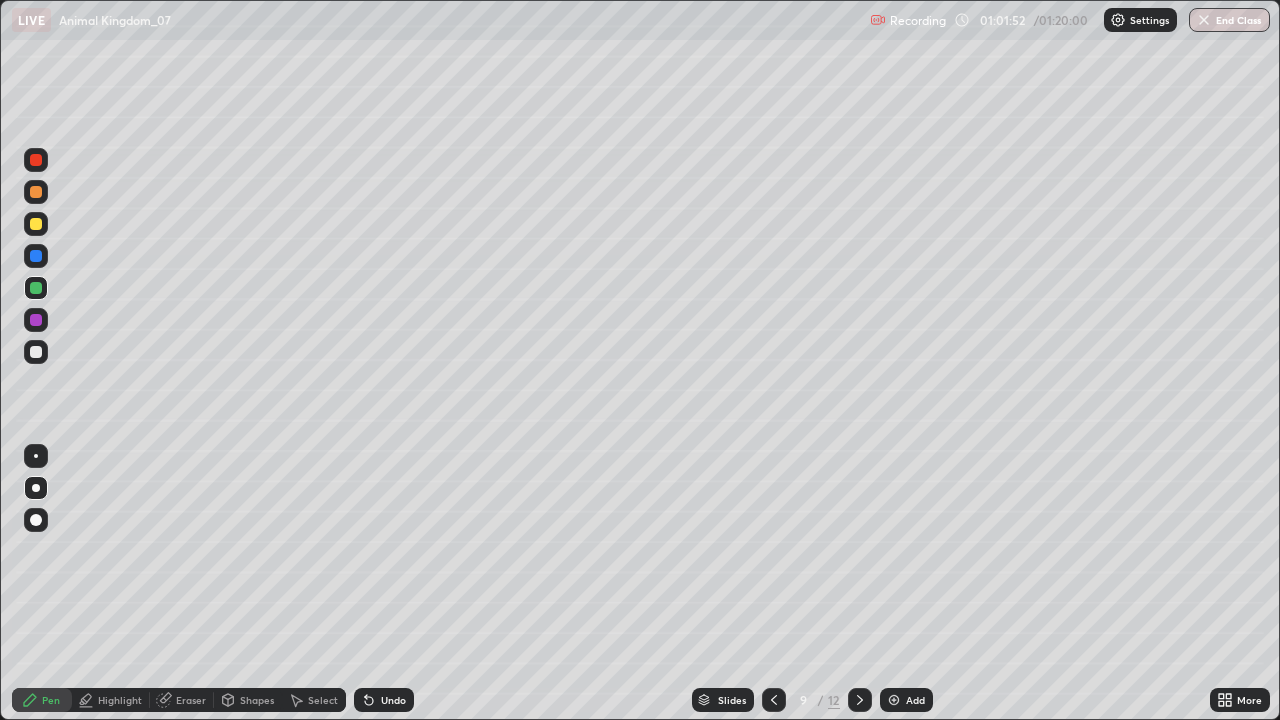 click at bounding box center [36, 352] 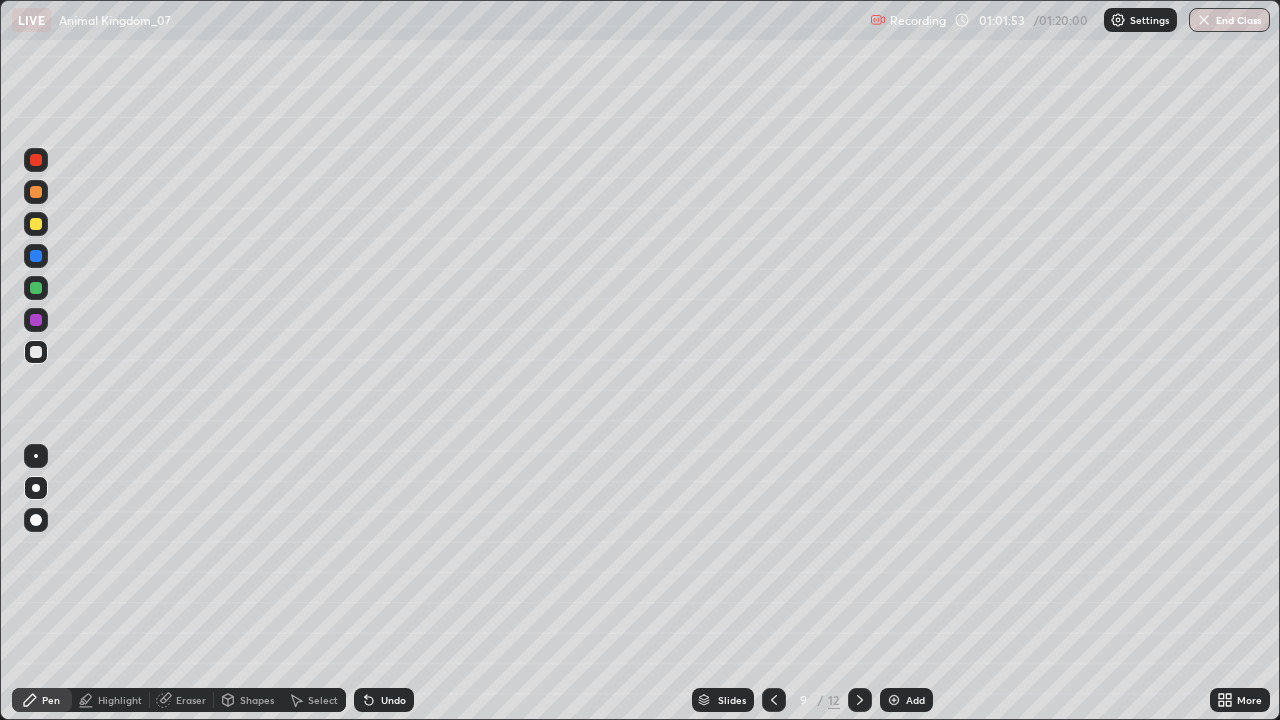 click on "Shapes" at bounding box center [257, 700] 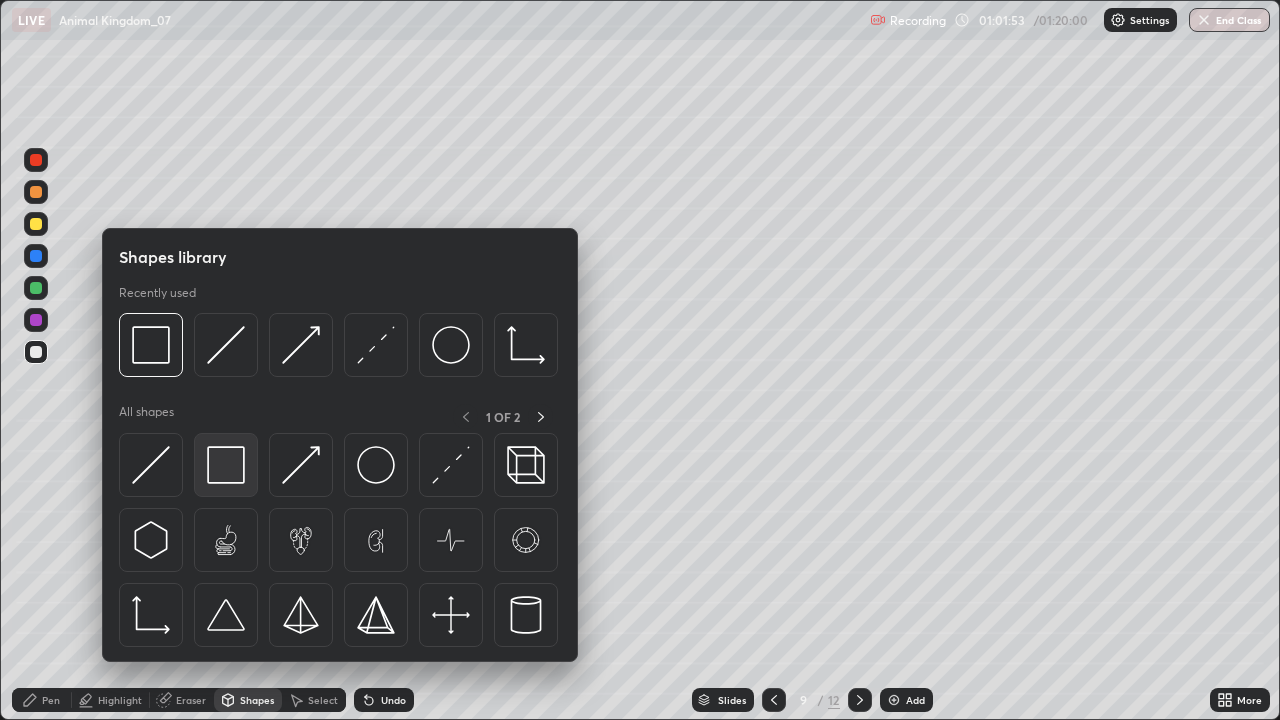 click at bounding box center [226, 465] 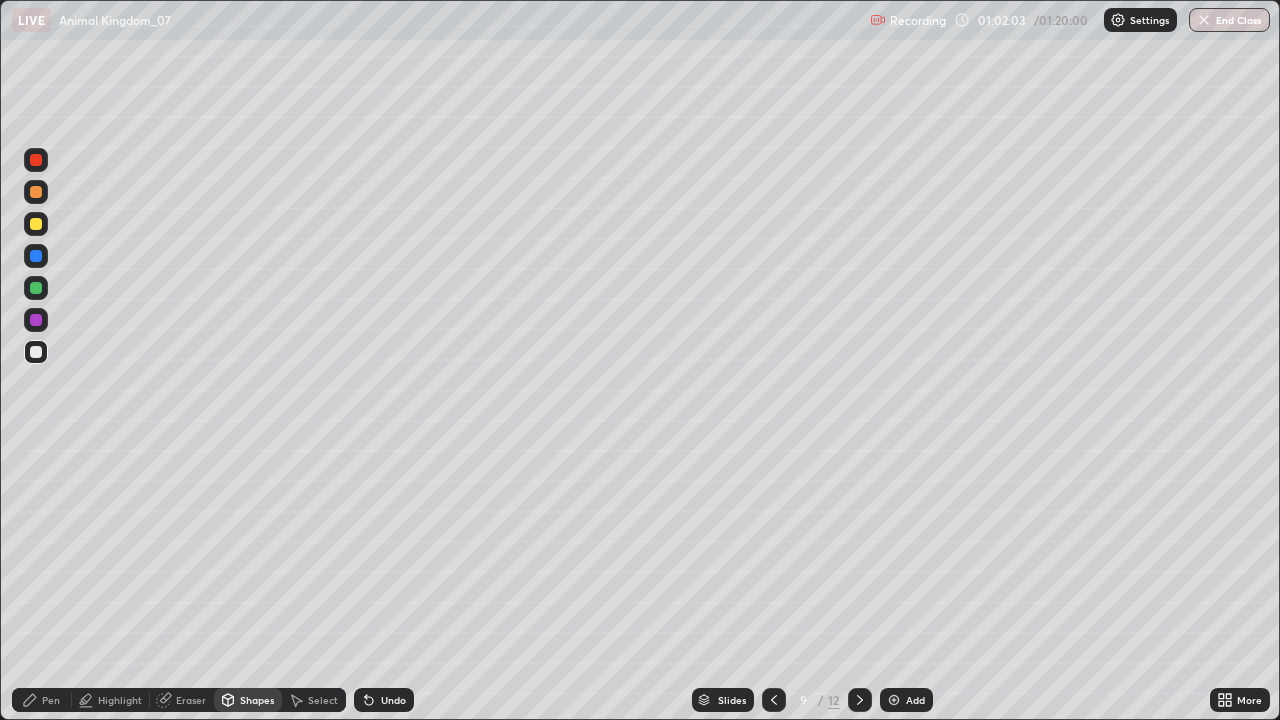 click on "Pen" at bounding box center (42, 700) 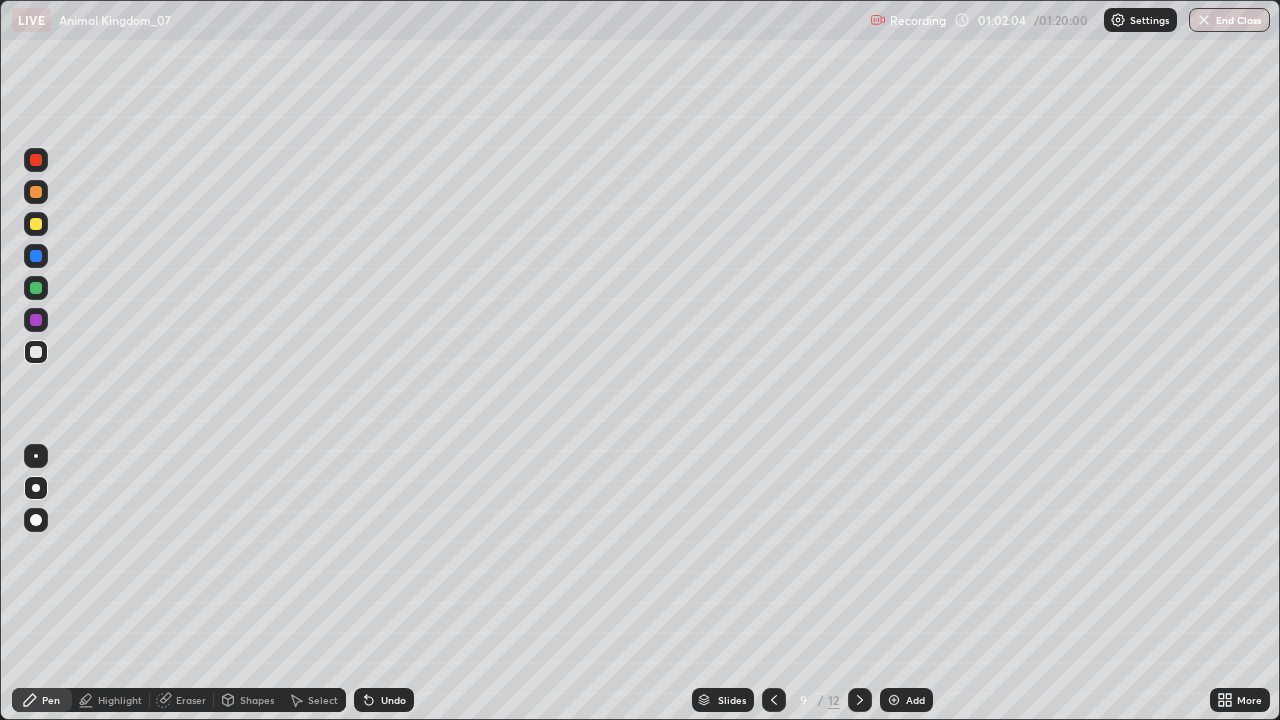 click at bounding box center (36, 288) 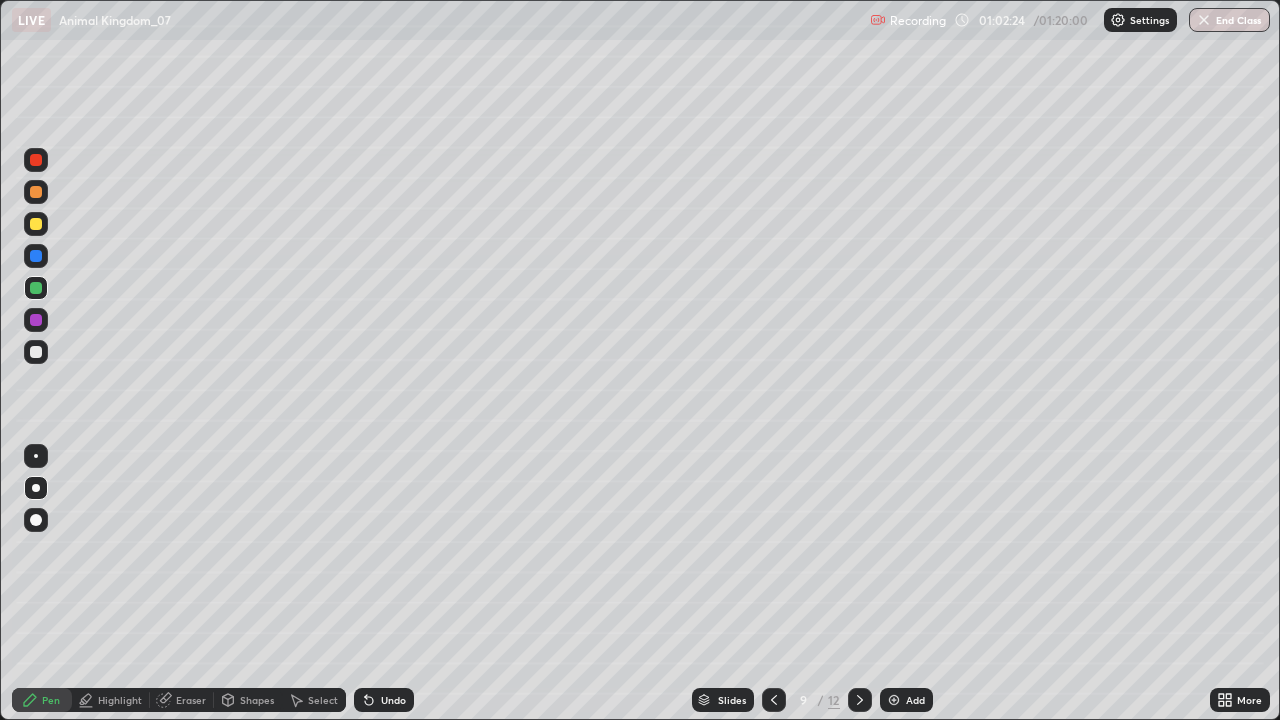 click at bounding box center [36, 224] 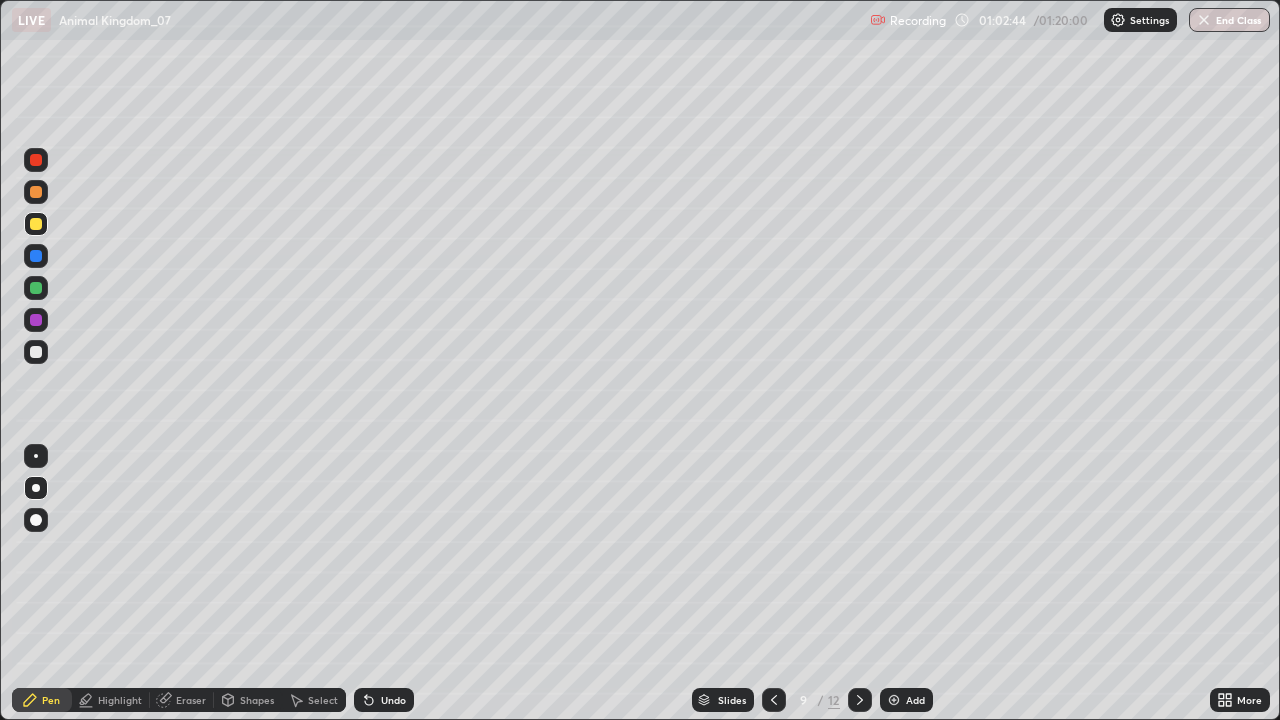 click at bounding box center (36, 288) 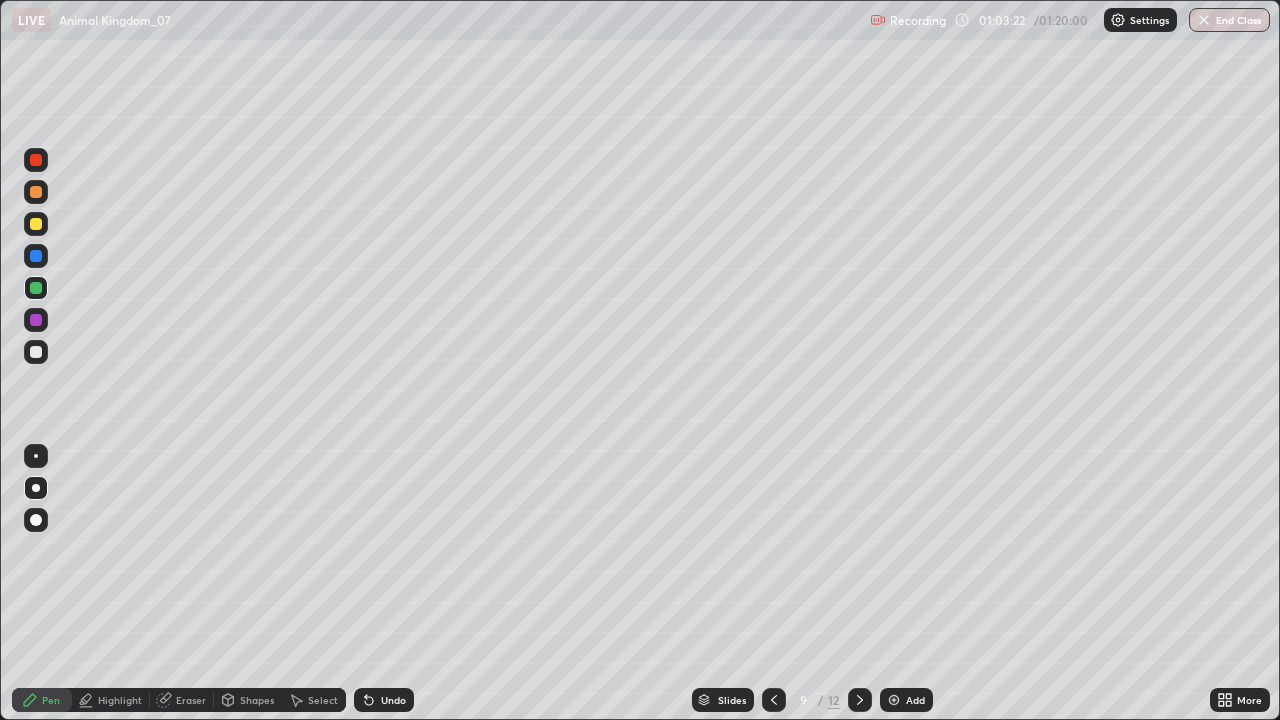 click at bounding box center (36, 320) 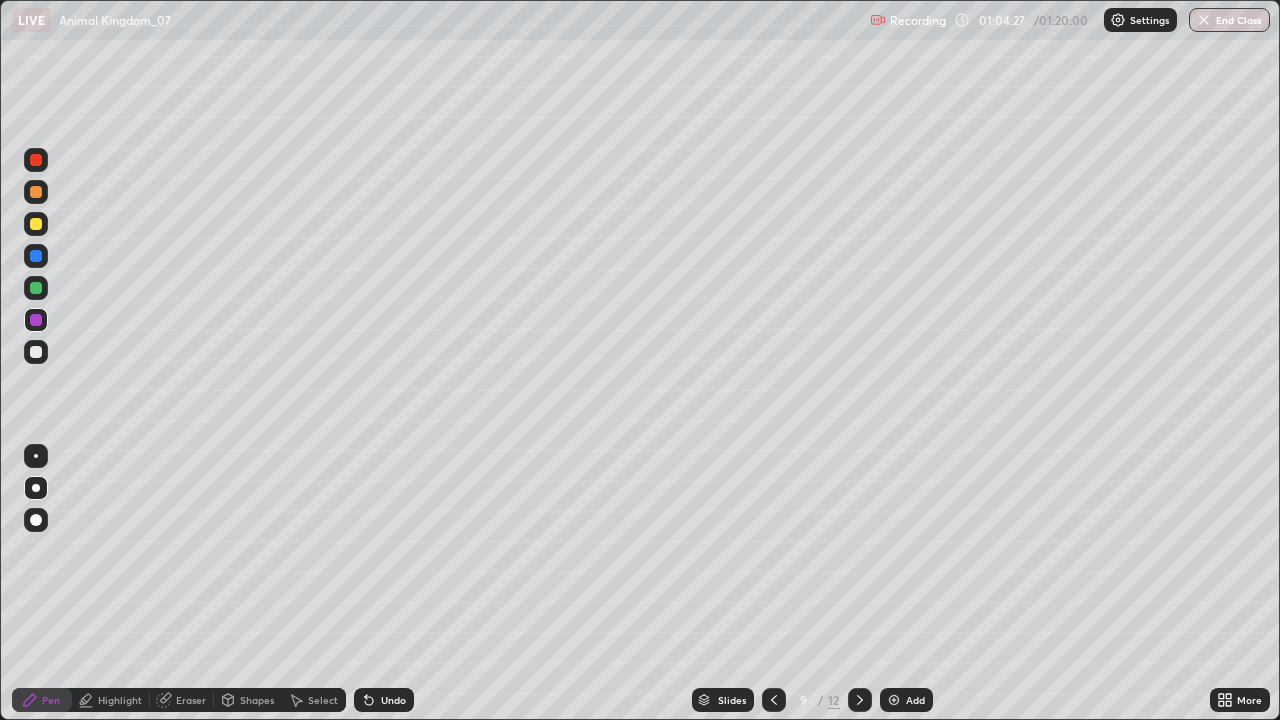 click at bounding box center [36, 224] 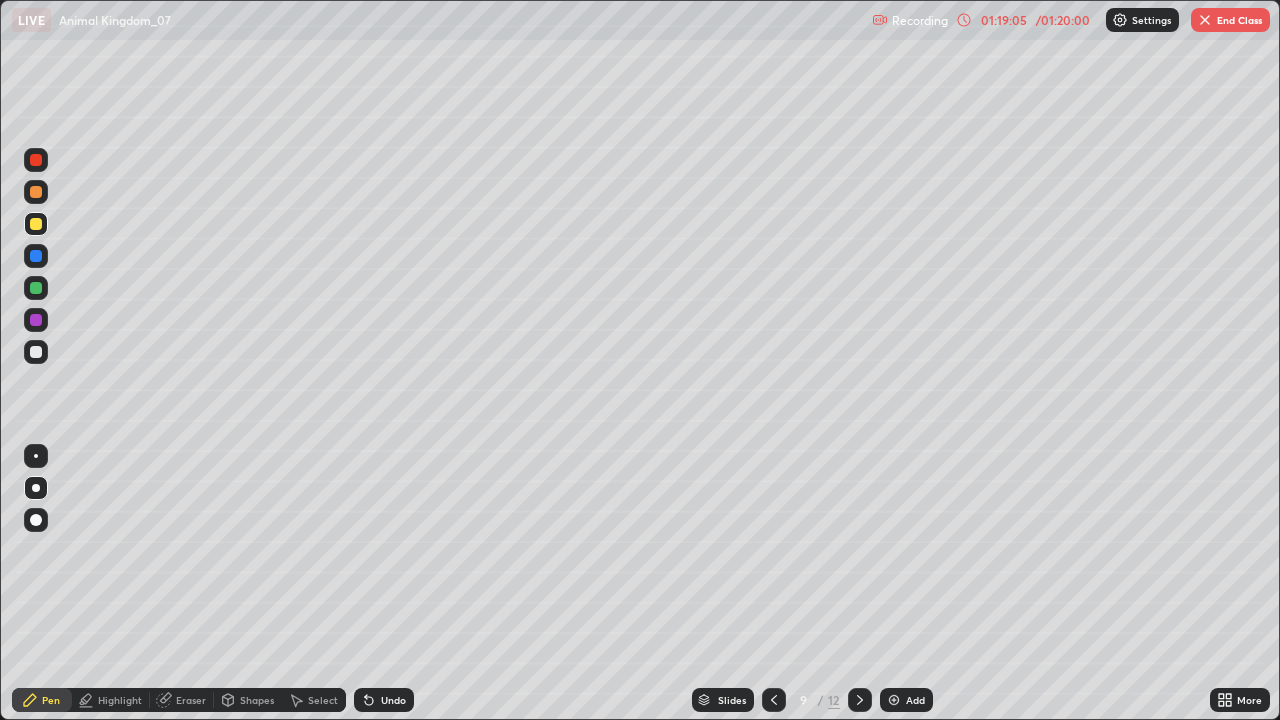click 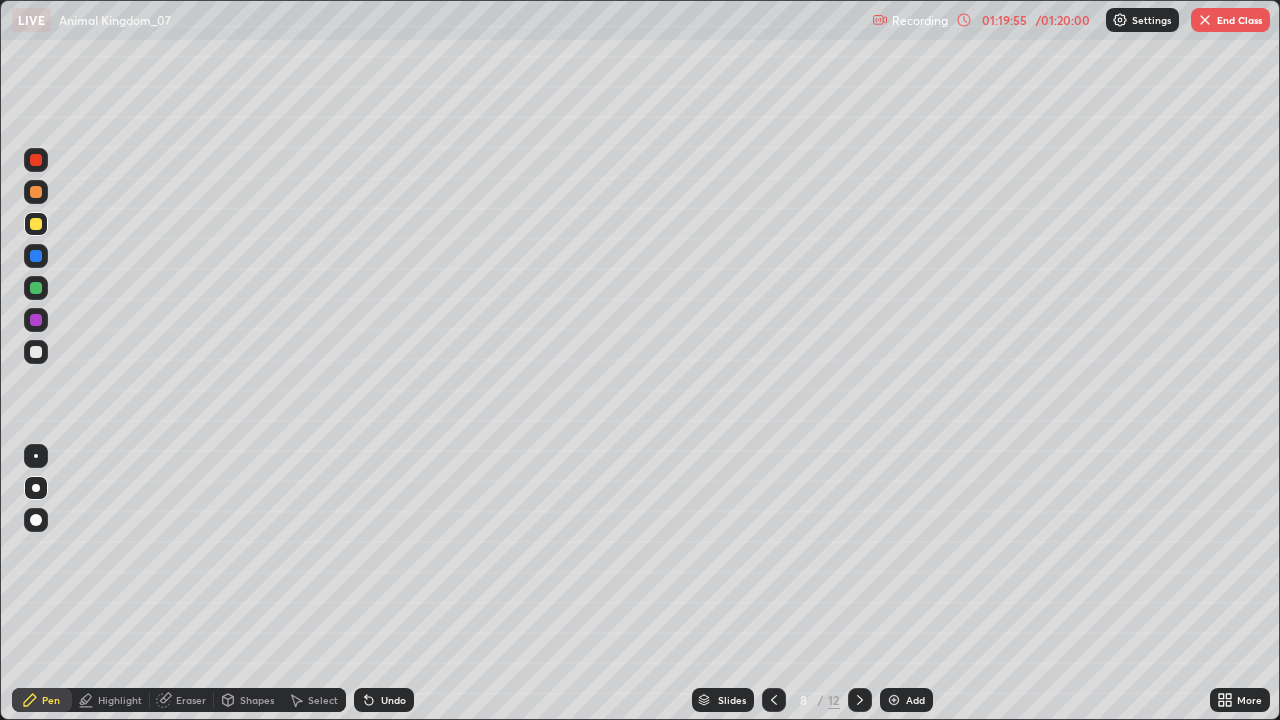 click on "End Class" at bounding box center [1230, 20] 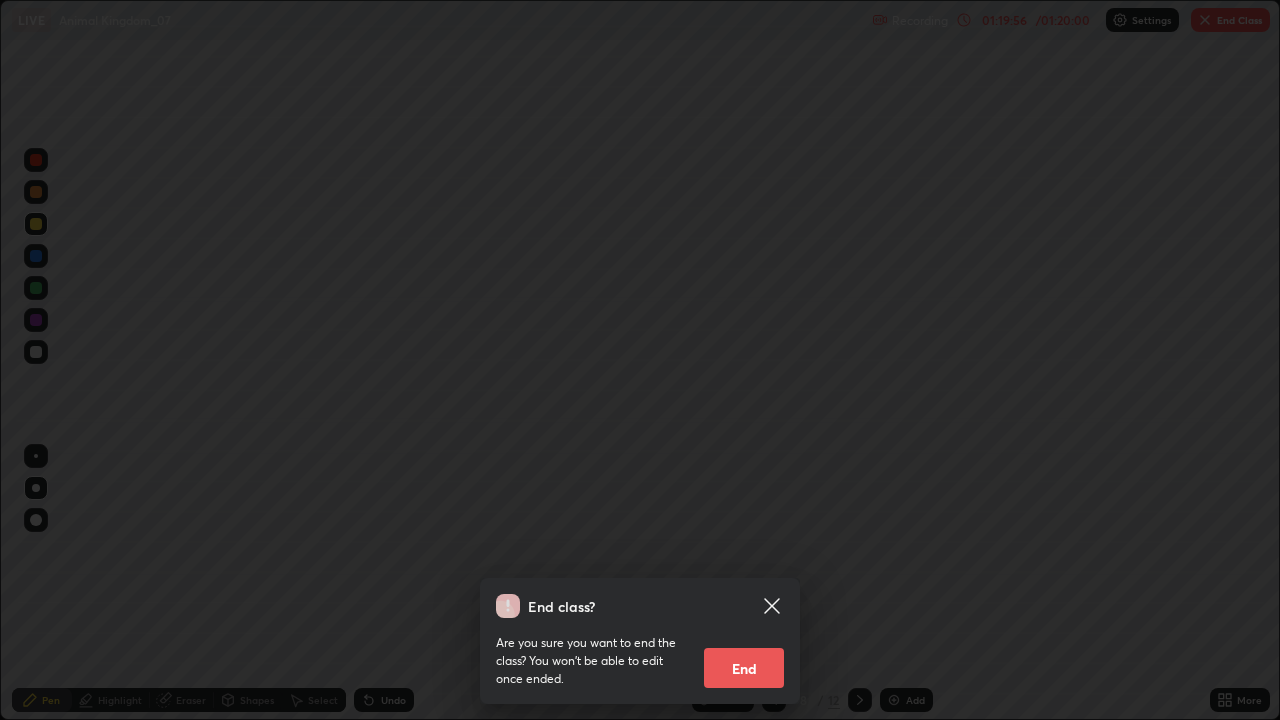 click on "End" at bounding box center [744, 668] 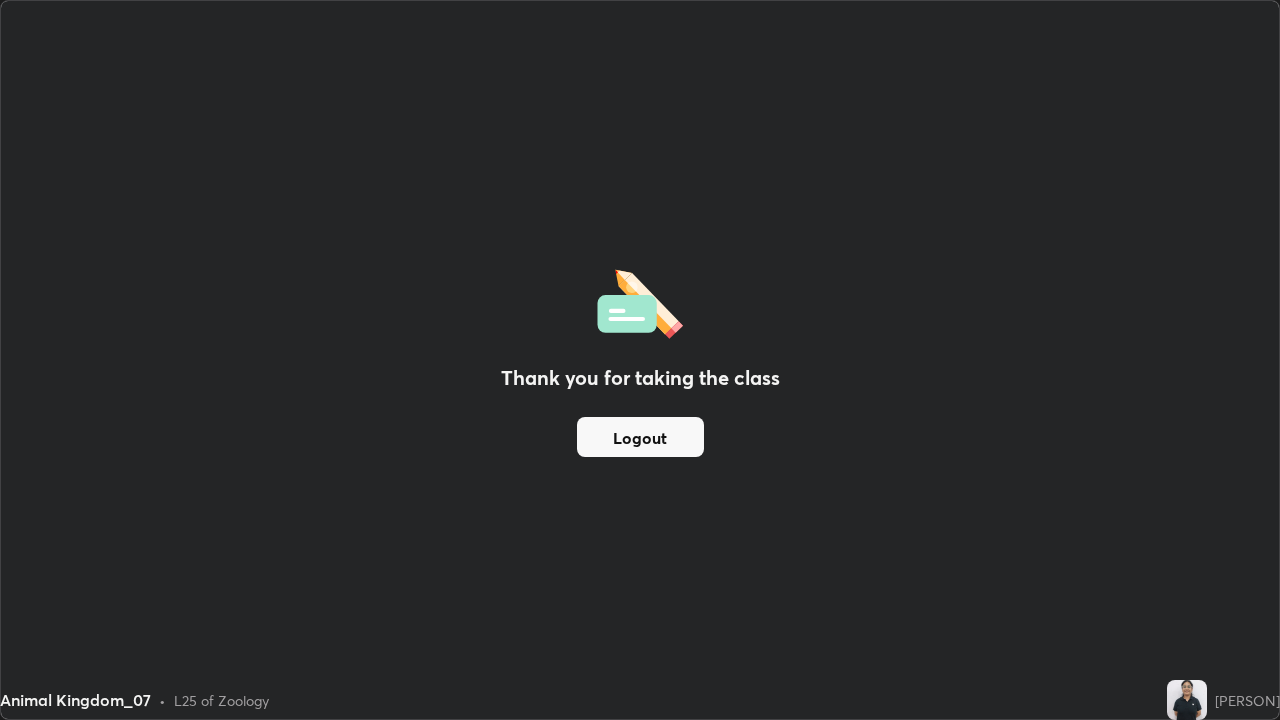 click on "Logout" at bounding box center [640, 437] 